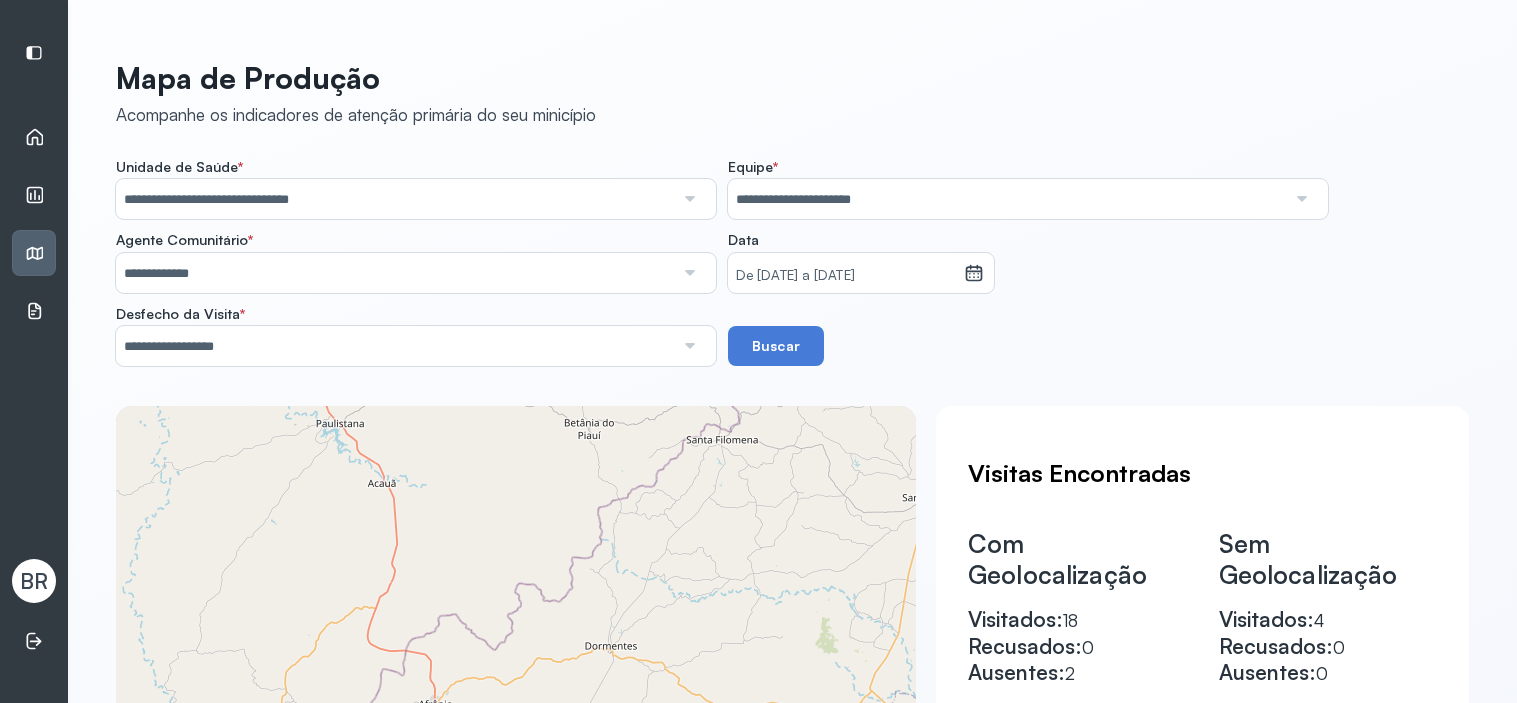 scroll, scrollTop: 0, scrollLeft: 0, axis: both 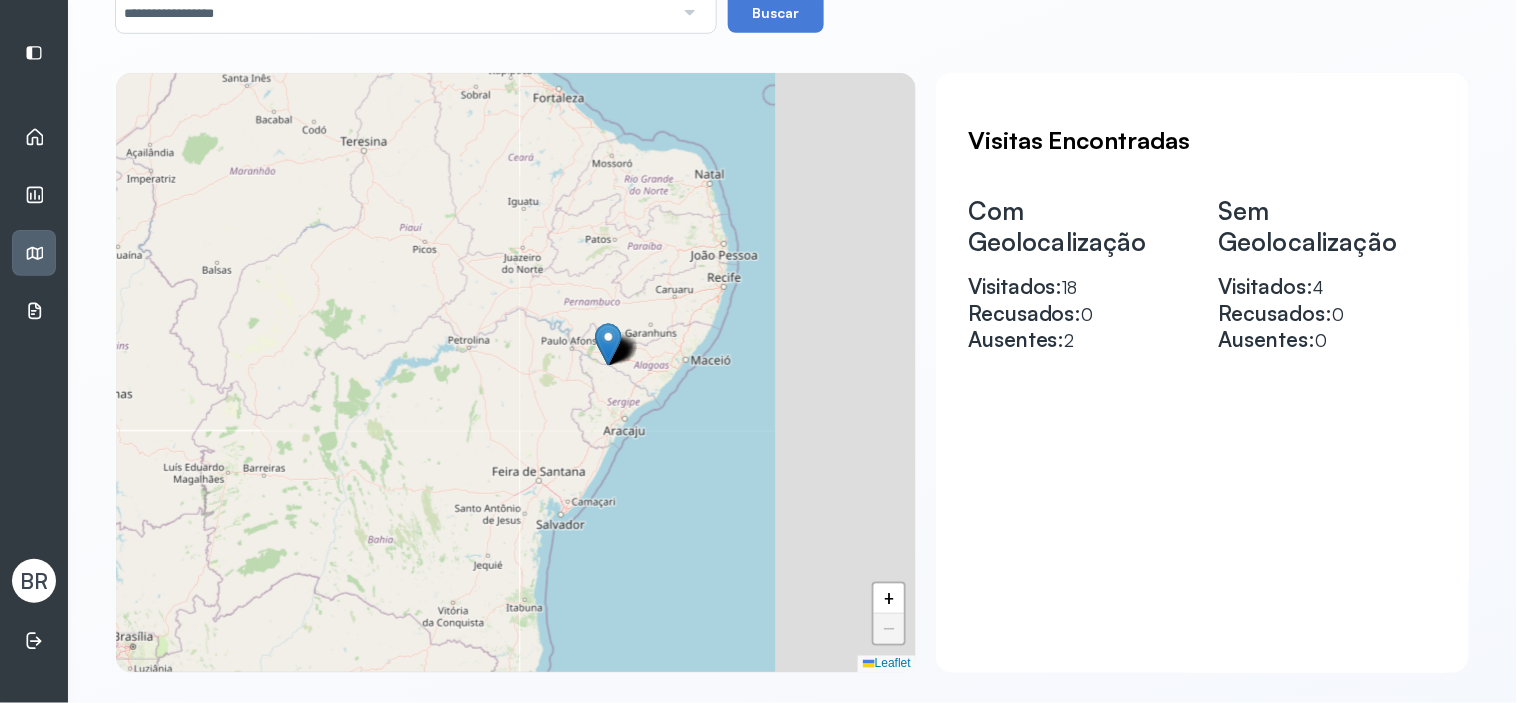 drag, startPoint x: 741, startPoint y: 304, endPoint x: 538, endPoint y: 237, distance: 213.7709 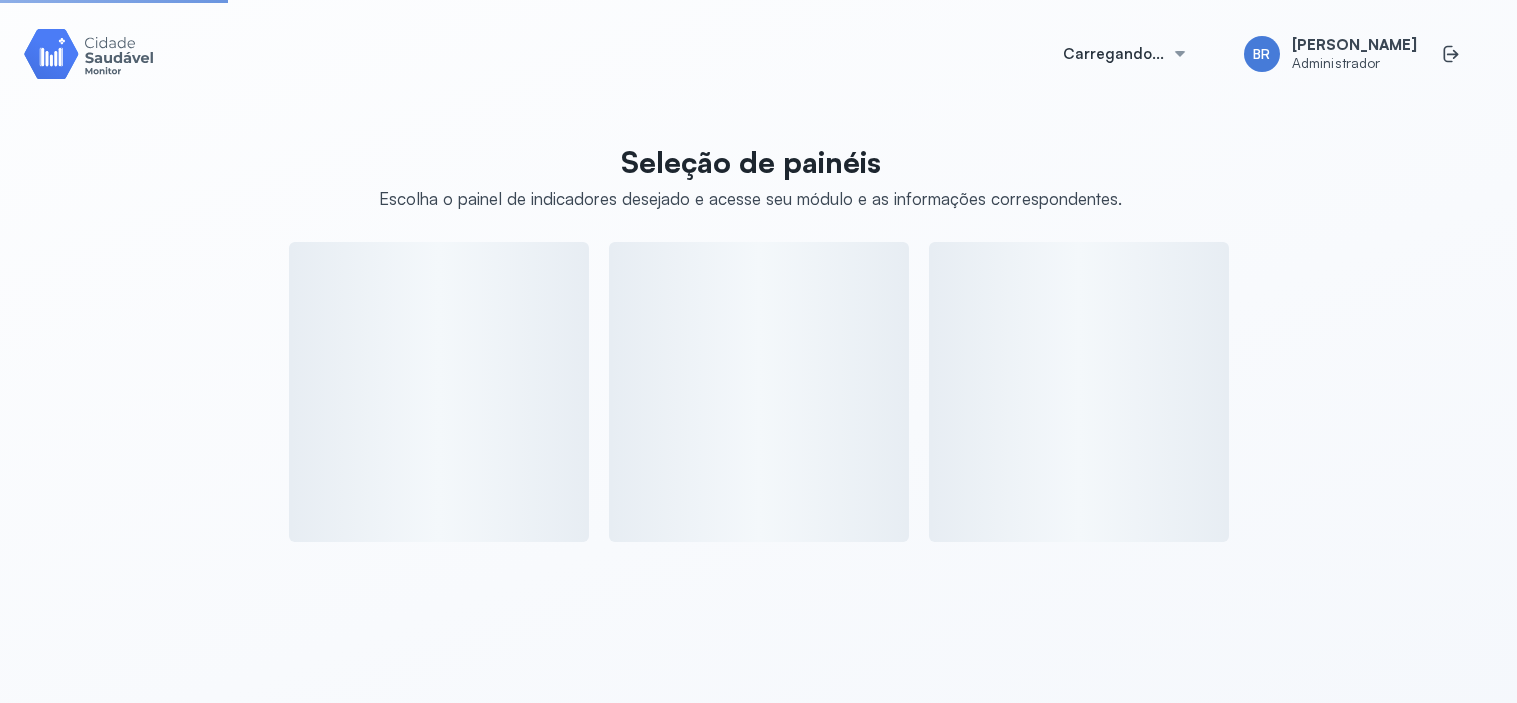 scroll, scrollTop: 0, scrollLeft: 0, axis: both 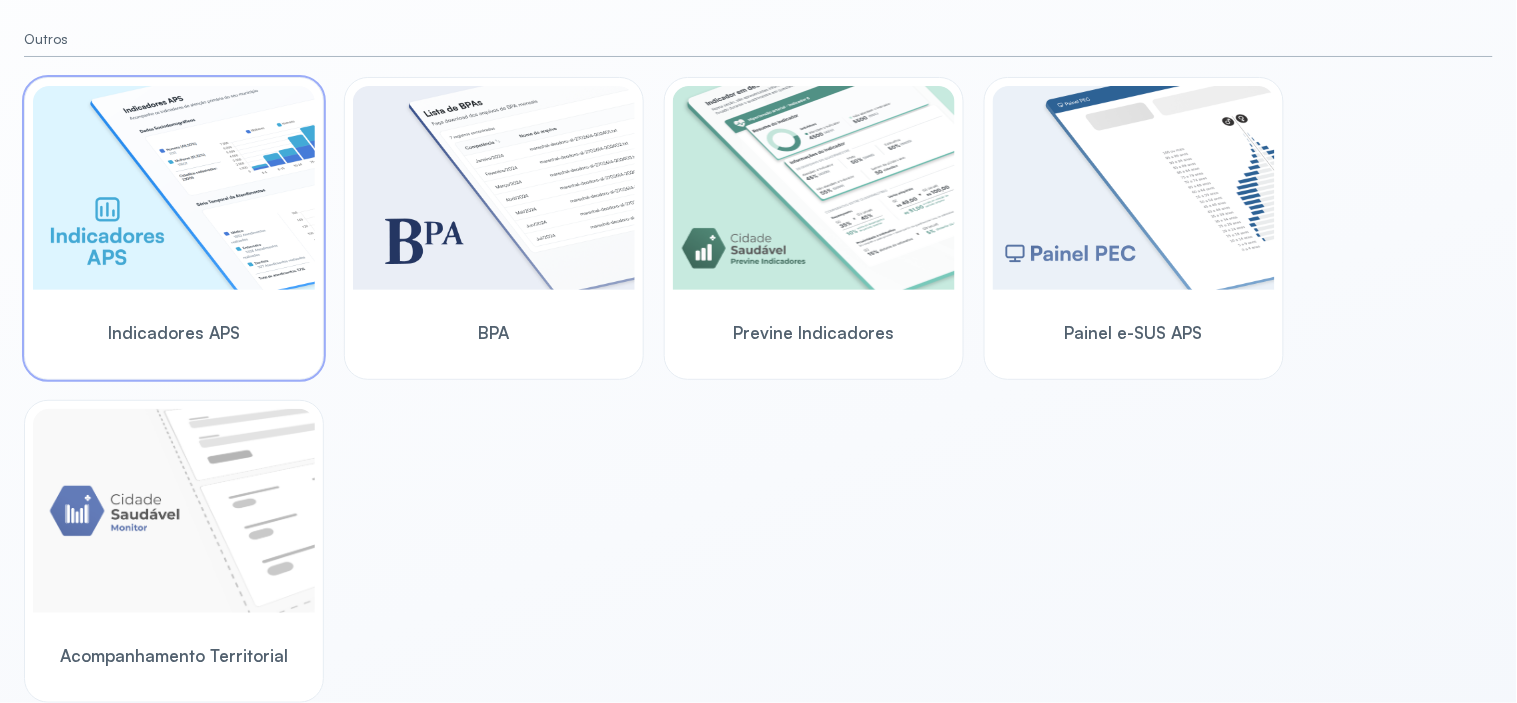 click at bounding box center (174, 188) 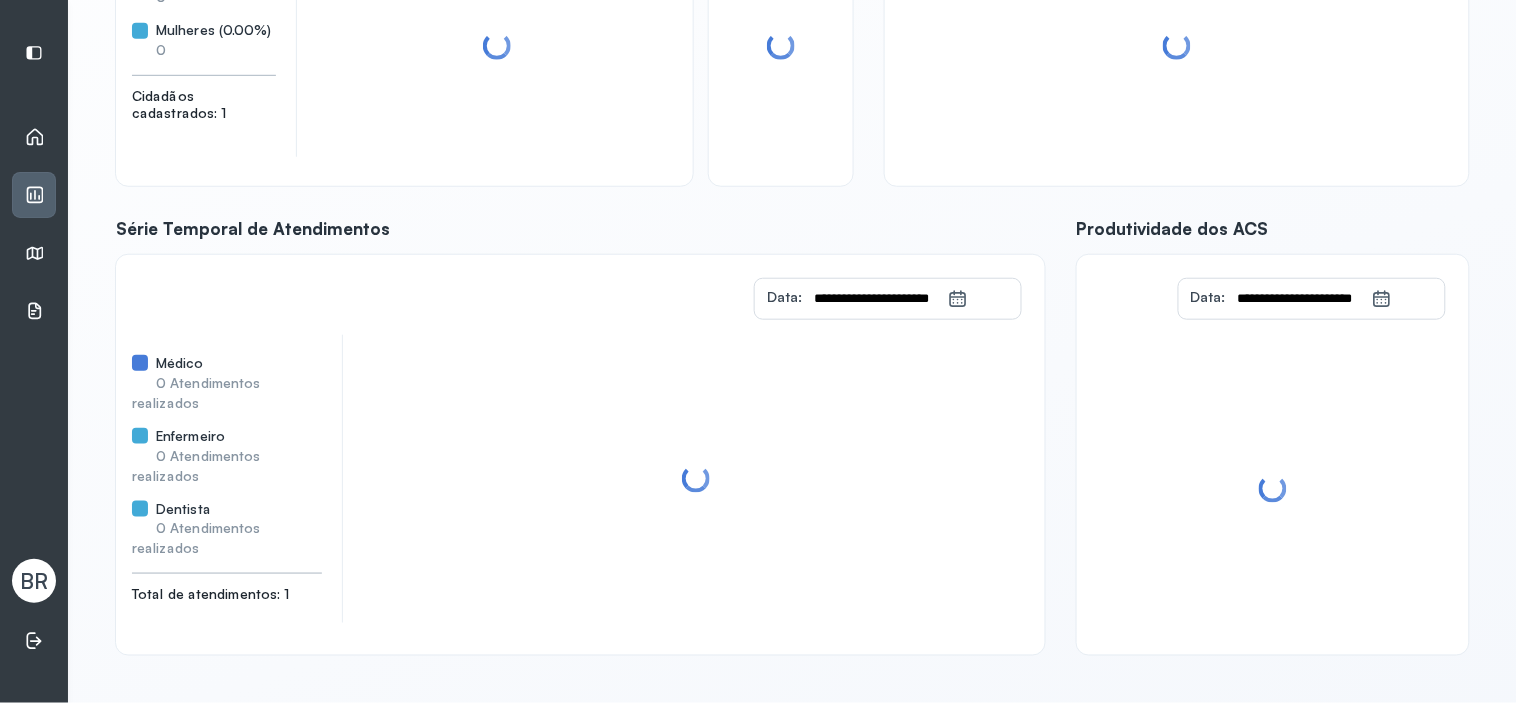 scroll, scrollTop: 296, scrollLeft: 0, axis: vertical 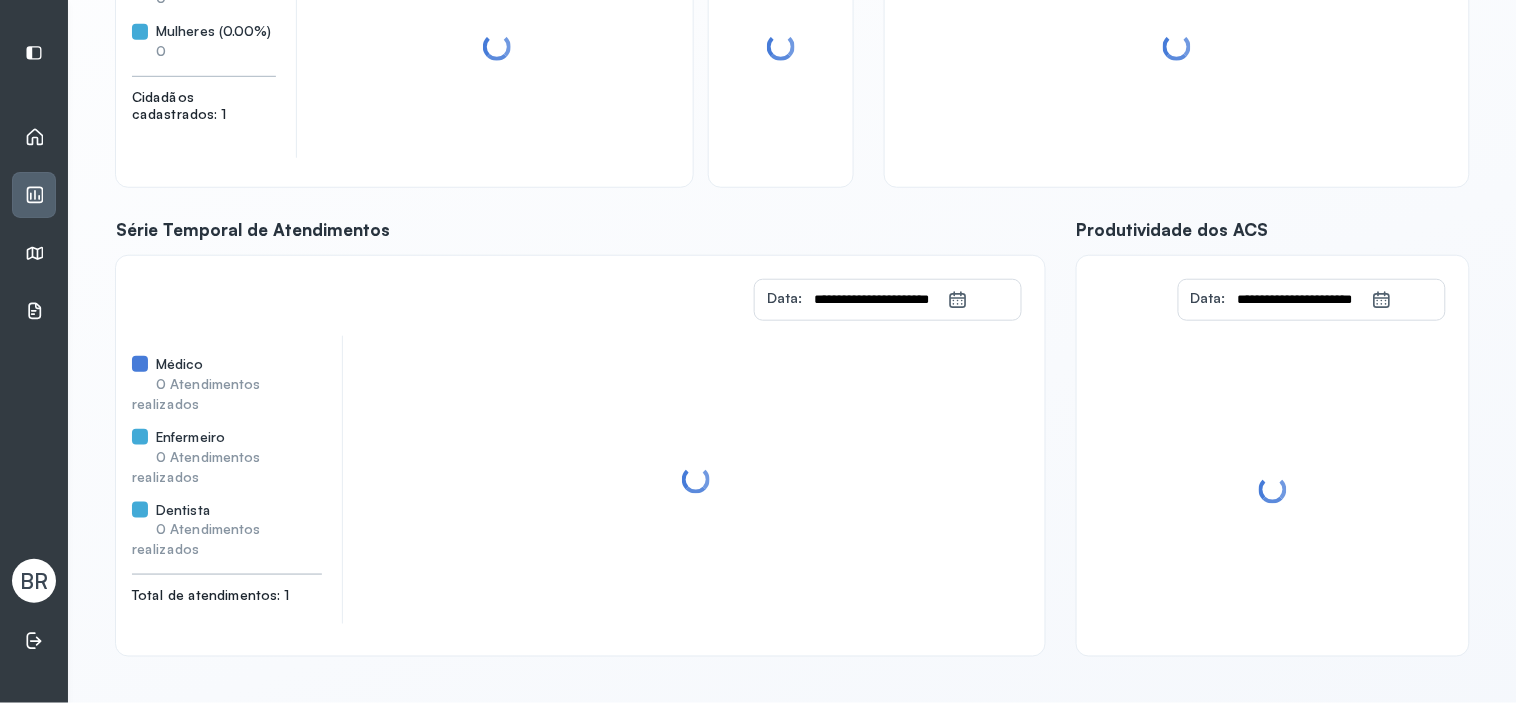 click 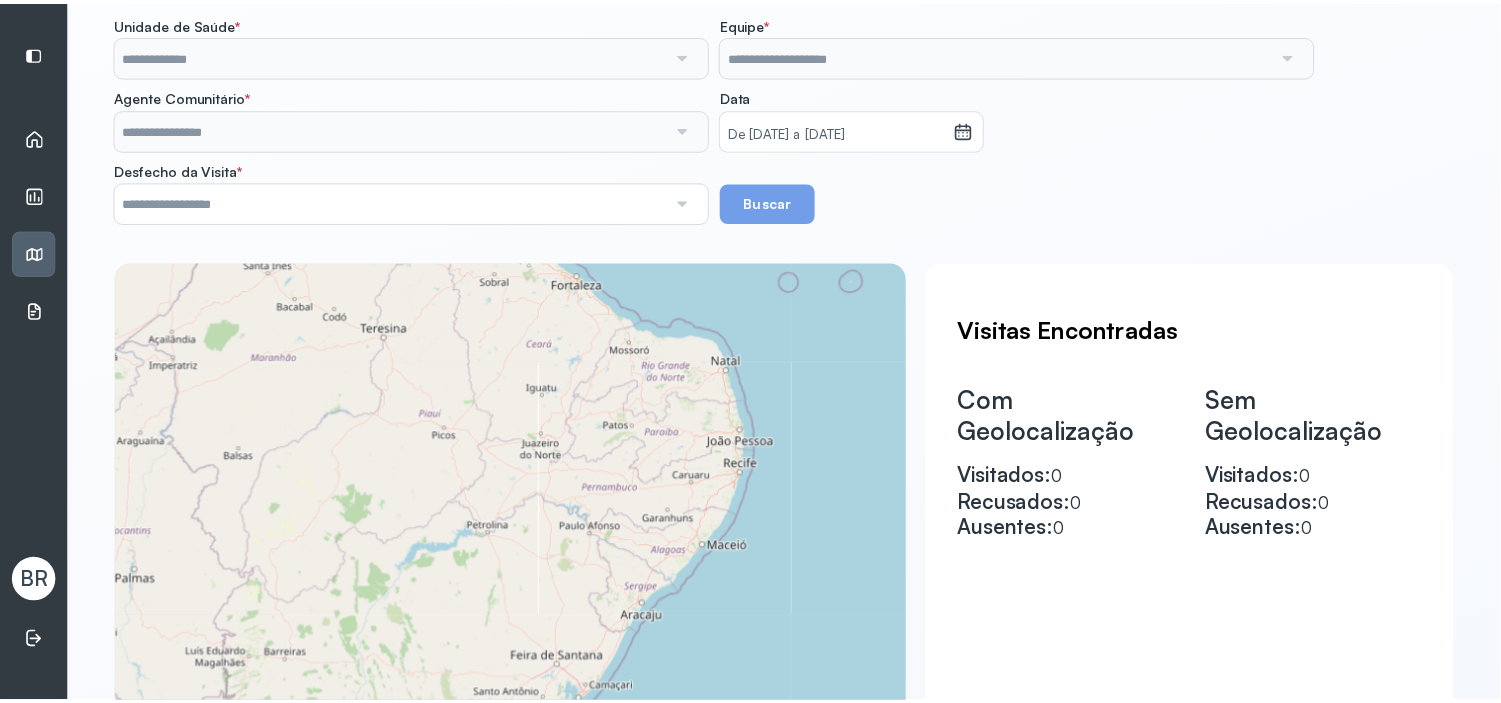 scroll, scrollTop: 0, scrollLeft: 0, axis: both 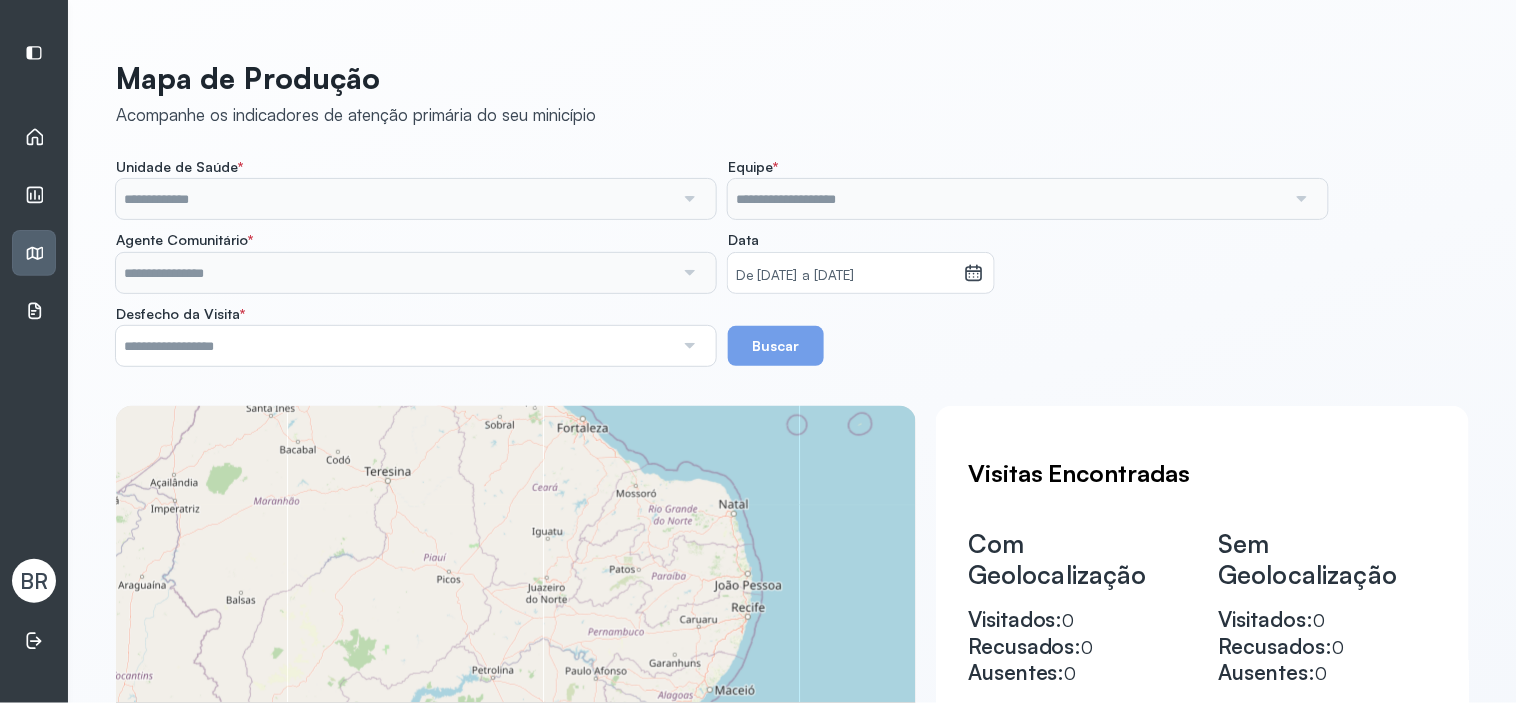 click on "Unidade de Saúde   *   Nenhuma opção encontrada  Equipe   *   Nenhuma opção encontrada  Agente Comunitário   *  Todos os ACSs Data  De 01/05/2025 a 10/07/2025 julho 2025 S T Q Q S S D 1 2 3 4 5 6 7 8 9 10 11 12 13 14 15 16 17 18 19 20 21 22 23 24 25 26 27 28 29 30 31 2018 2019 2020 2021 2022 2023 2024 2025 2026 2027 2028 2029 Desfecho da Visita   *  Todos os desfechos Visita Realizada Visita Recusada Ausente  Buscar" at bounding box center [792, 262] 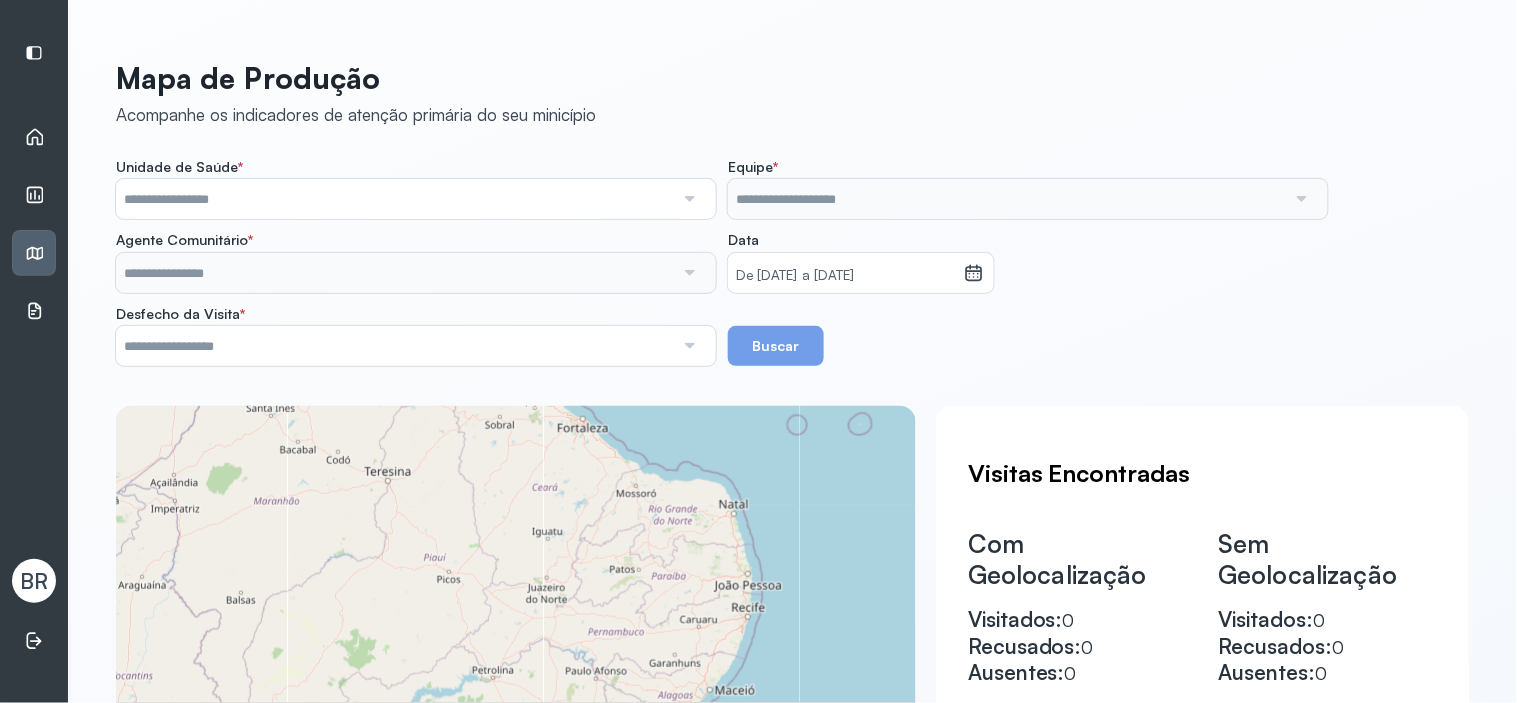 click at bounding box center [689, 199] 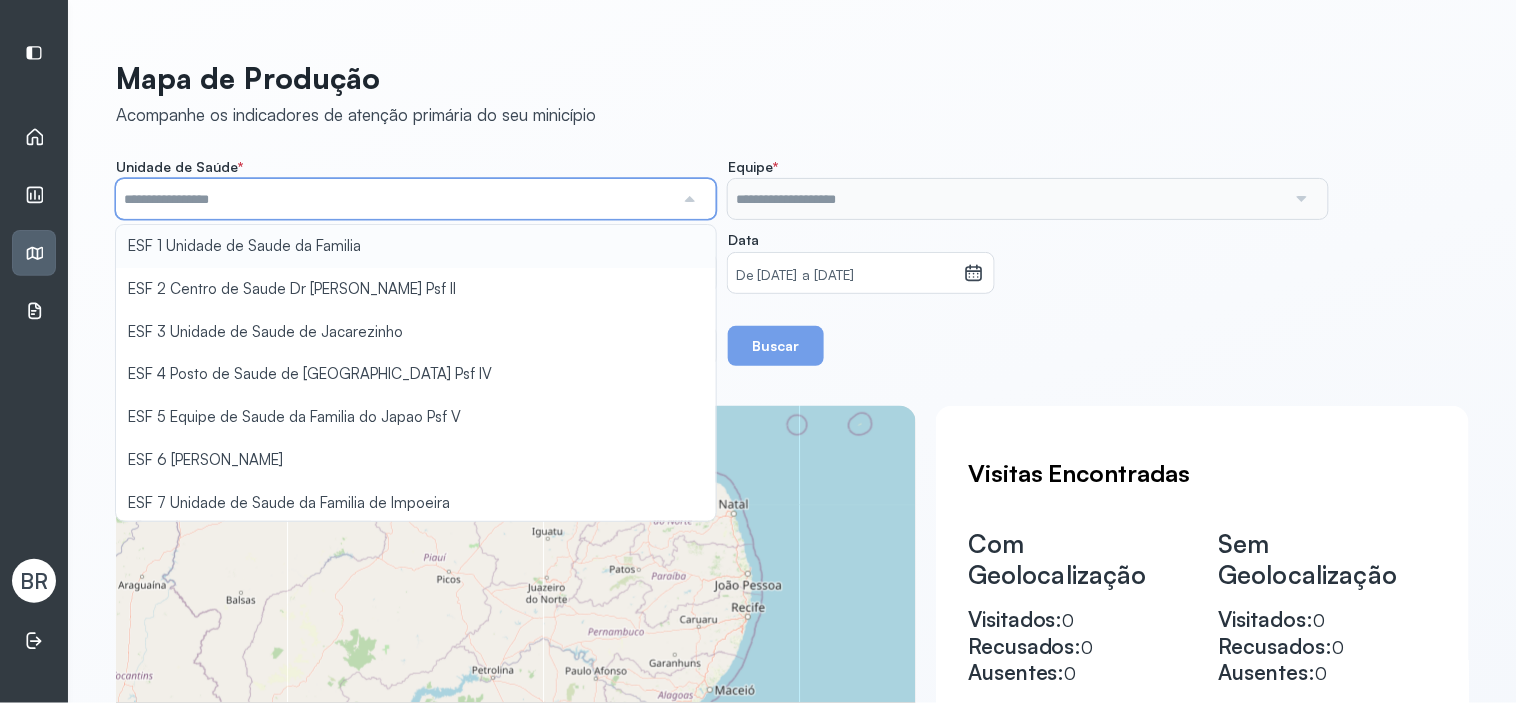 type on "**********" 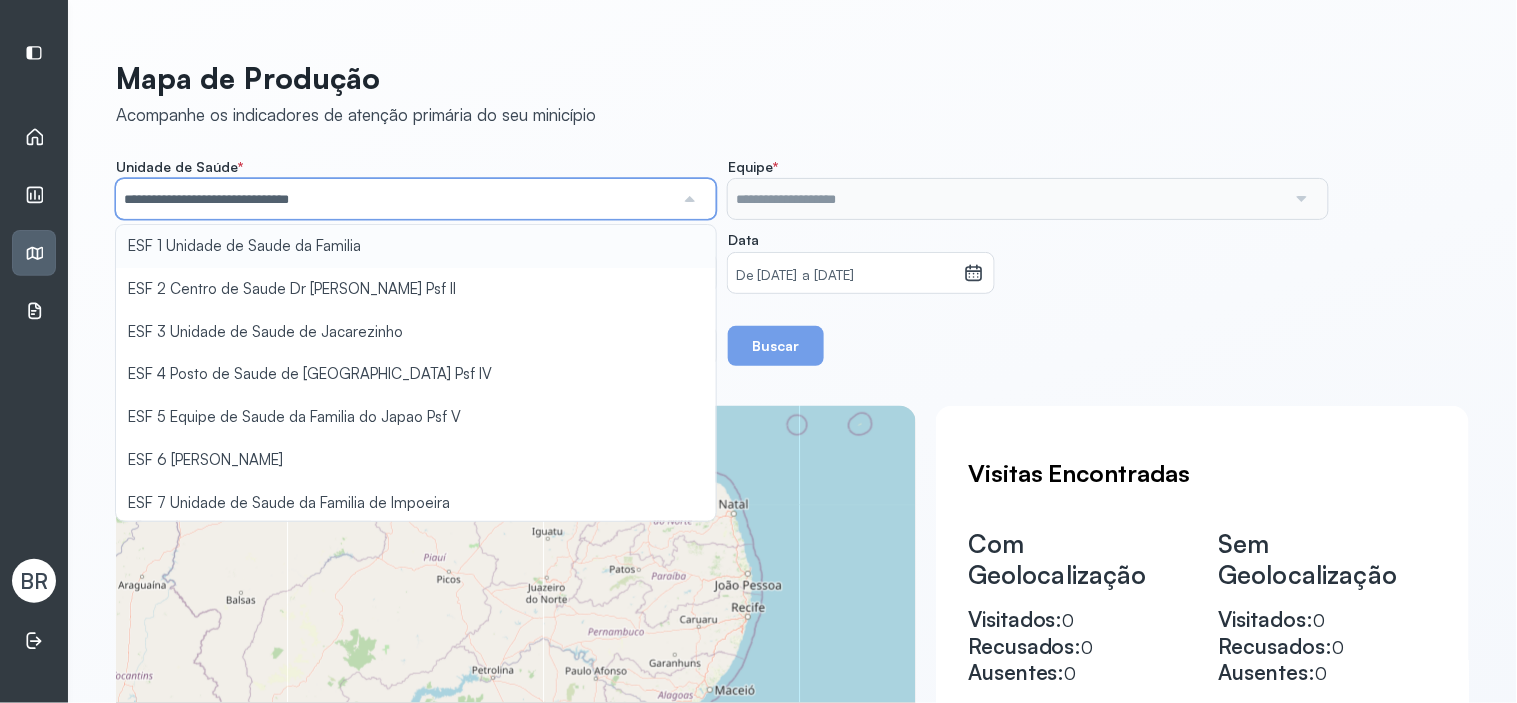 click on "**********" at bounding box center [792, 262] 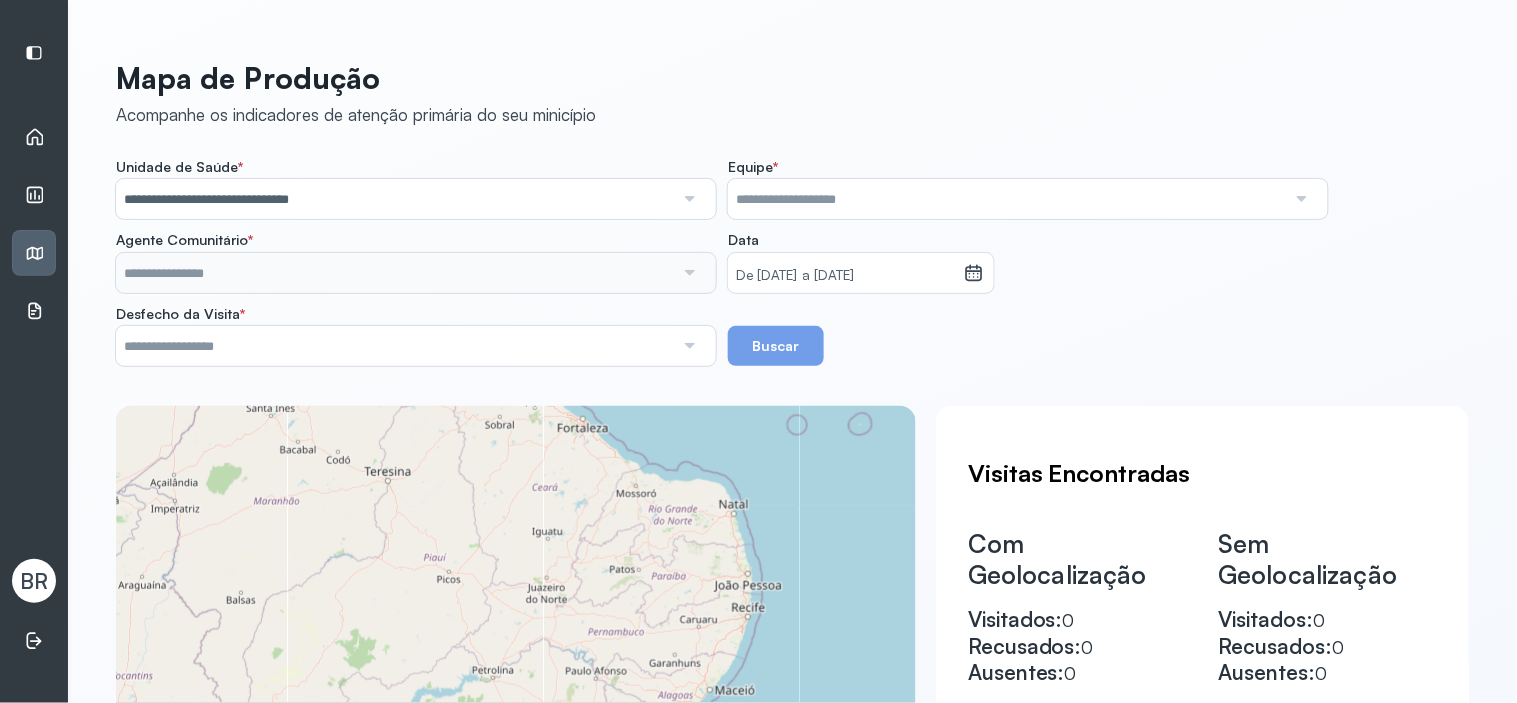 click at bounding box center [1301, 199] 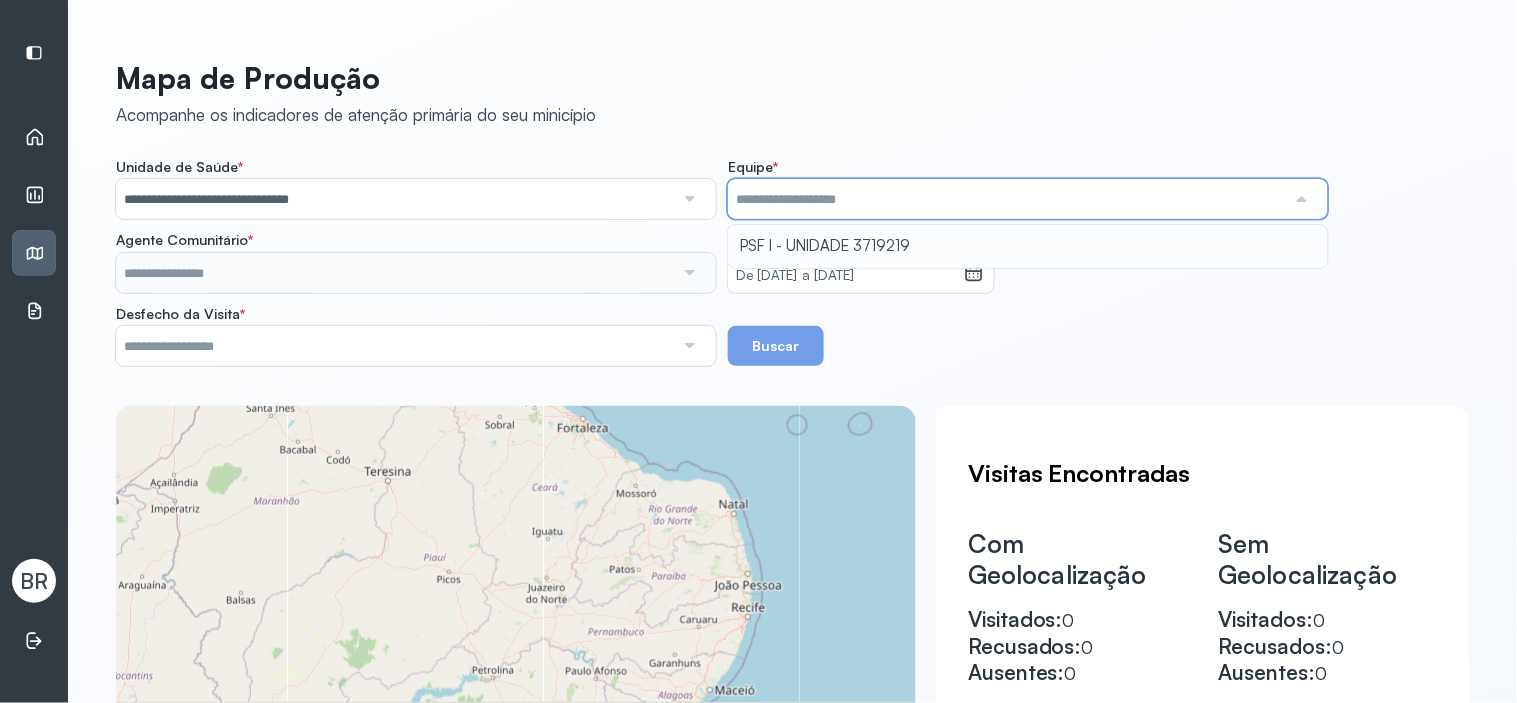 type on "**********" 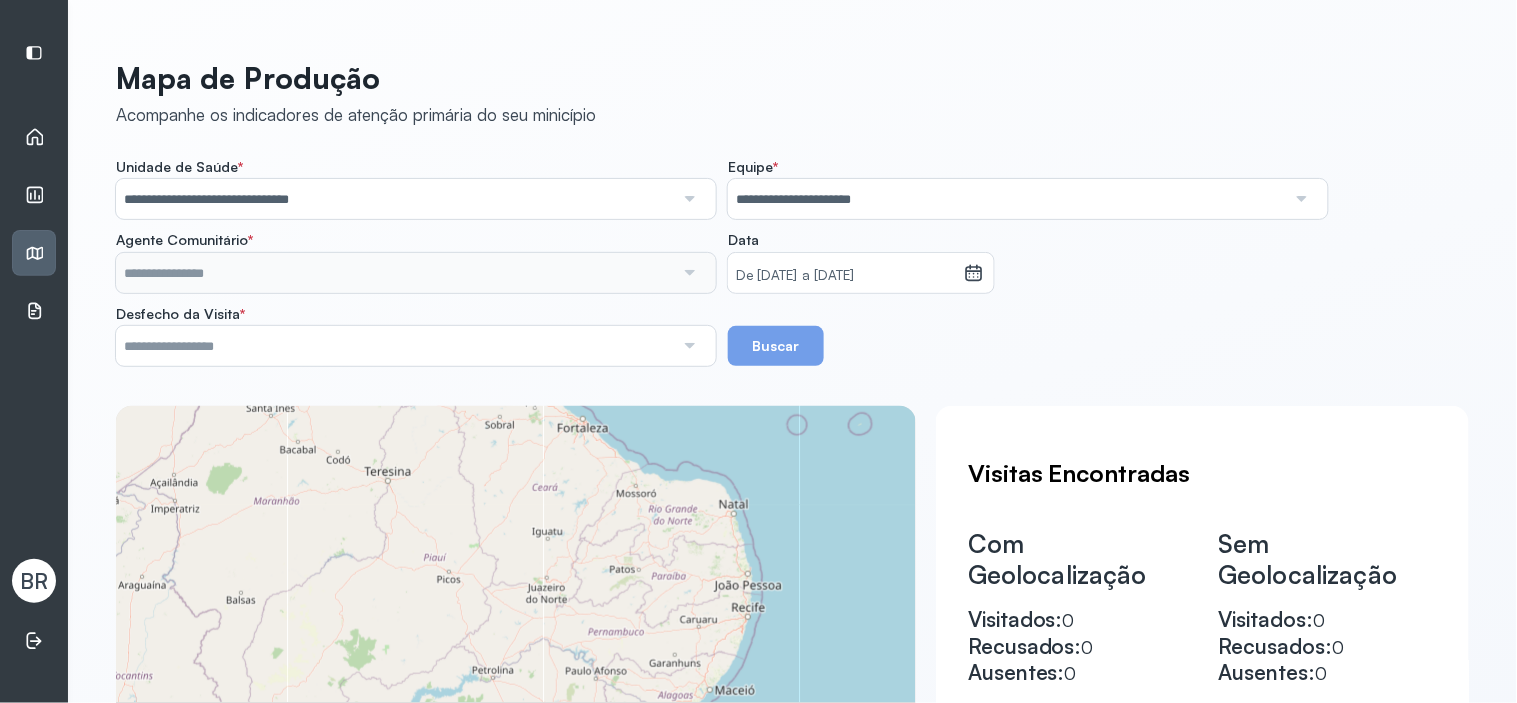 click on "**********" at bounding box center (792, 262) 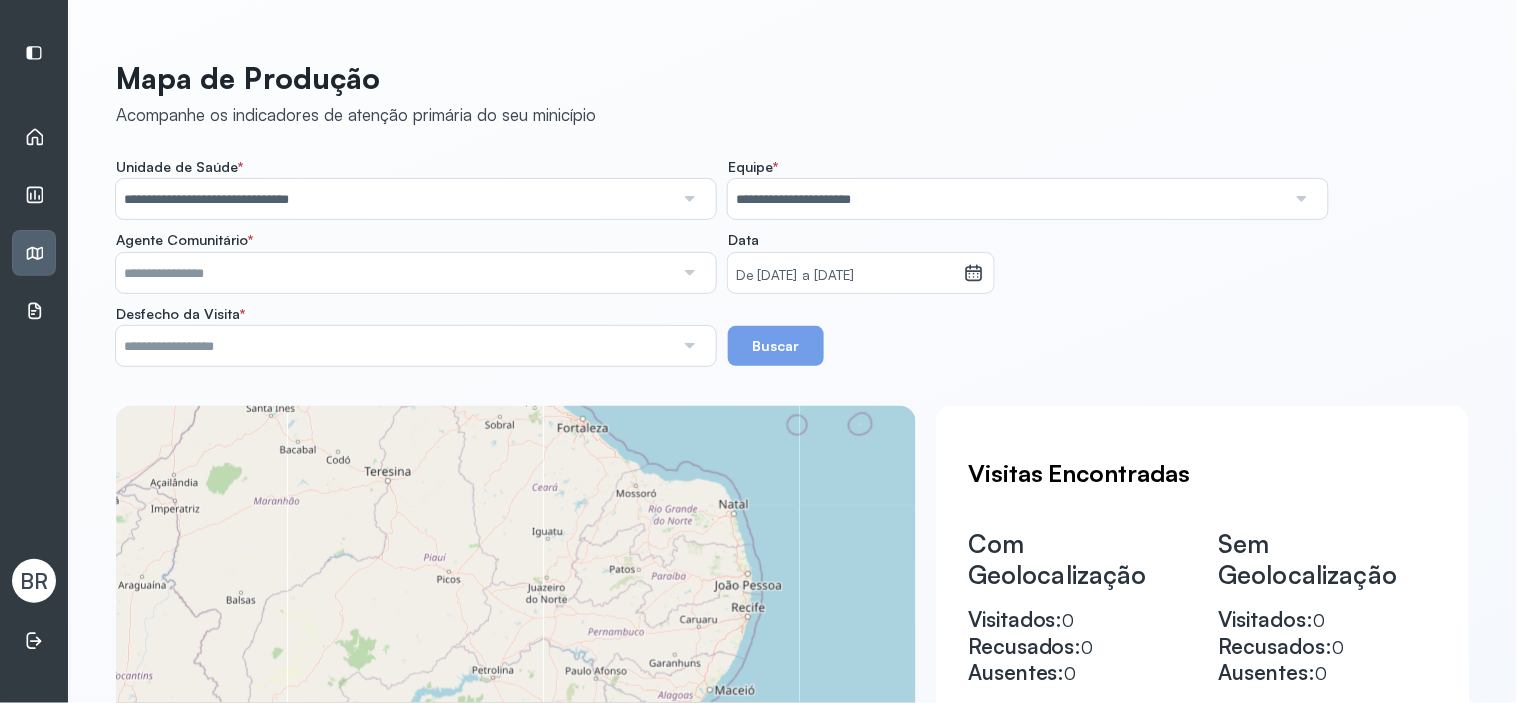 click at bounding box center (689, 273) 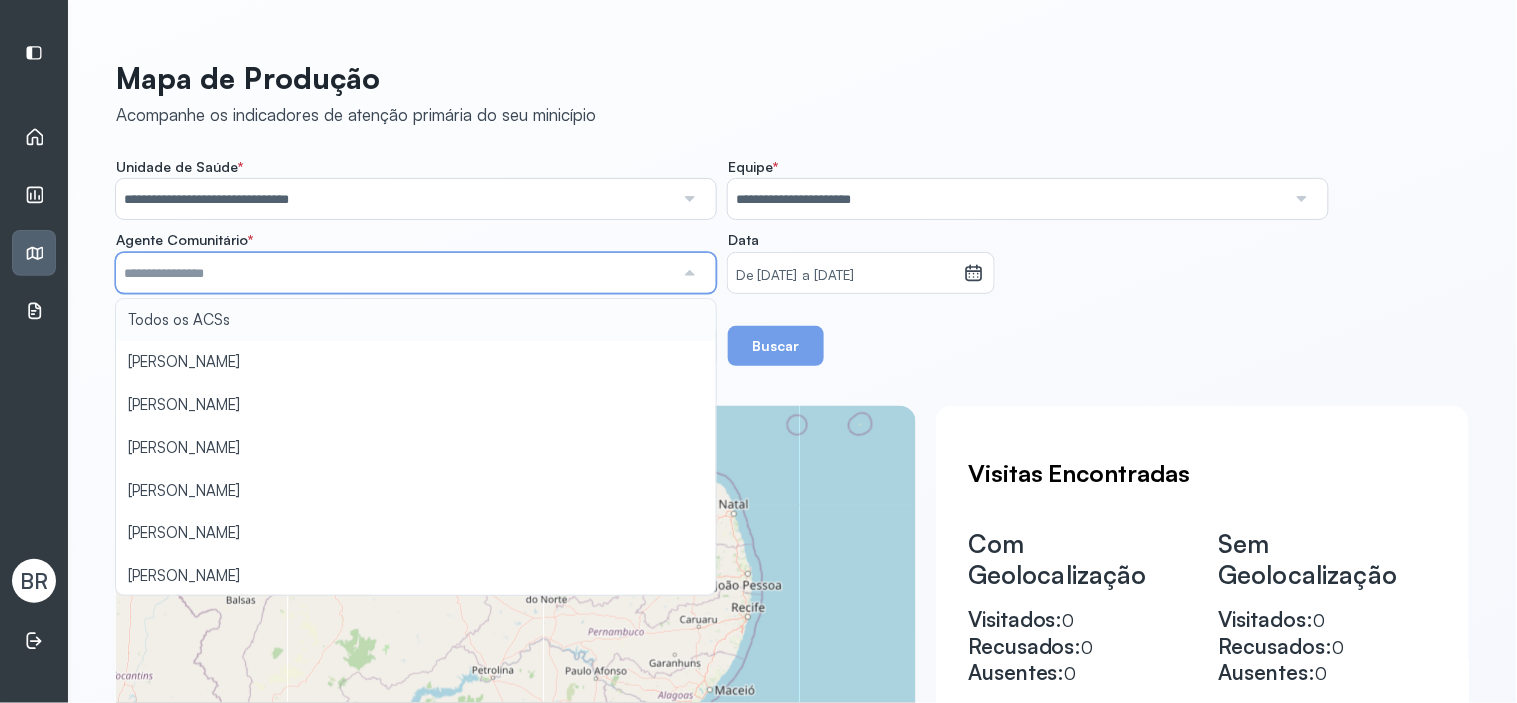 type on "**********" 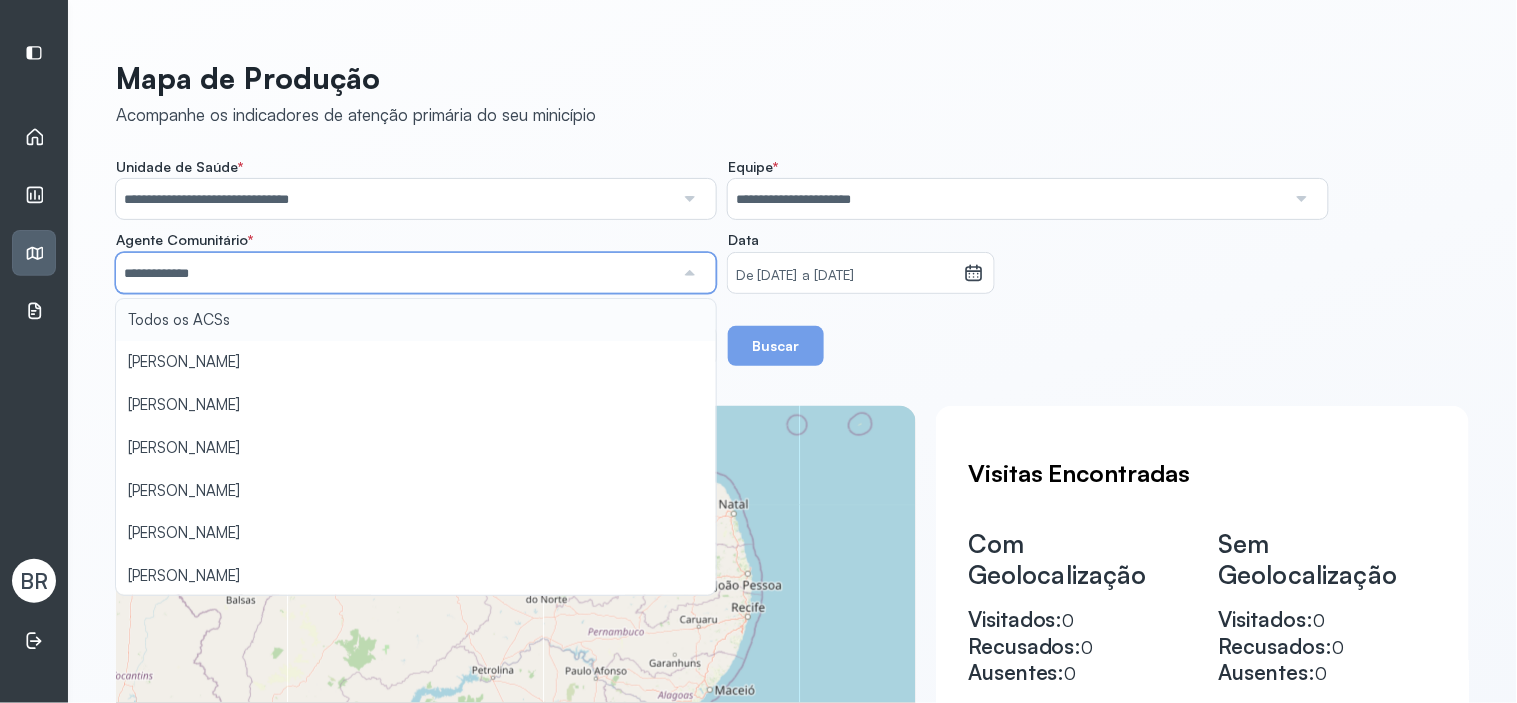 click on "**********" at bounding box center (792, 262) 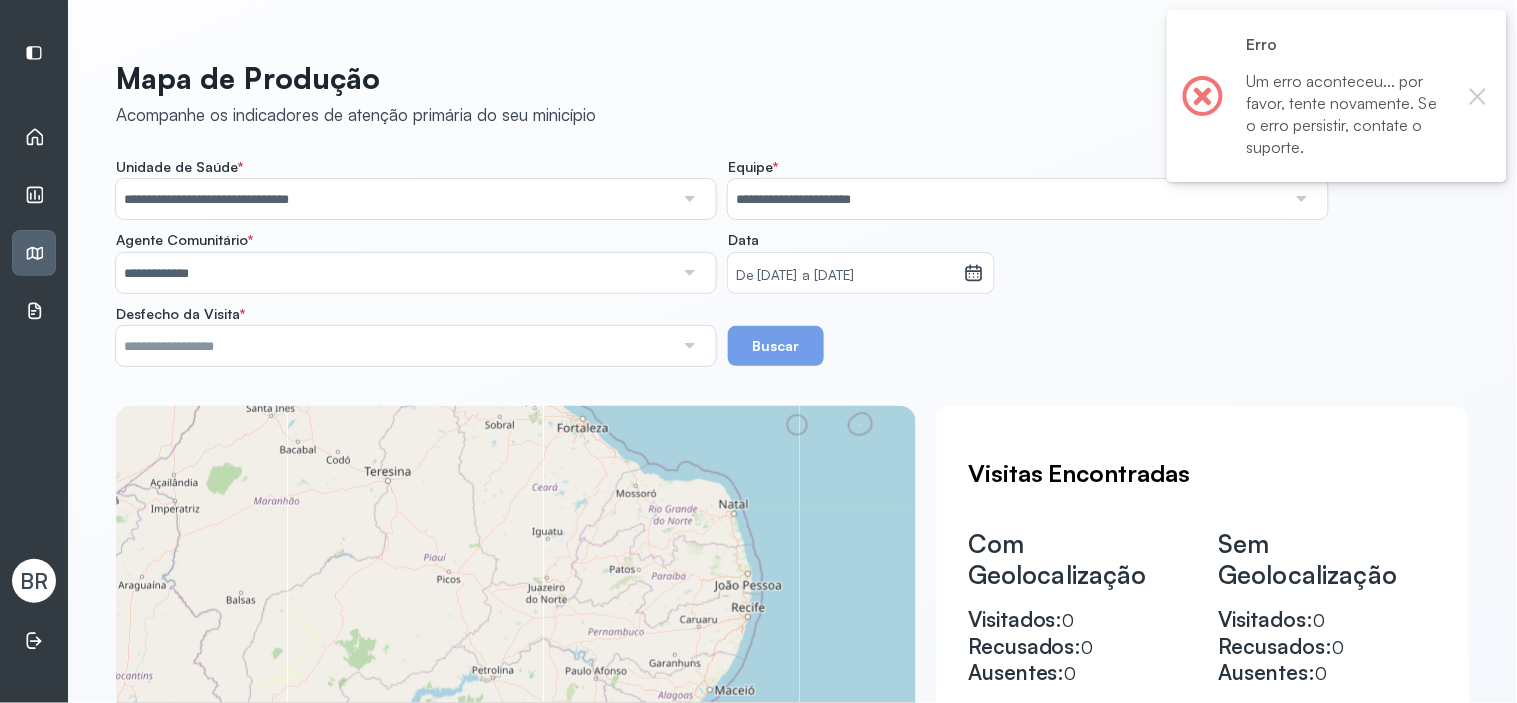 click 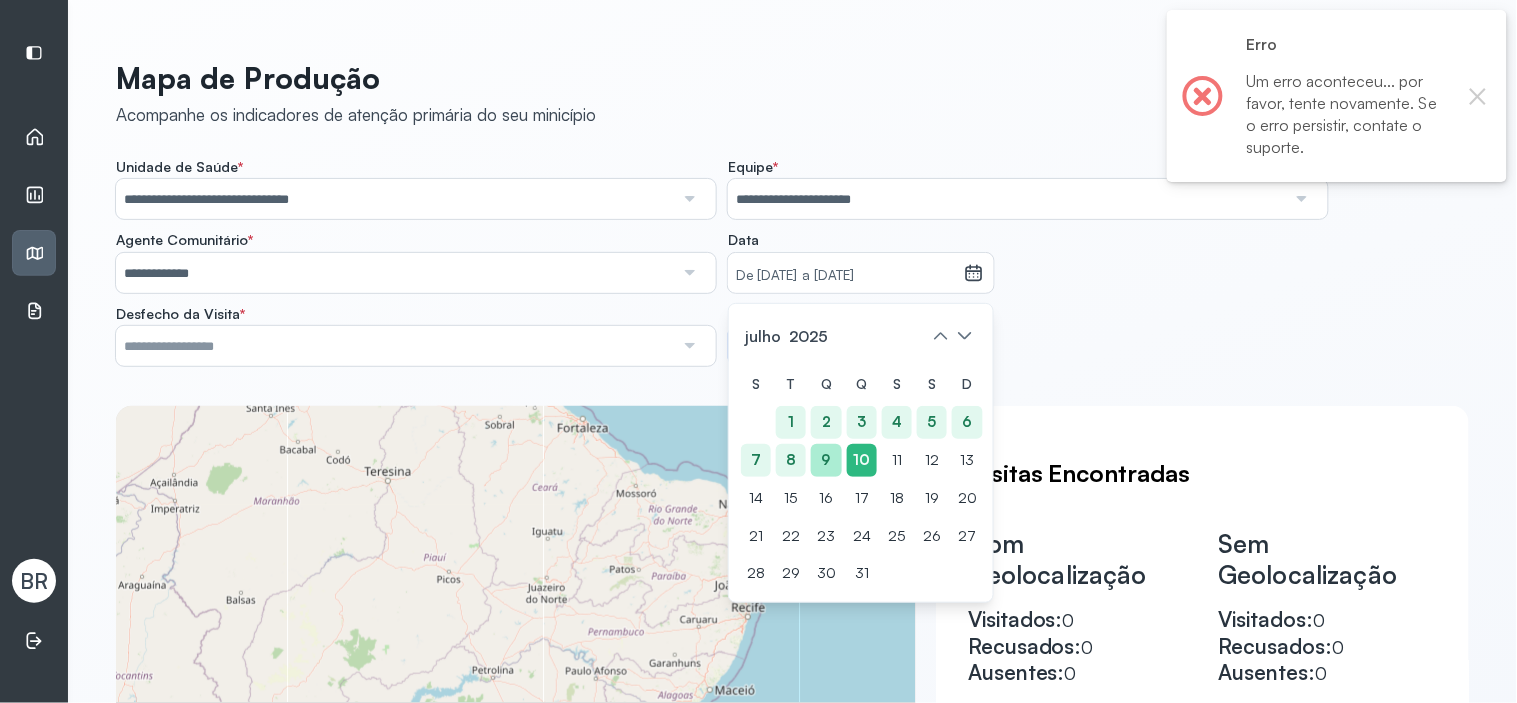 click on "9" 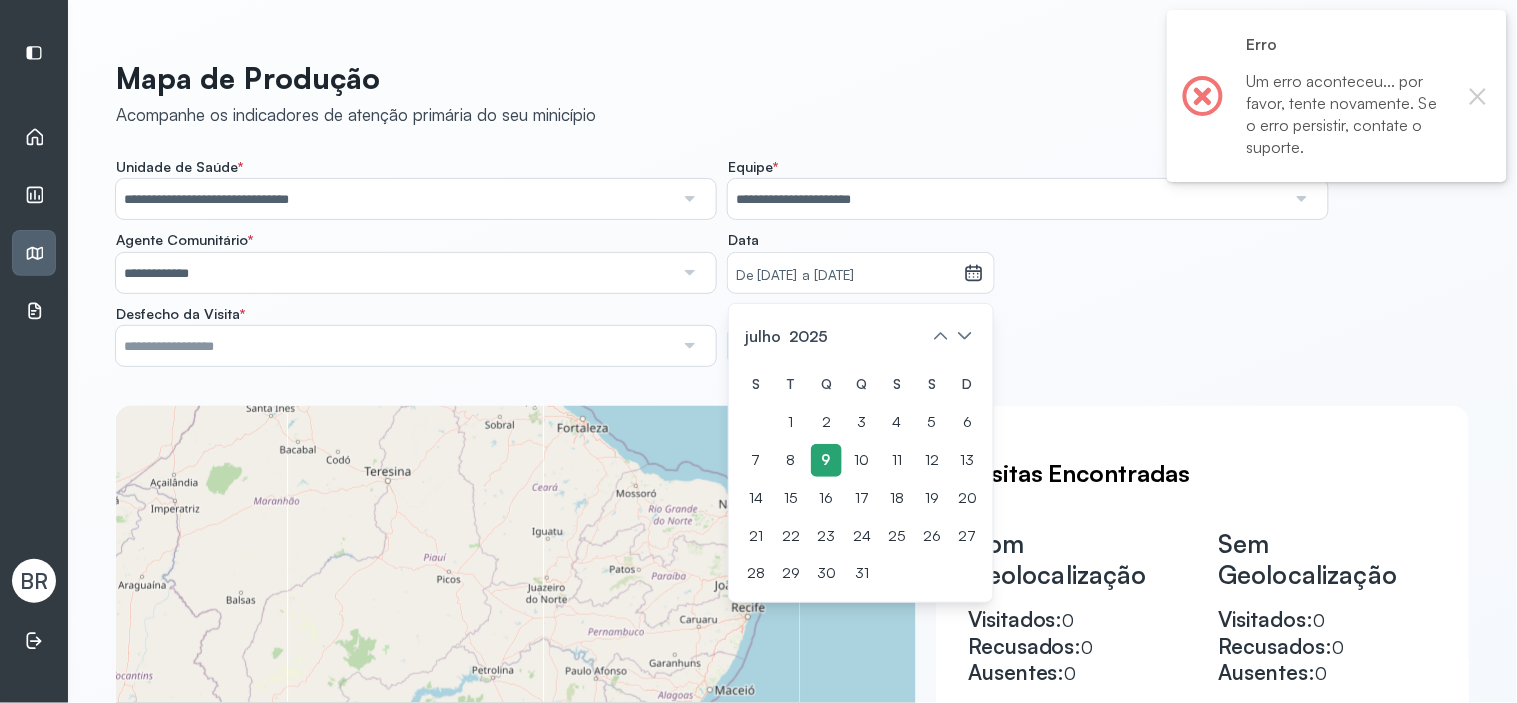 click on "9" 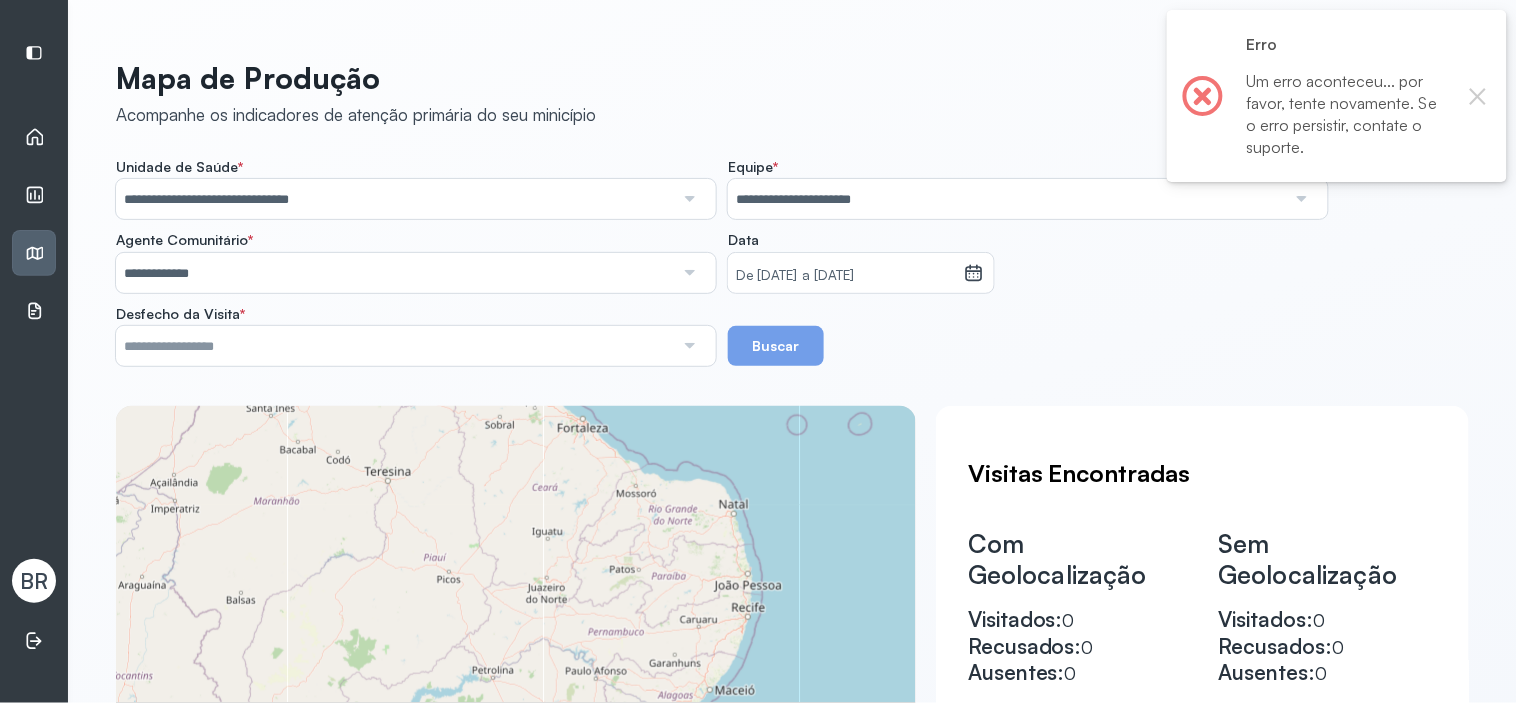 click on "Buscar" at bounding box center (776, 346) 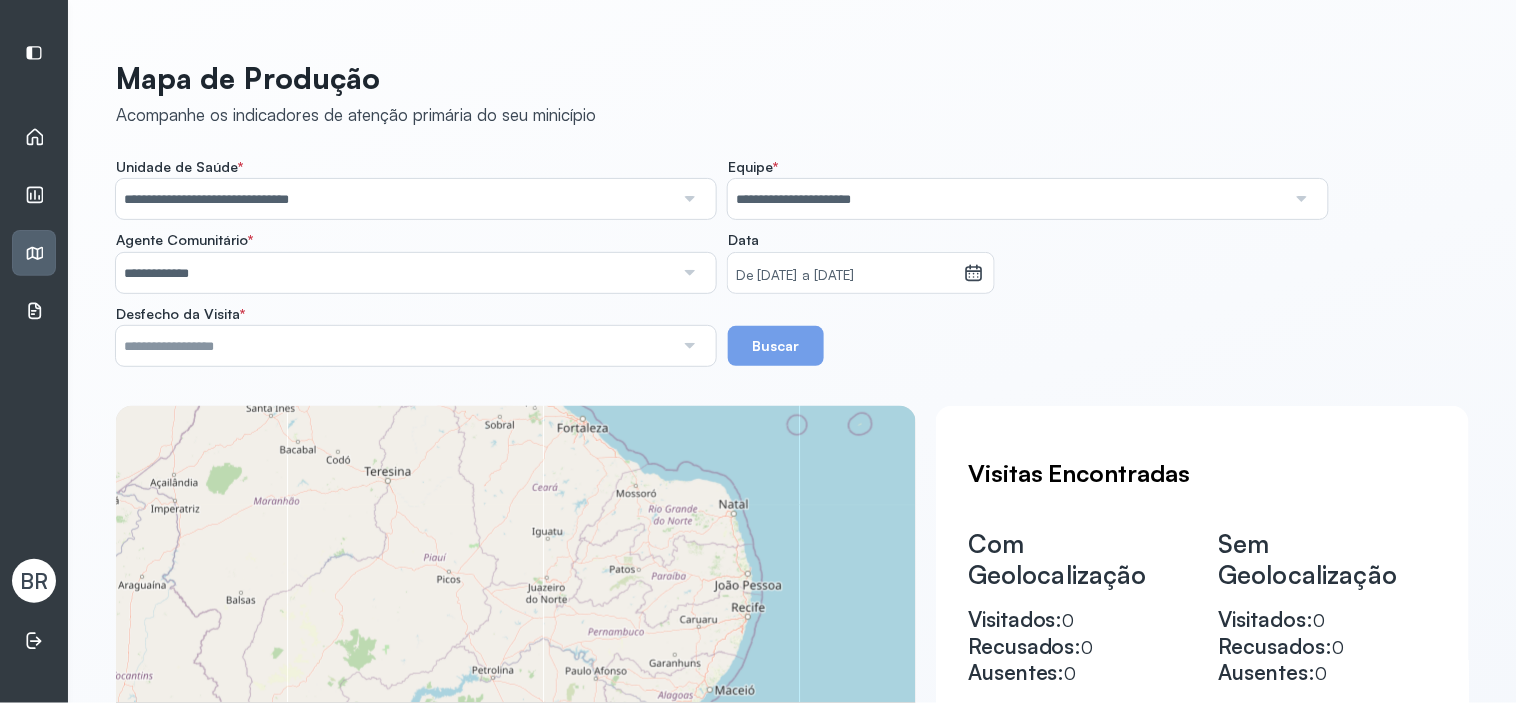 click on "**********" 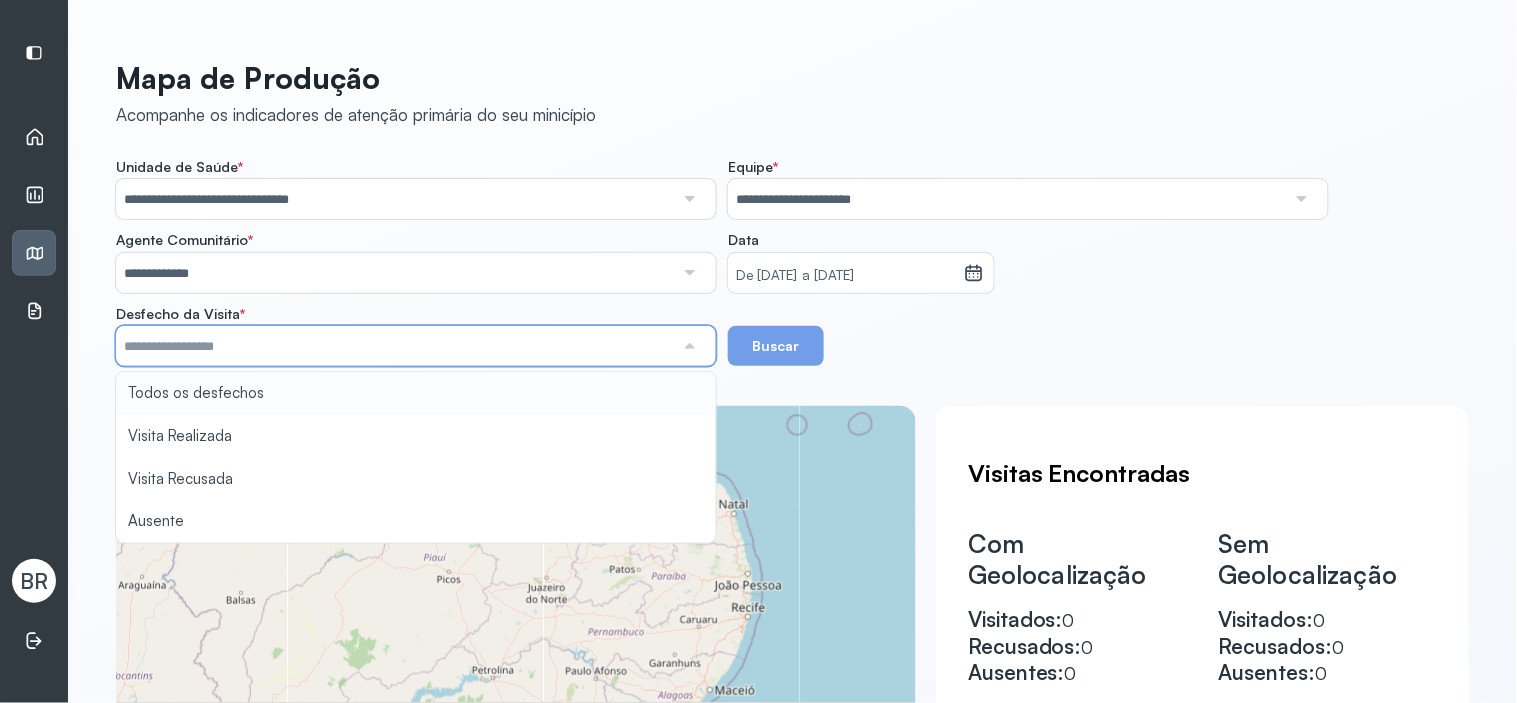 type on "**********" 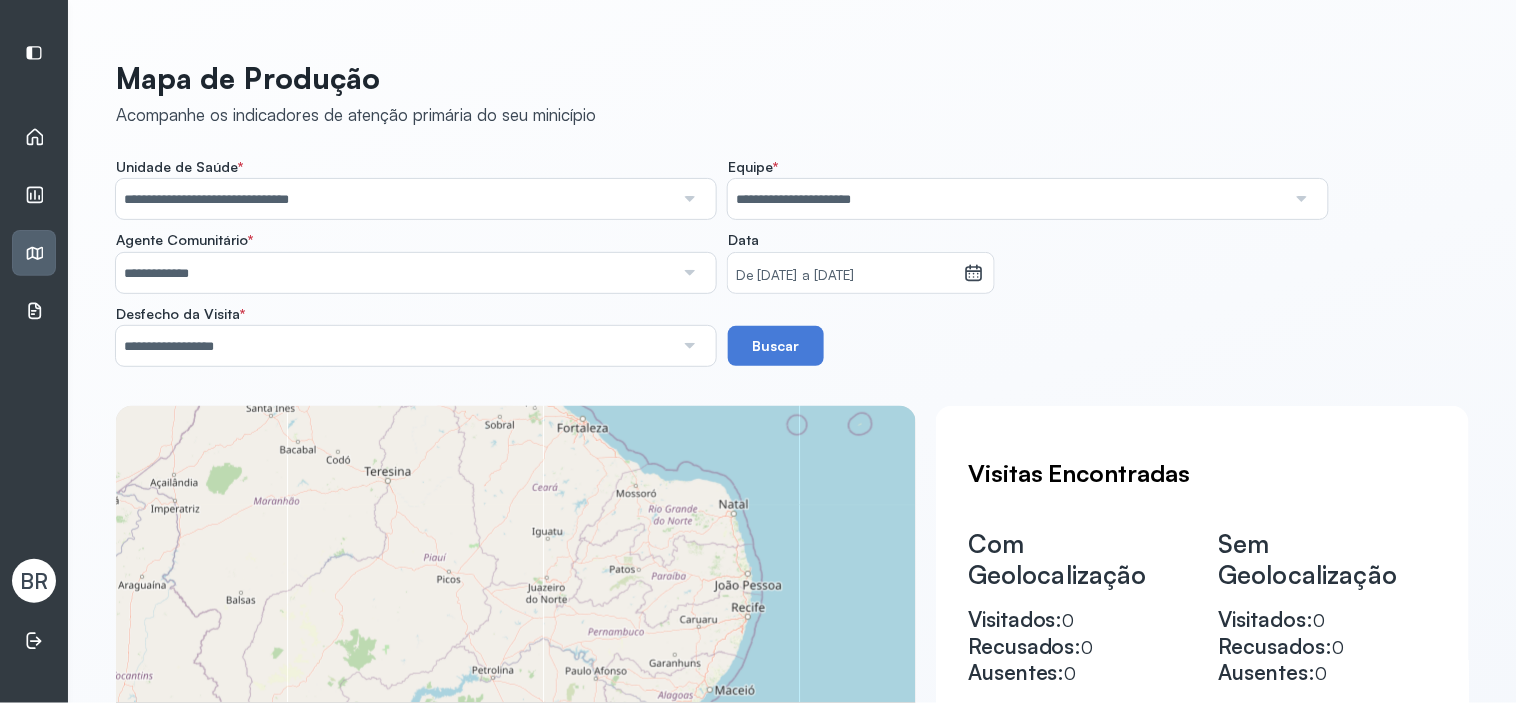 click on "**********" 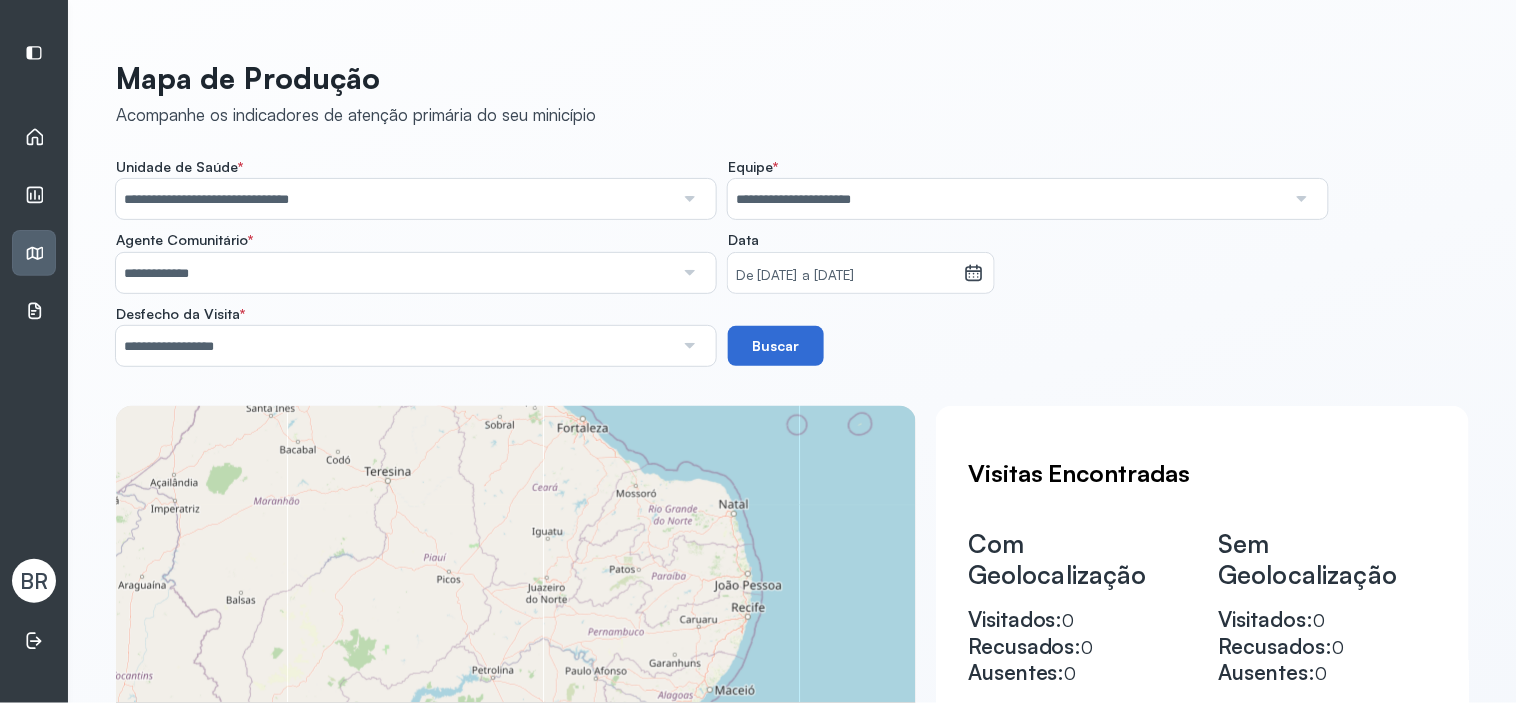 click on "Buscar" at bounding box center [776, 346] 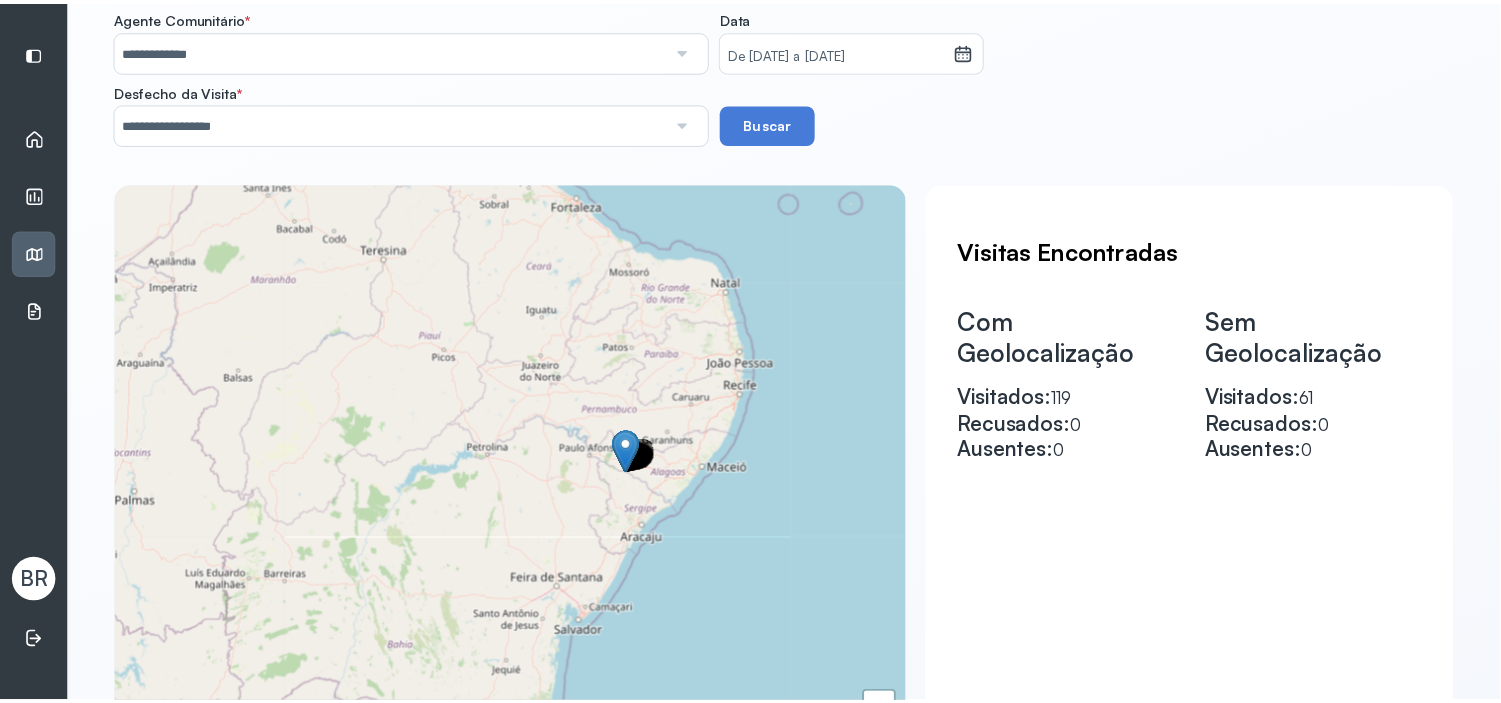 scroll, scrollTop: 111, scrollLeft: 0, axis: vertical 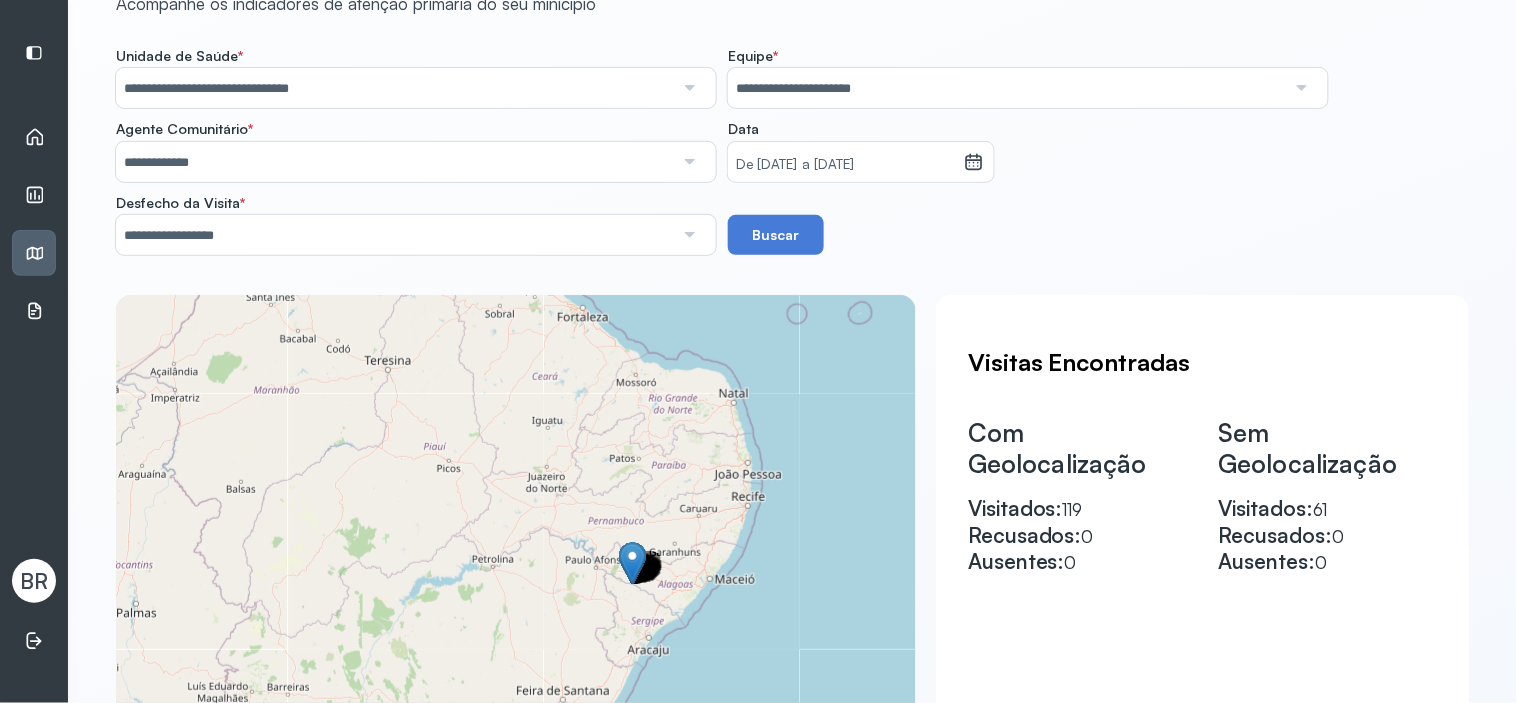 click 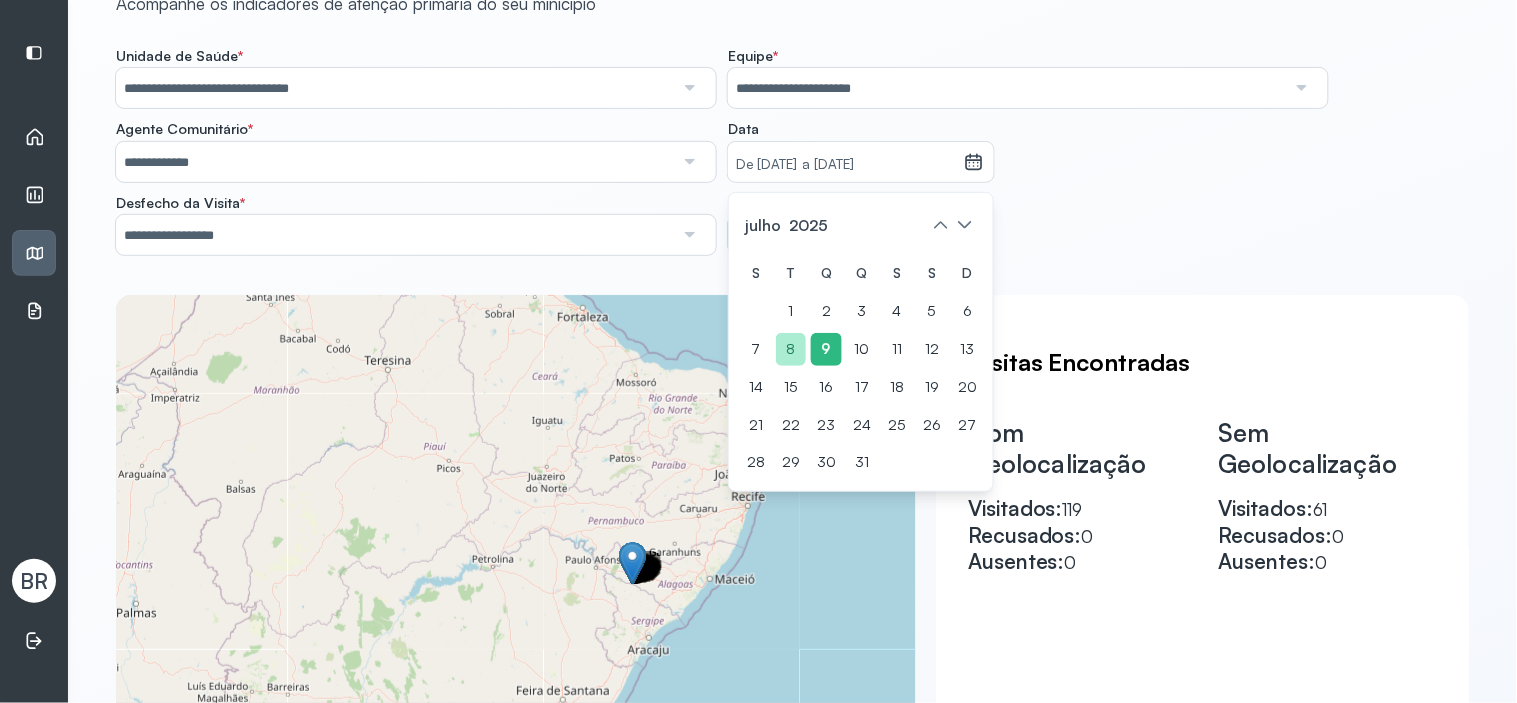 click on "8" 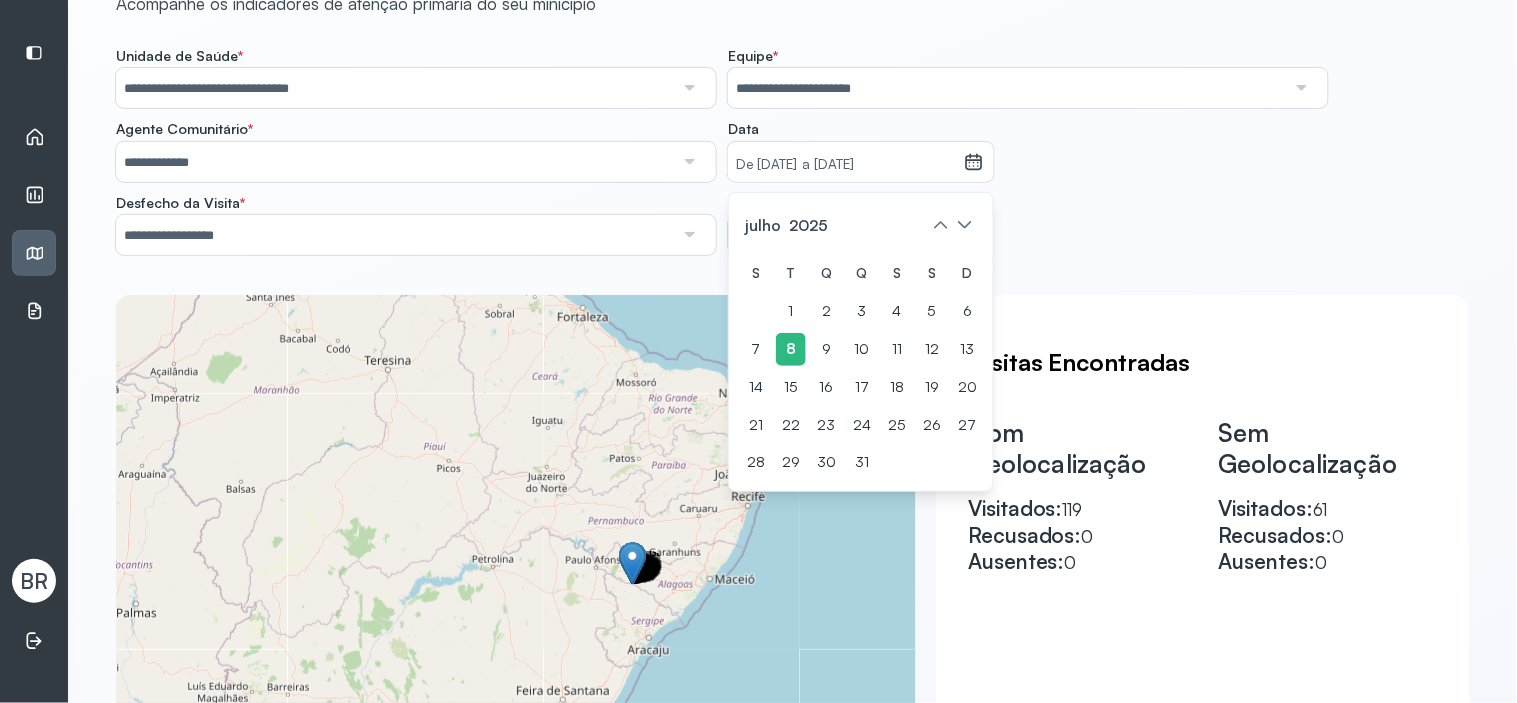 click on "**********" at bounding box center [792, 151] 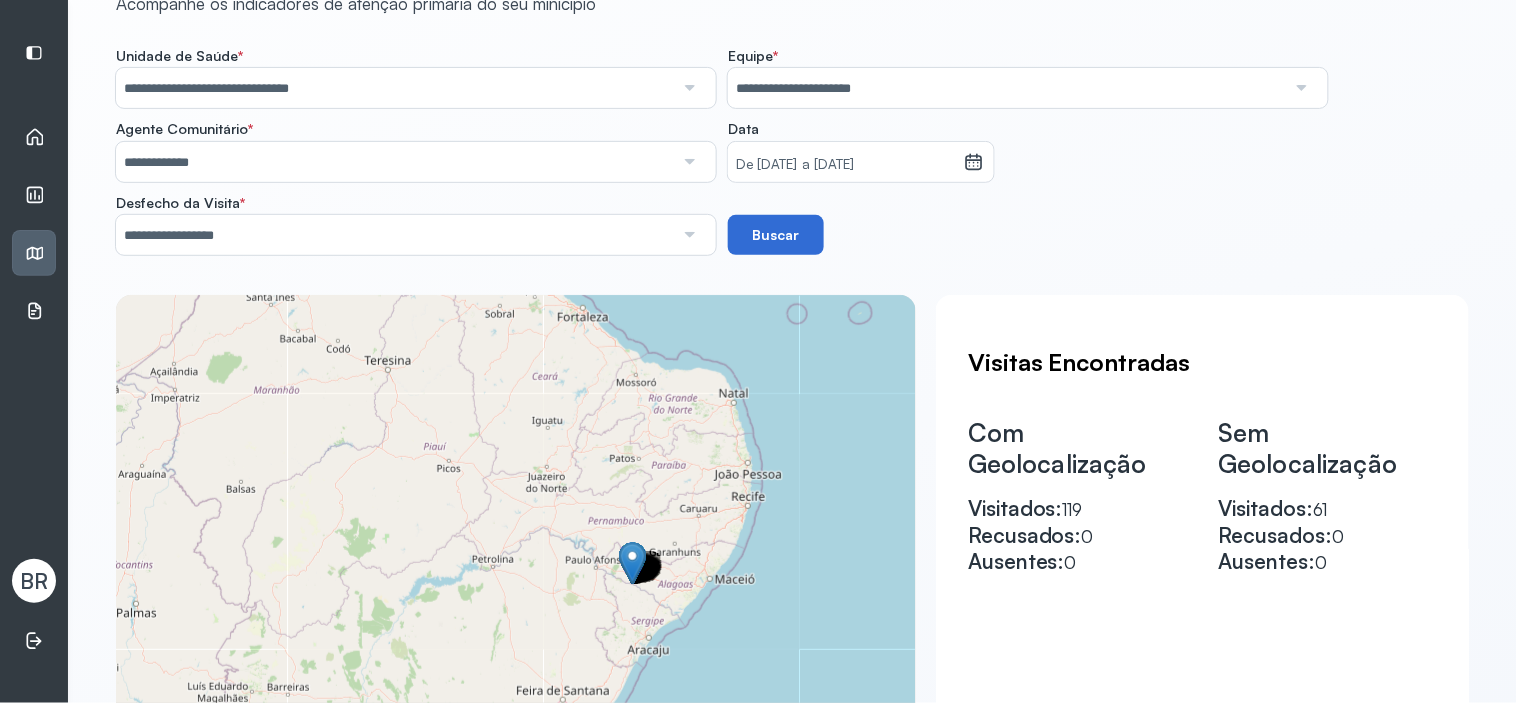 click on "Buscar" at bounding box center (776, 235) 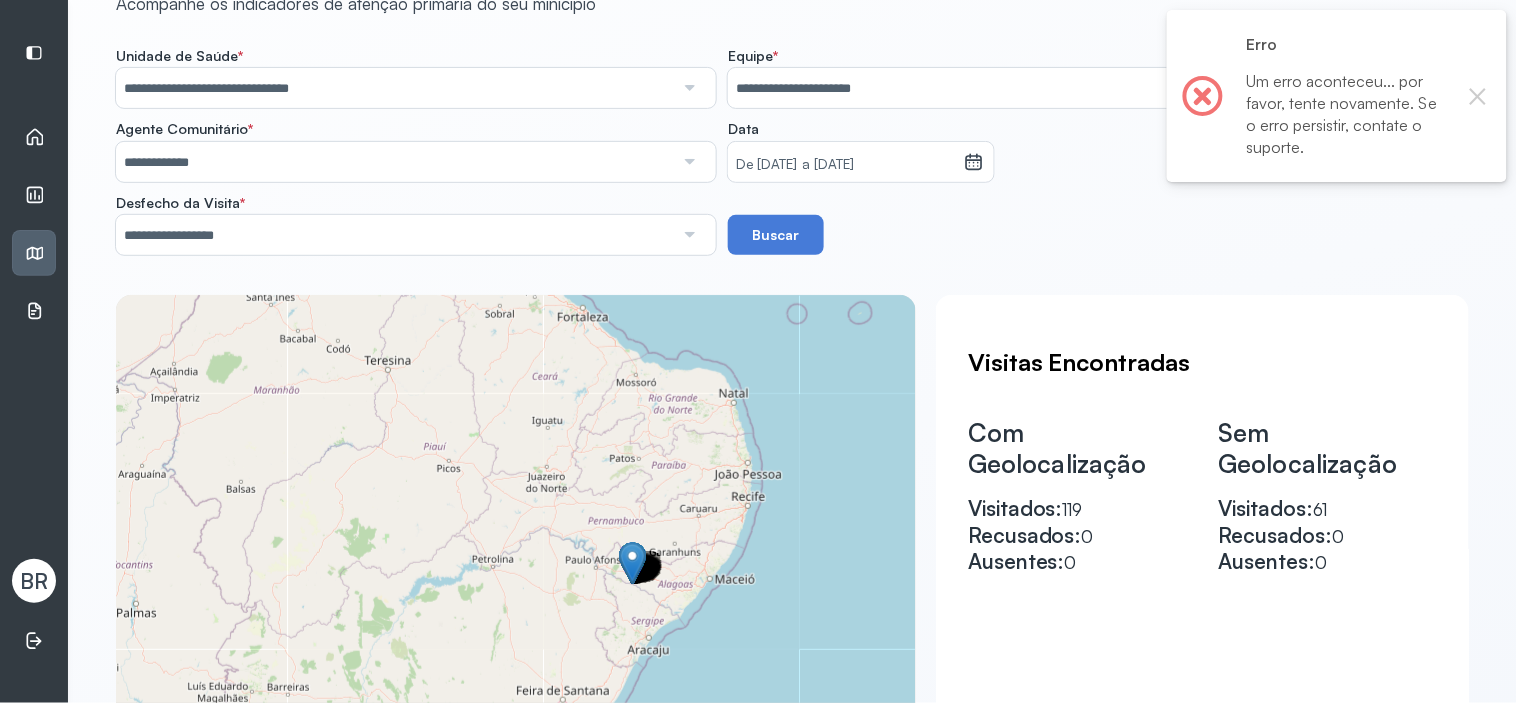 click 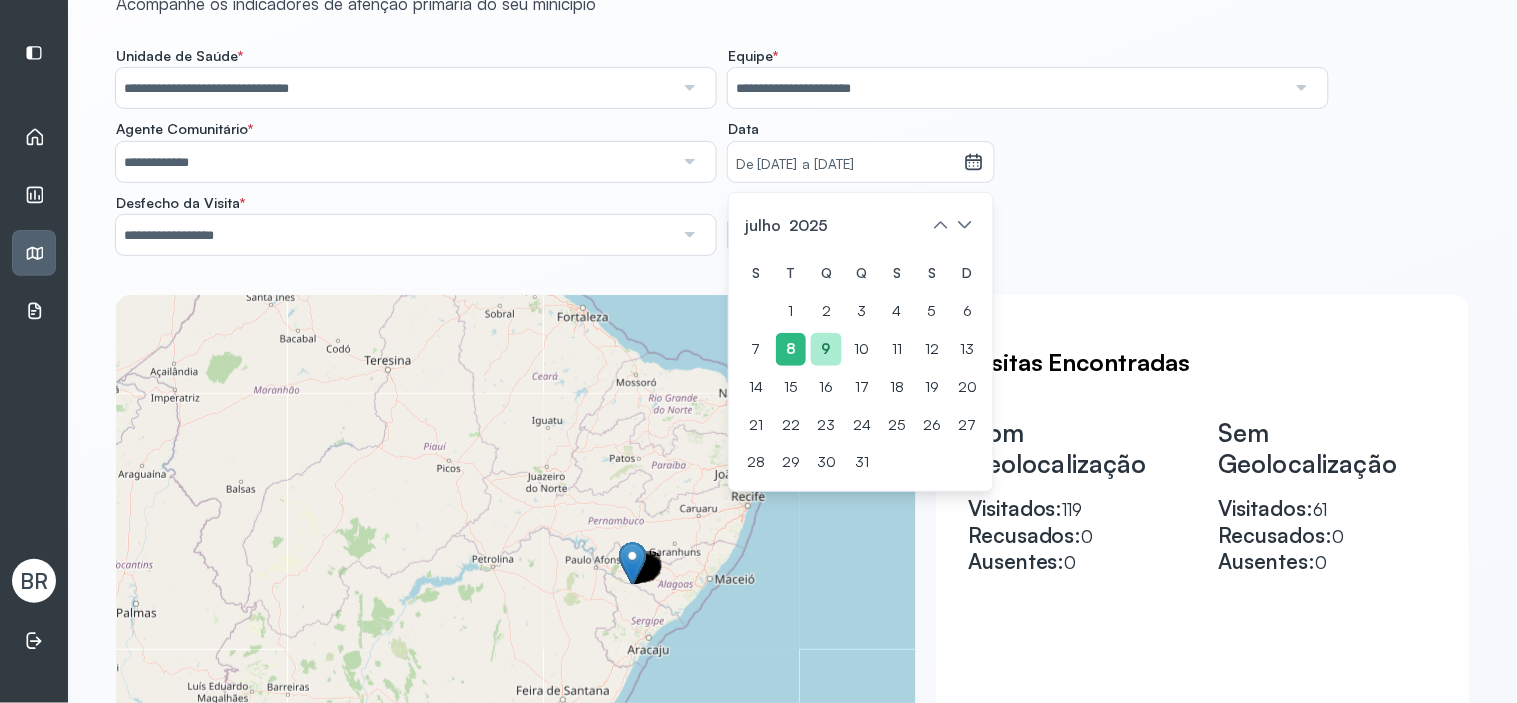 click on "9" 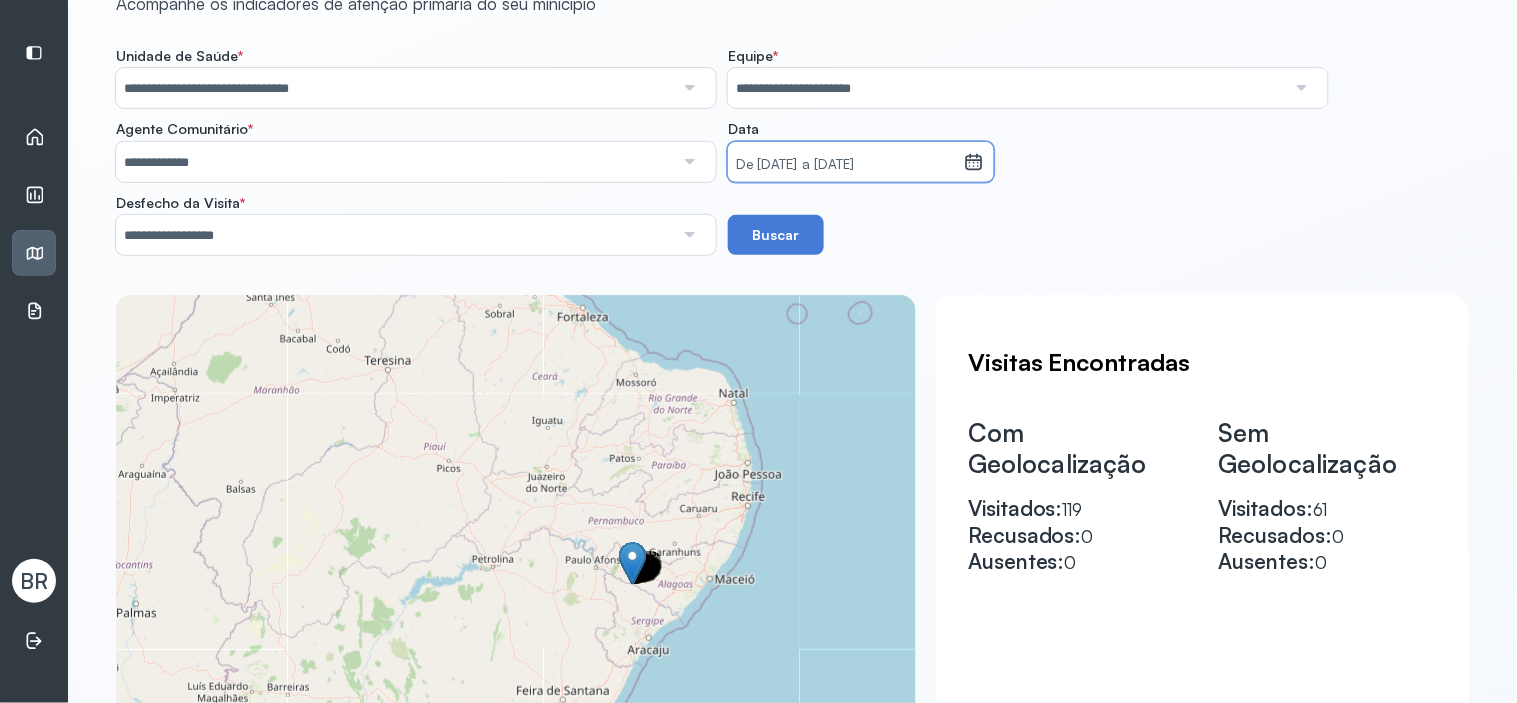click on "De 08/07/2025 a 09/07/2025" at bounding box center (846, 162) 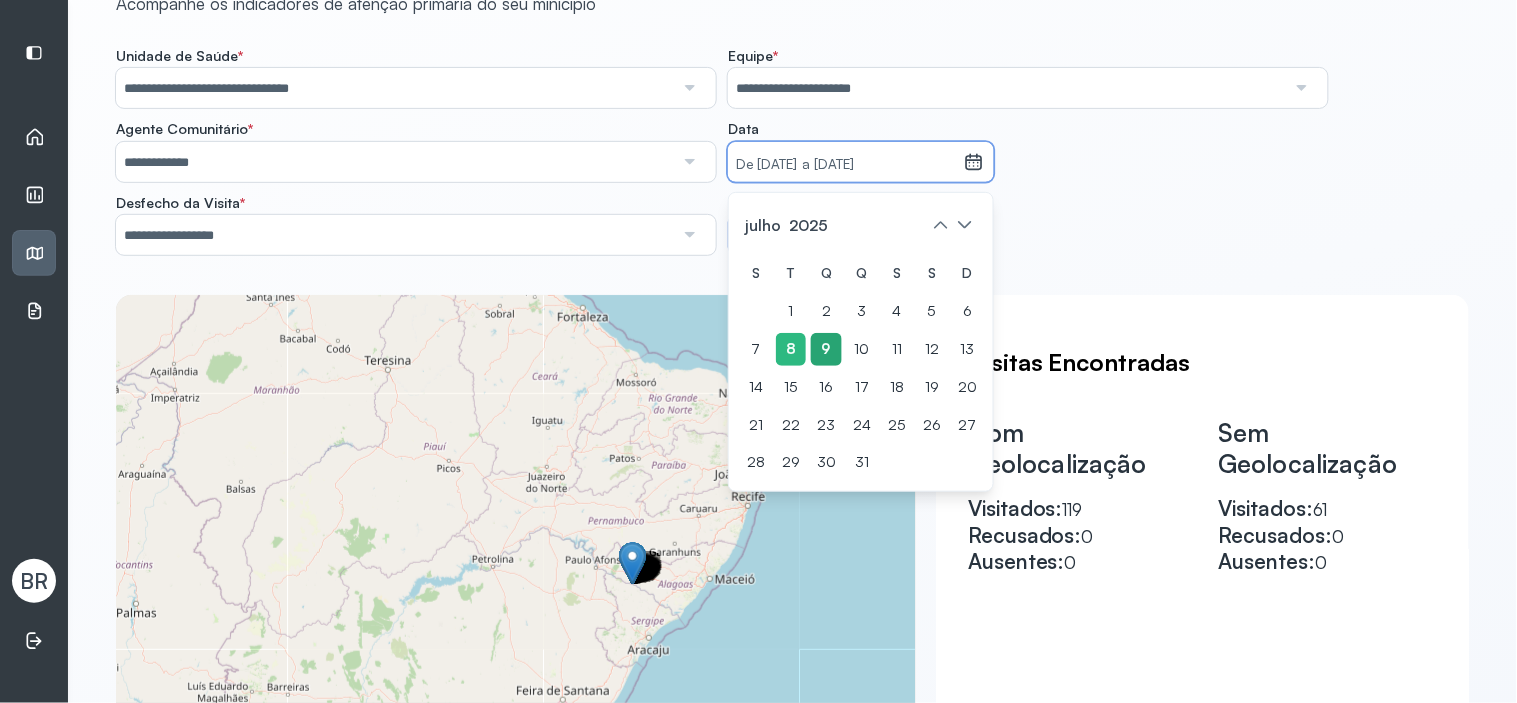 click on "9" 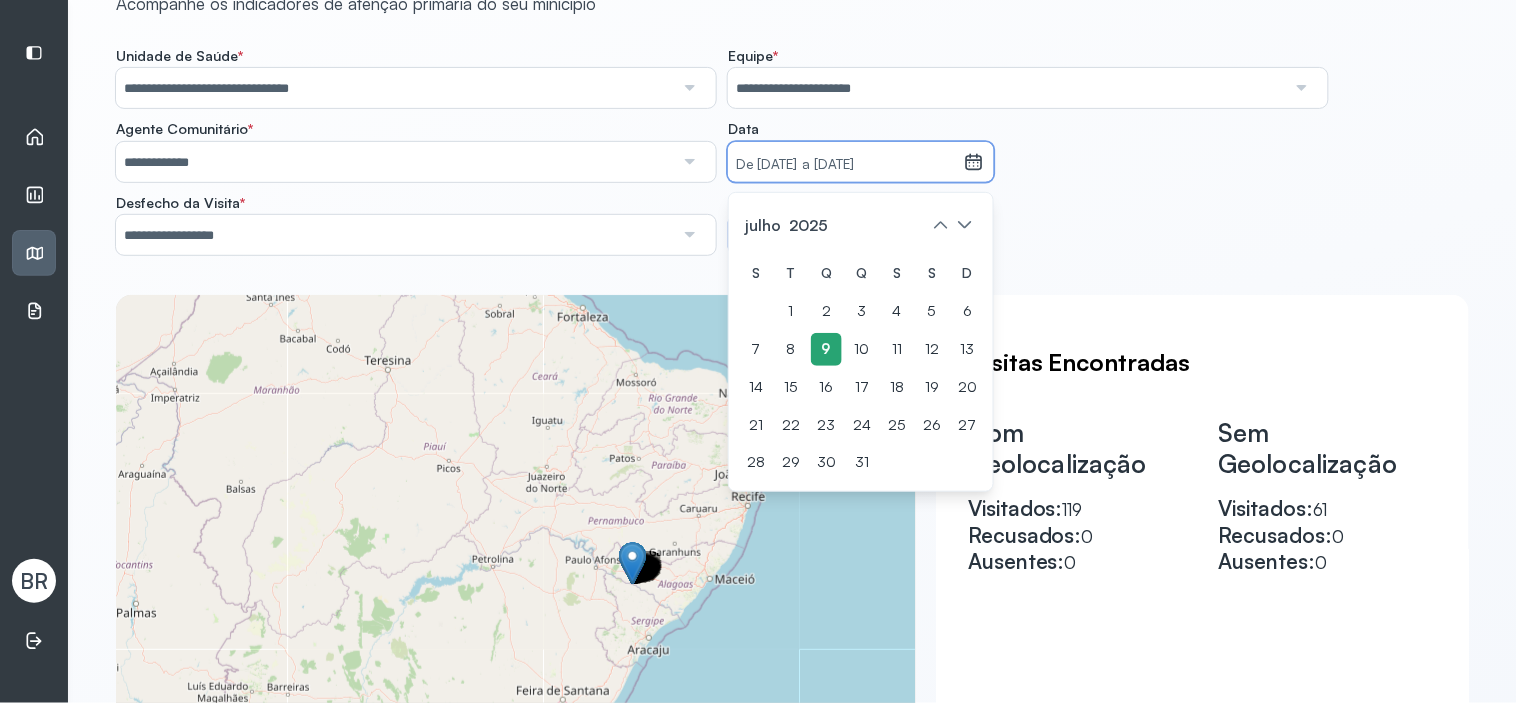 click on "9" 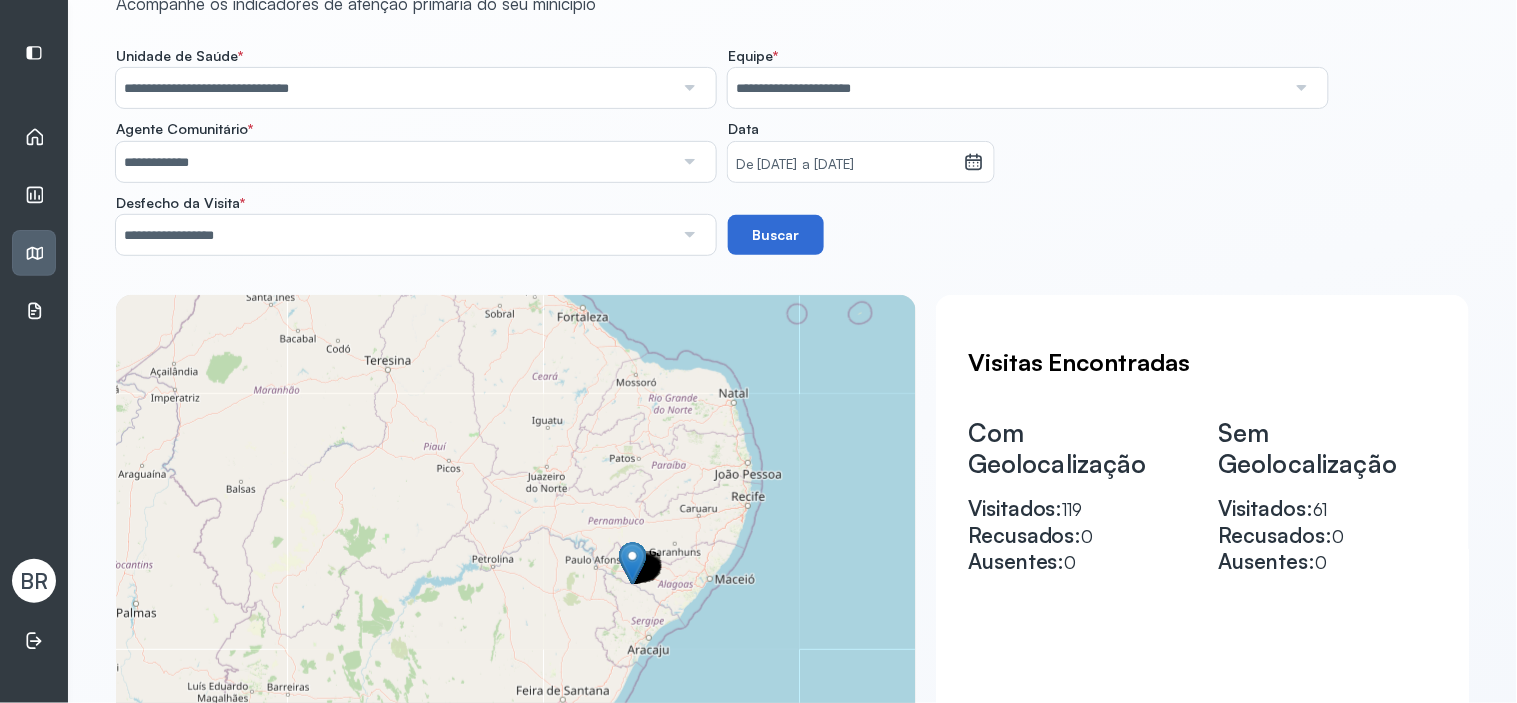 click on "Buscar" at bounding box center (776, 235) 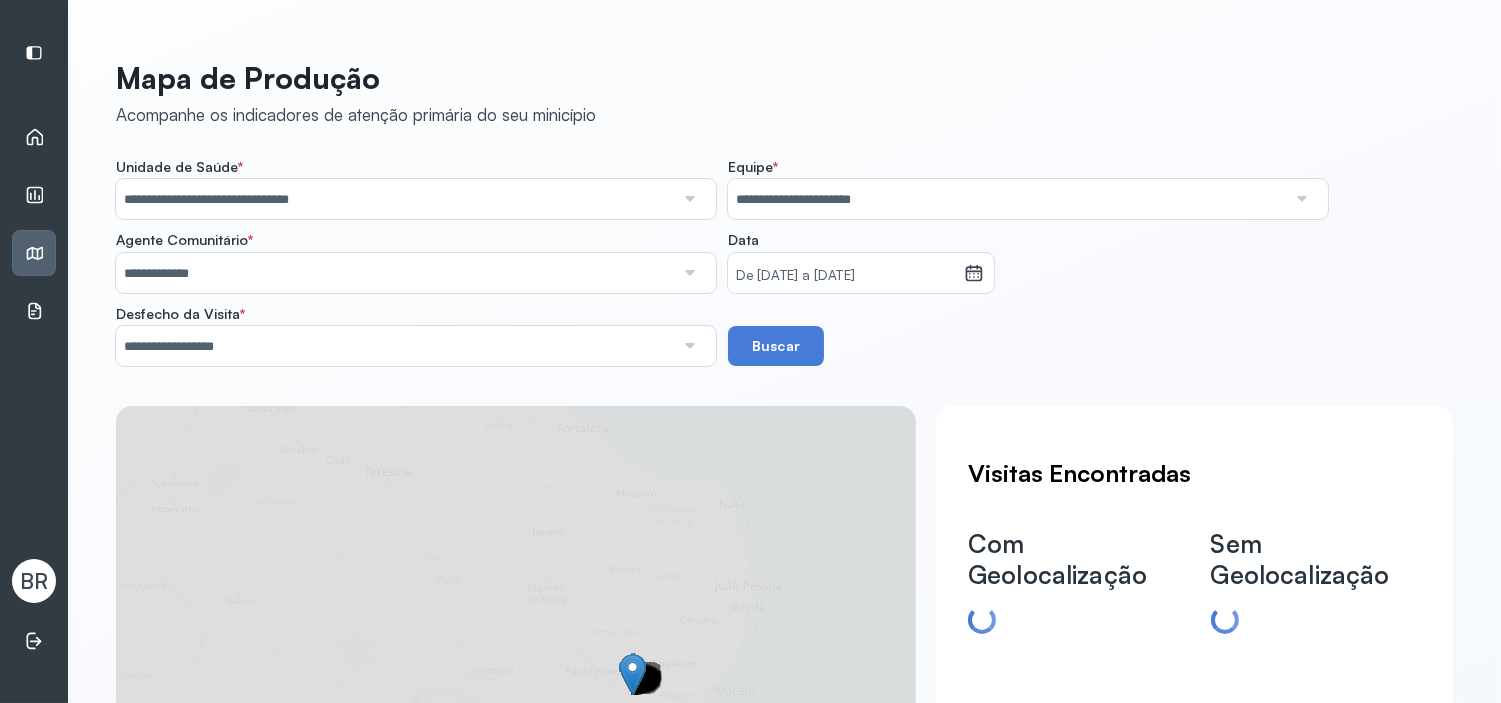 scroll, scrollTop: 111, scrollLeft: 0, axis: vertical 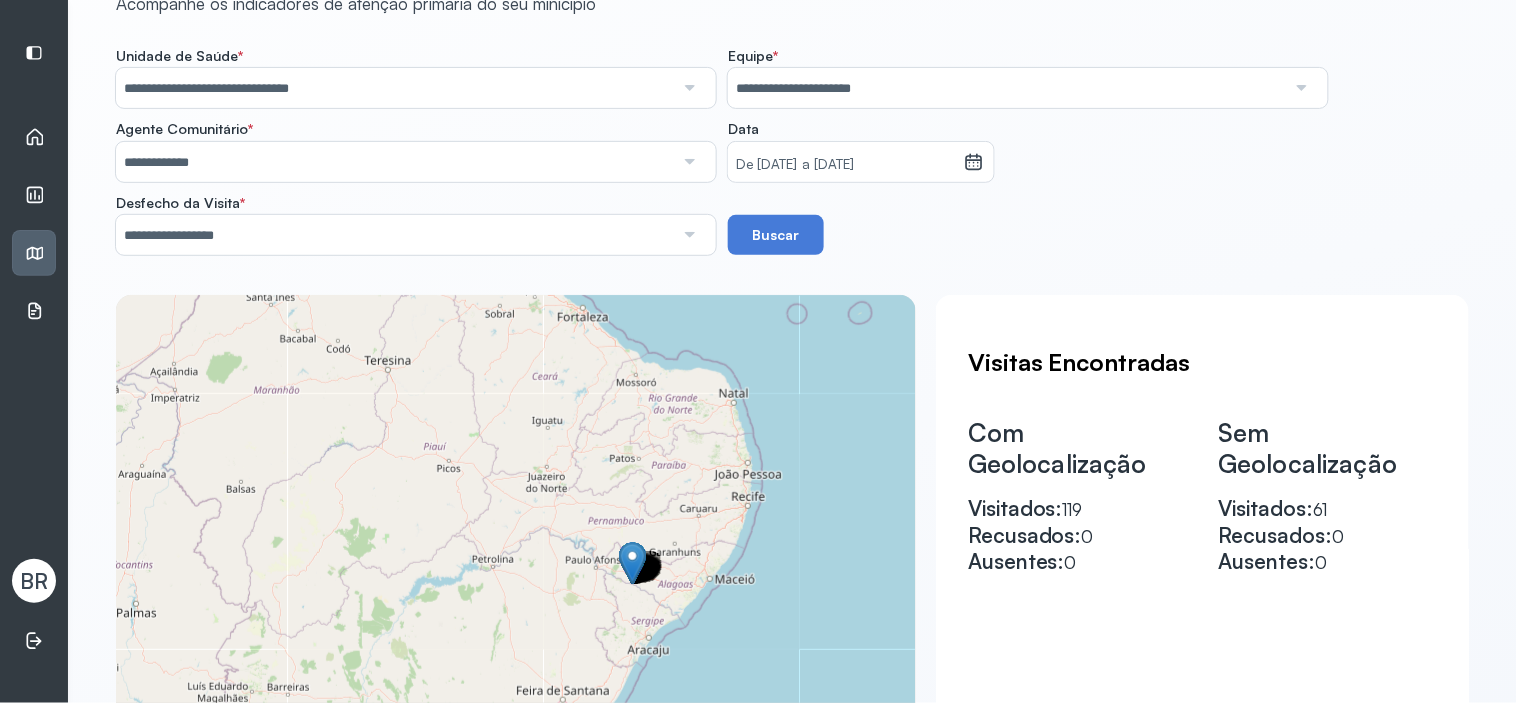 click at bounding box center [689, 88] 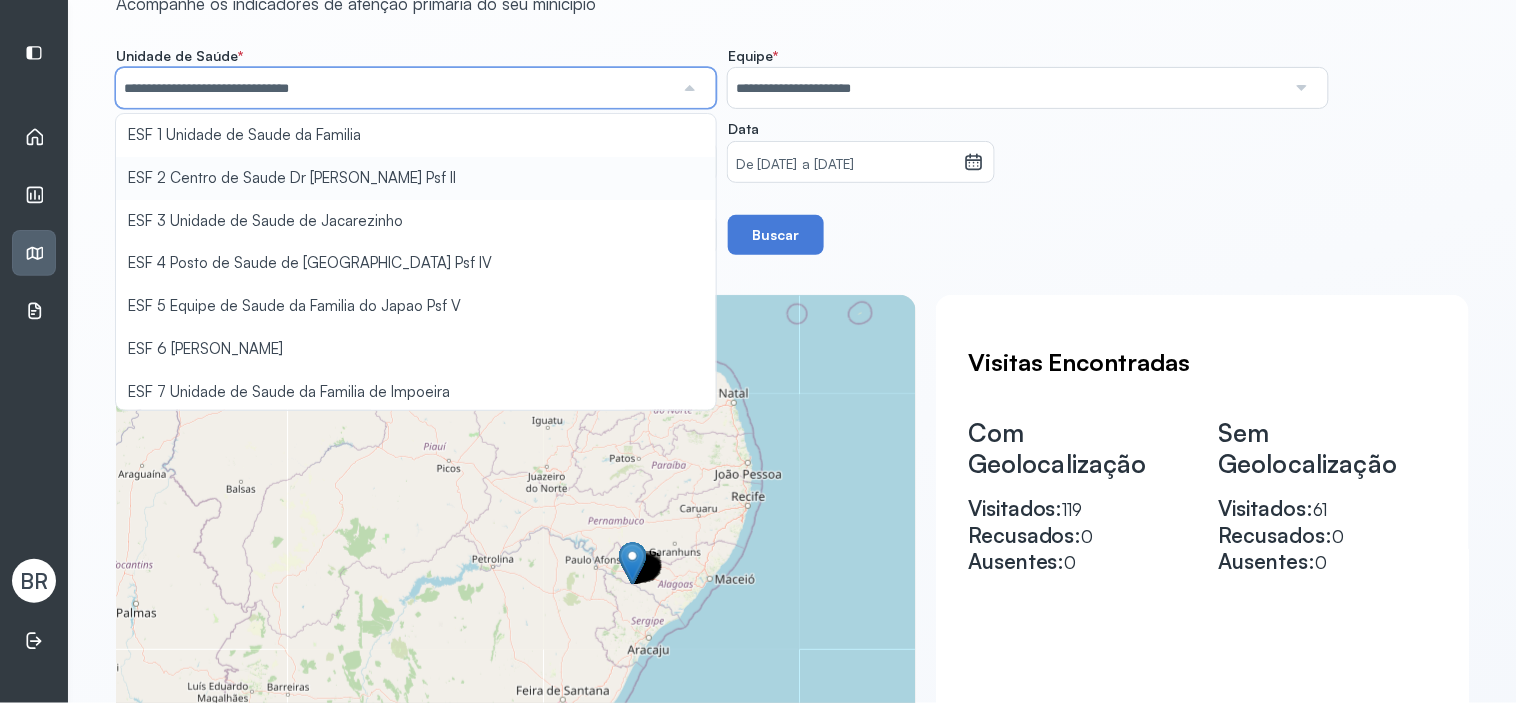 type on "**********" 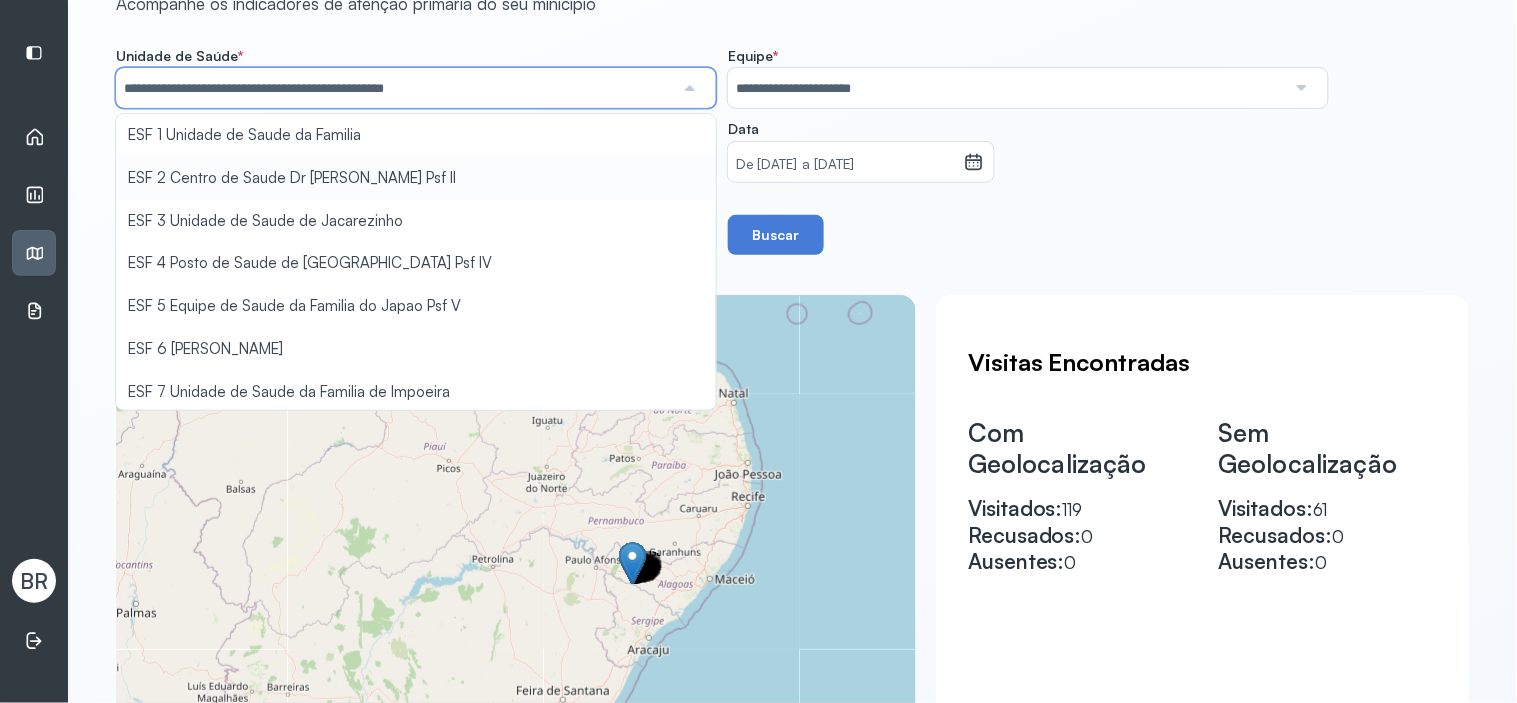 click on "**********" at bounding box center [792, 151] 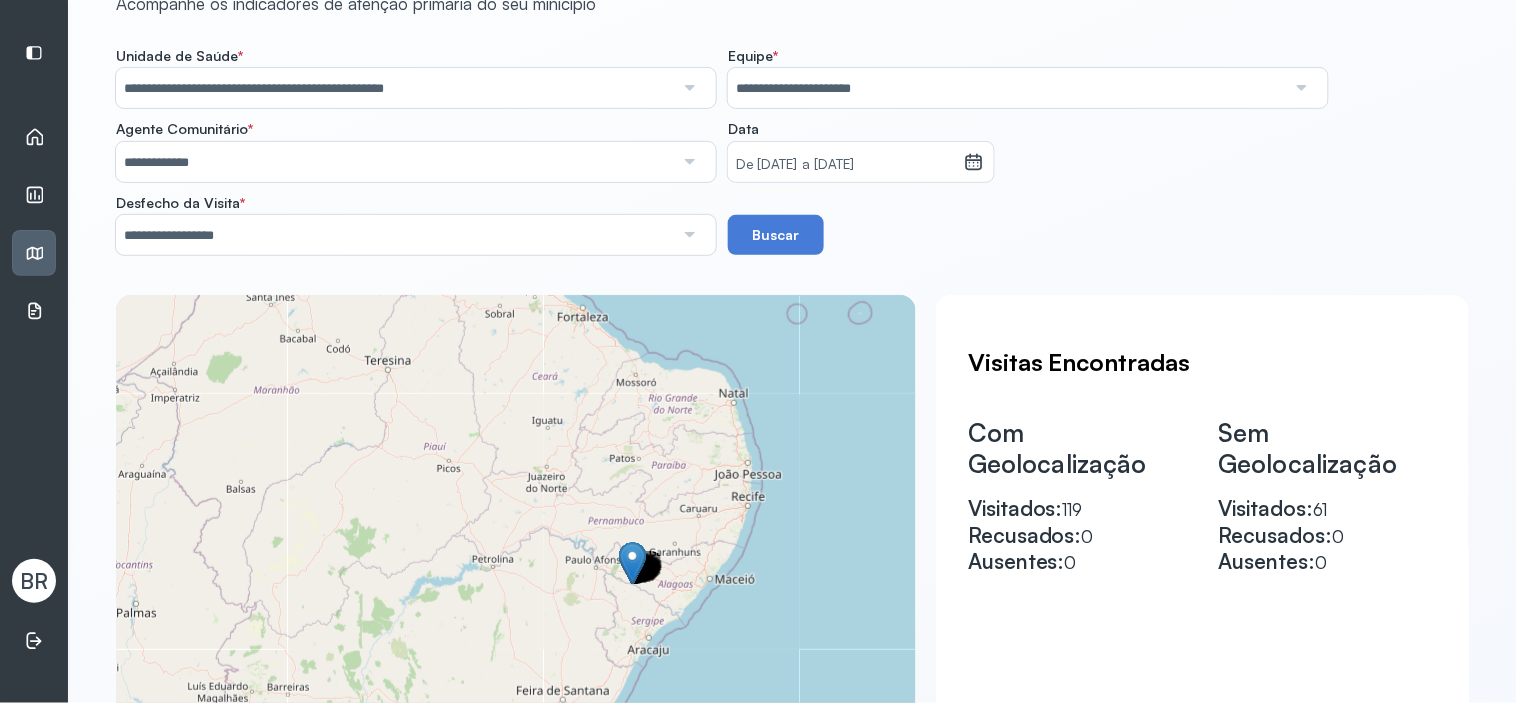 click on "**********" at bounding box center (1007, 88) 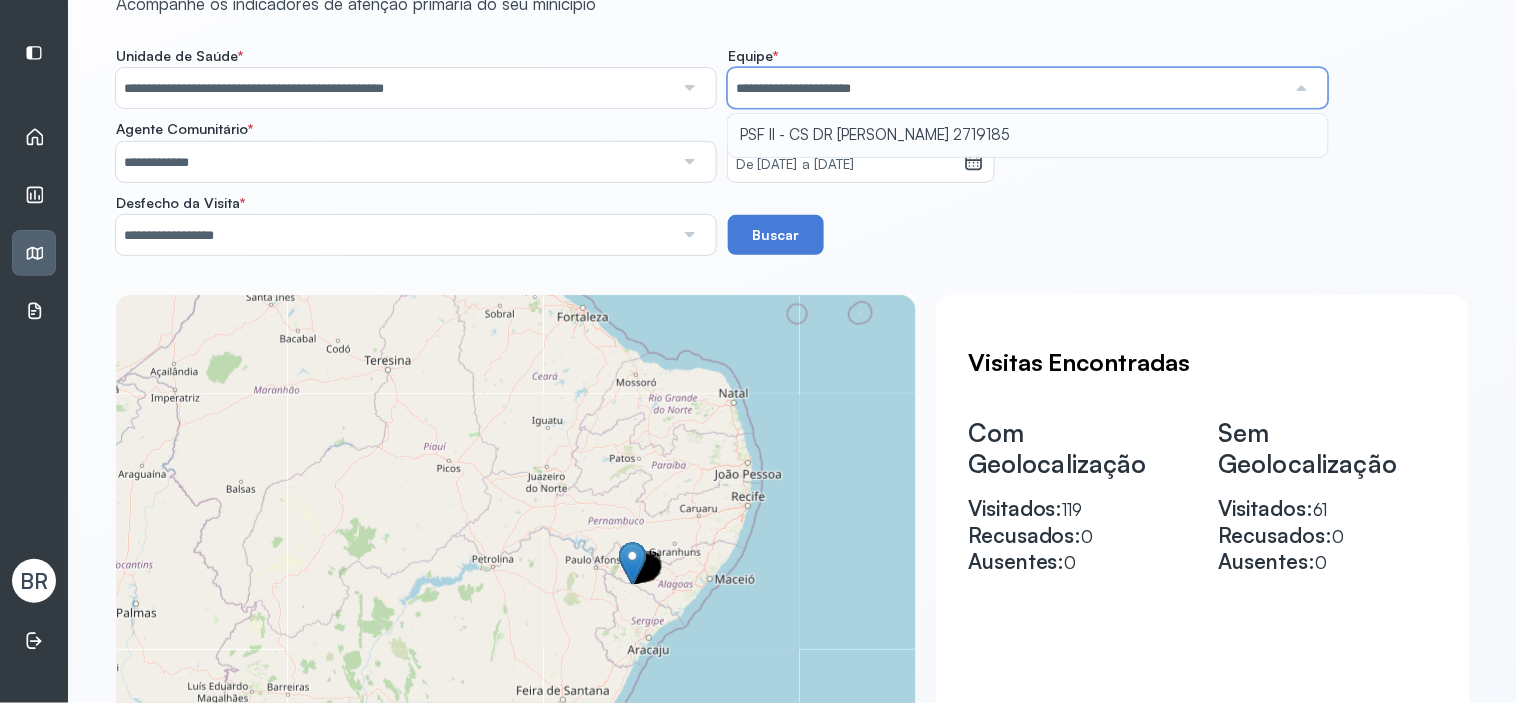 type on "**********" 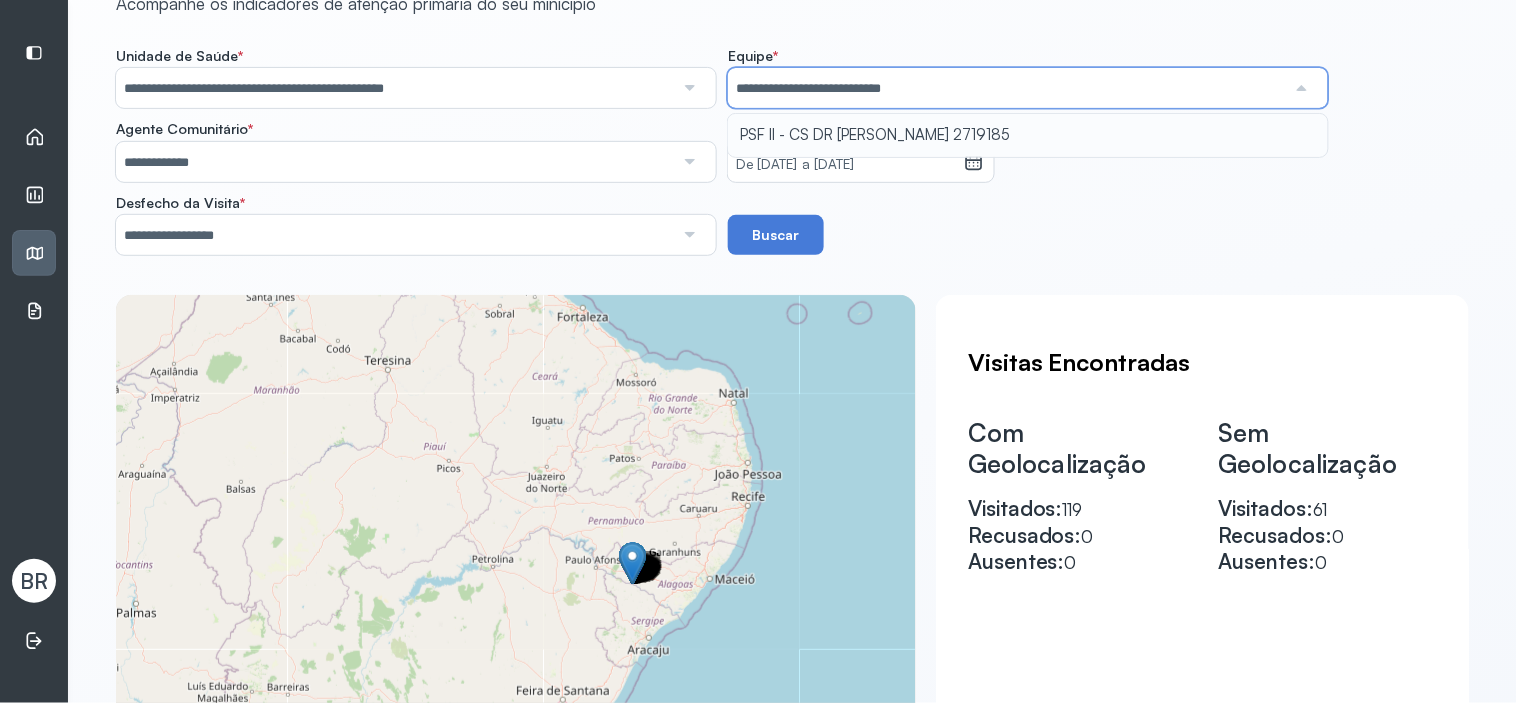 click on "**********" at bounding box center (792, 151) 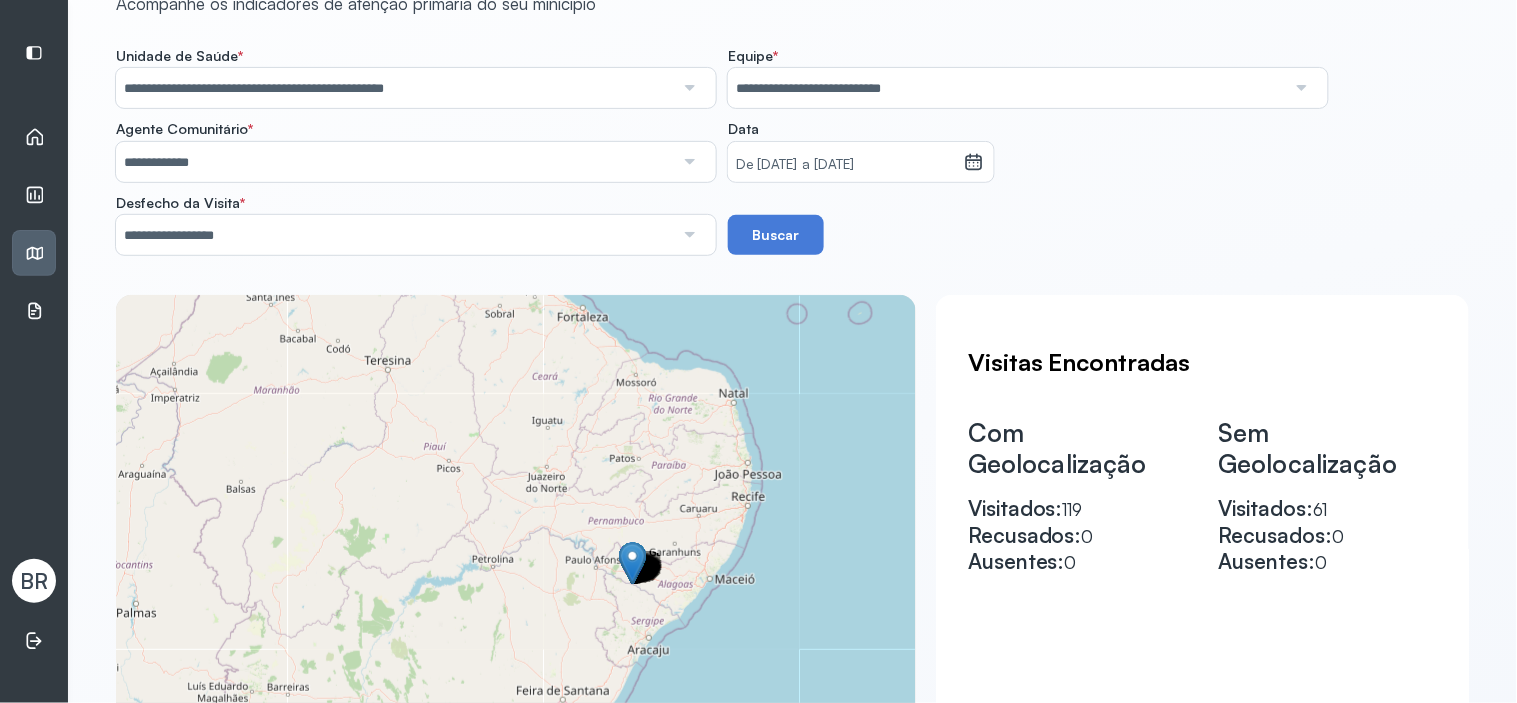 click at bounding box center (689, 162) 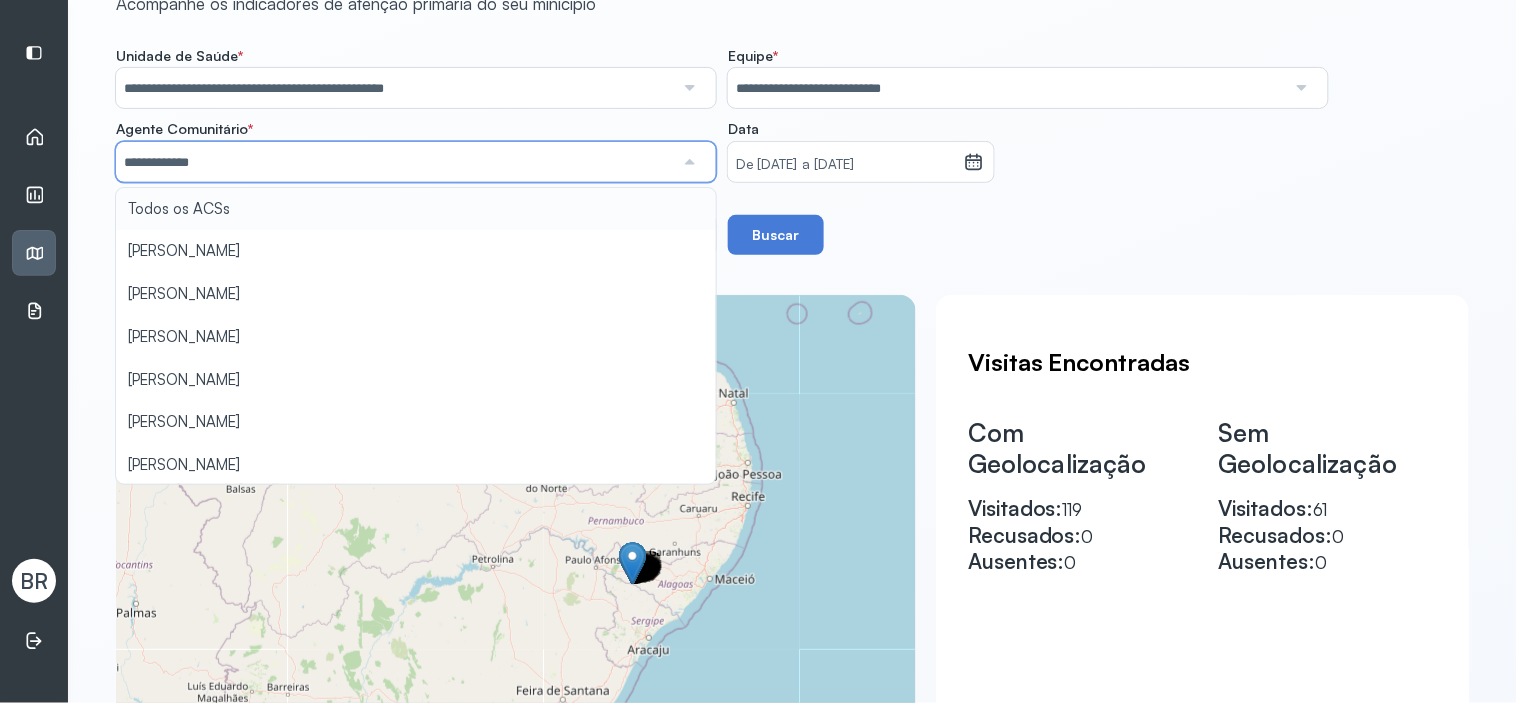 click on "**********" at bounding box center [792, 151] 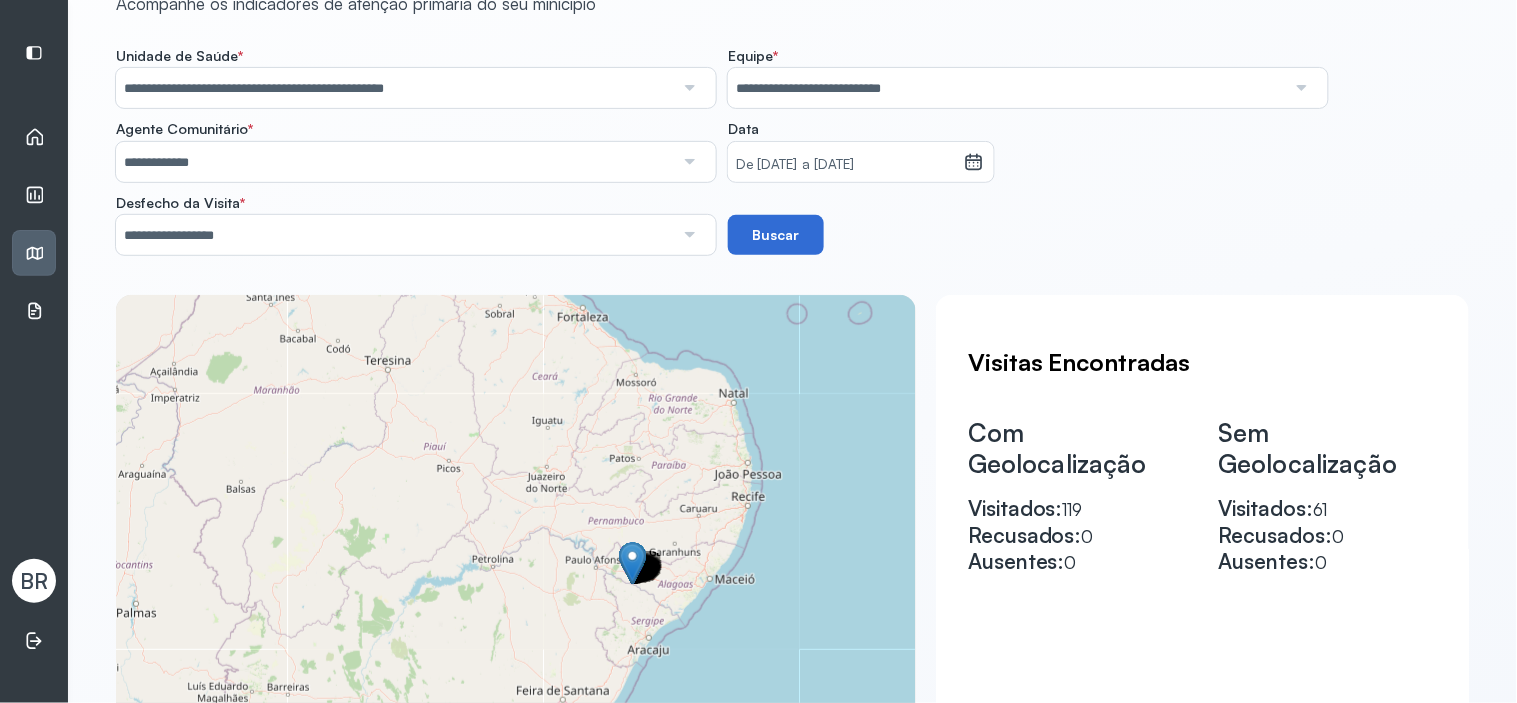 click on "Buscar" at bounding box center [776, 235] 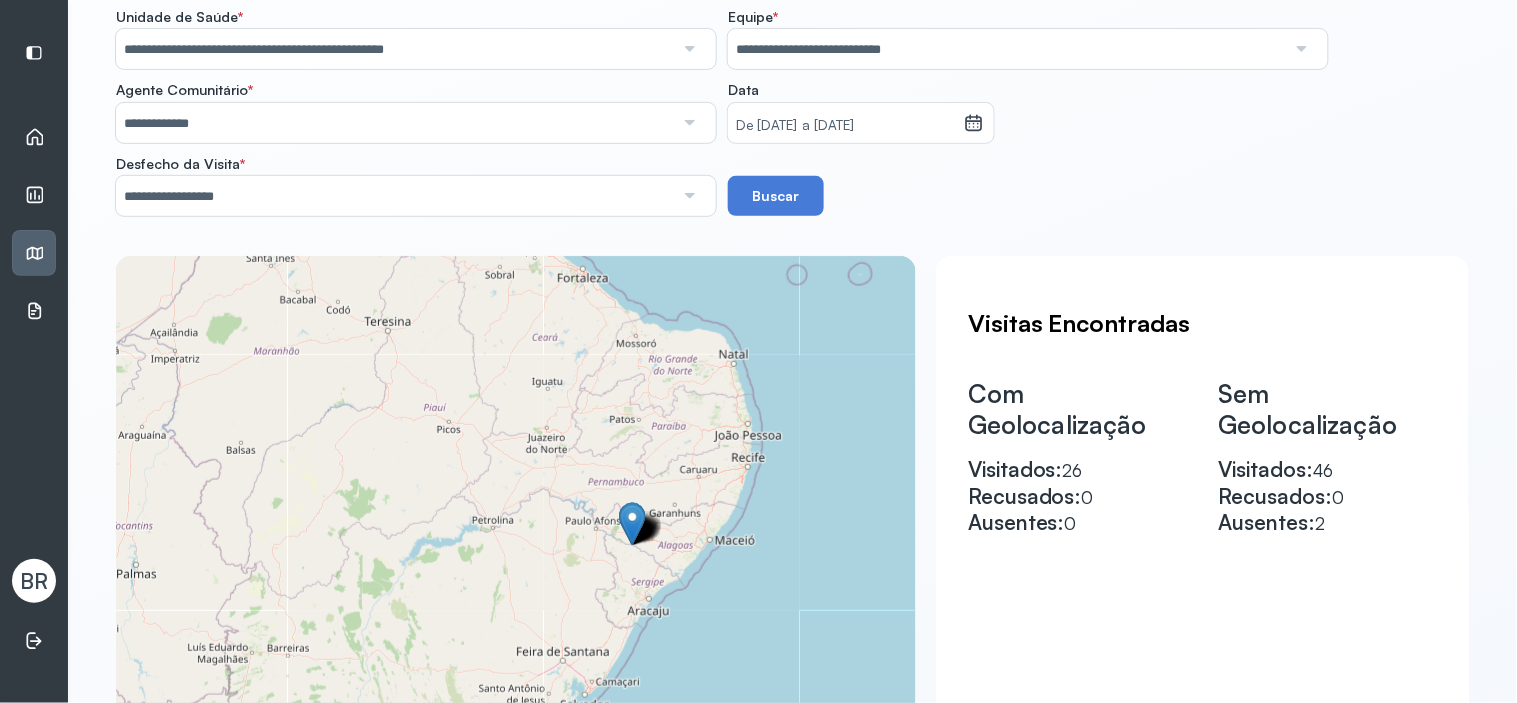 scroll, scrollTop: 111, scrollLeft: 0, axis: vertical 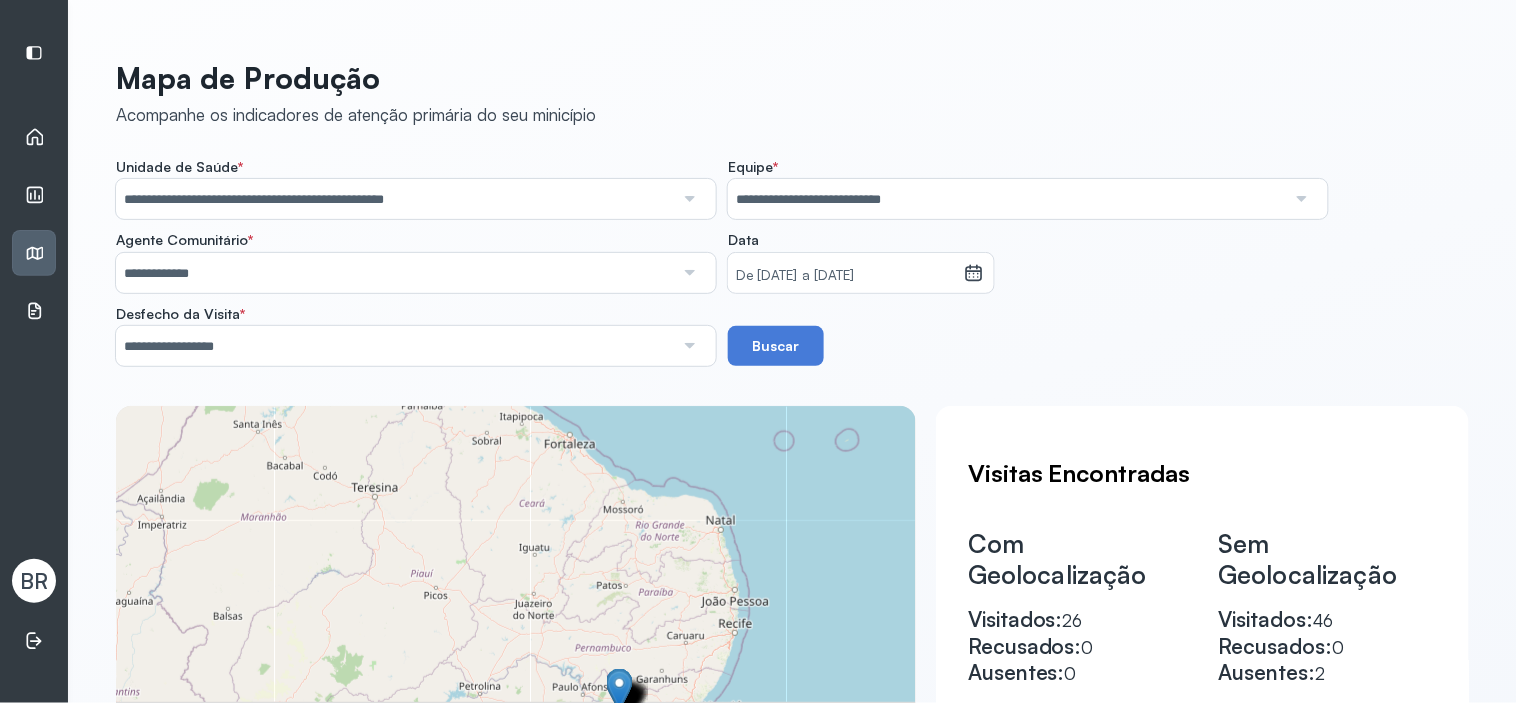 click on "**********" at bounding box center (395, 199) 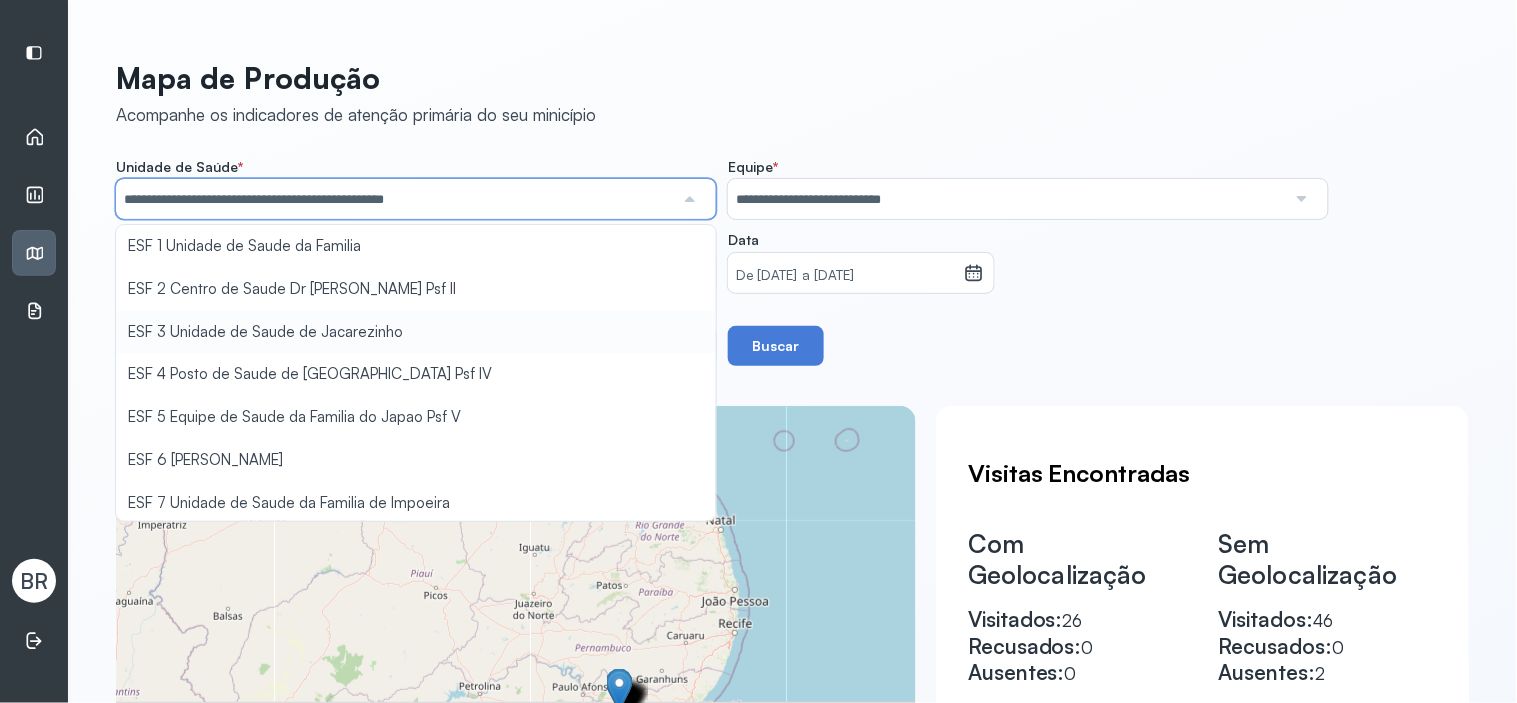 type on "**********" 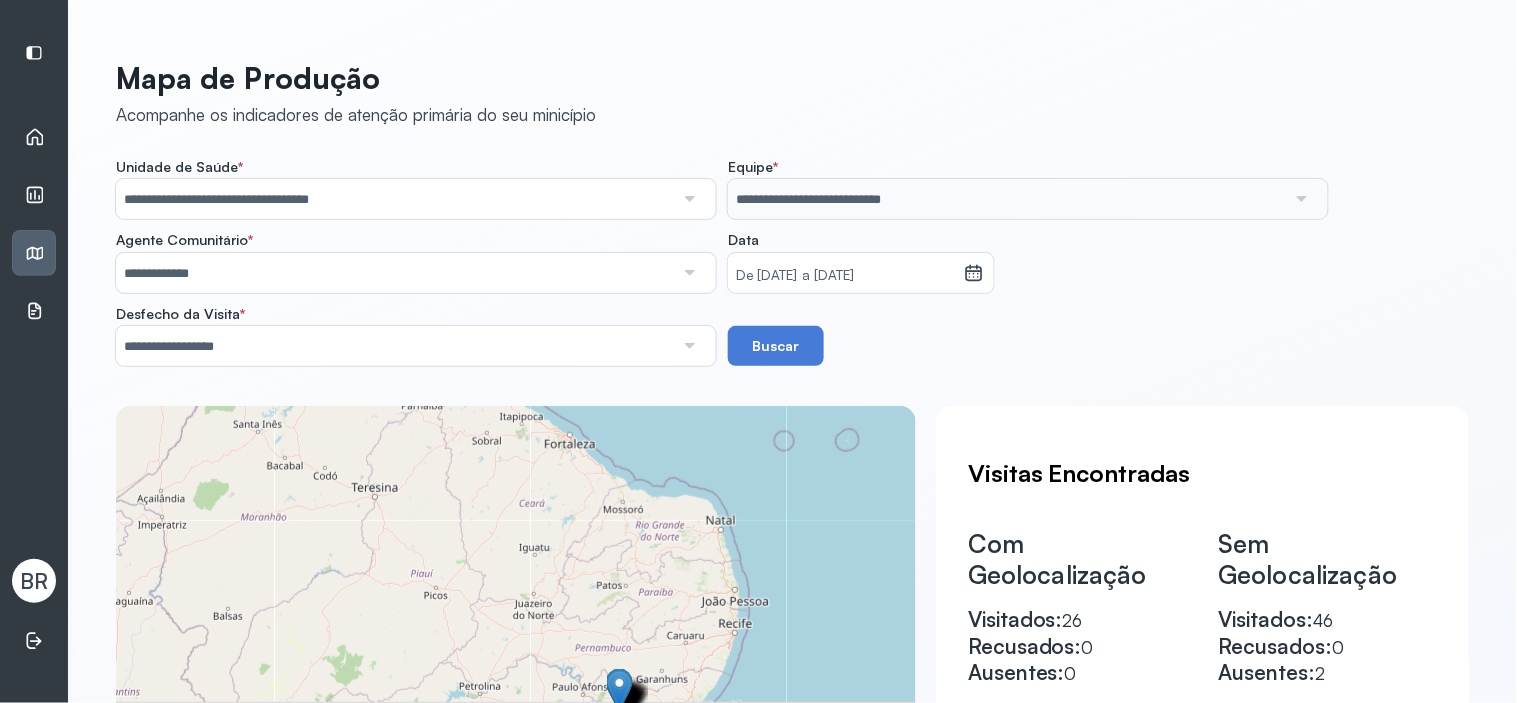 click on "**********" at bounding box center [792, 262] 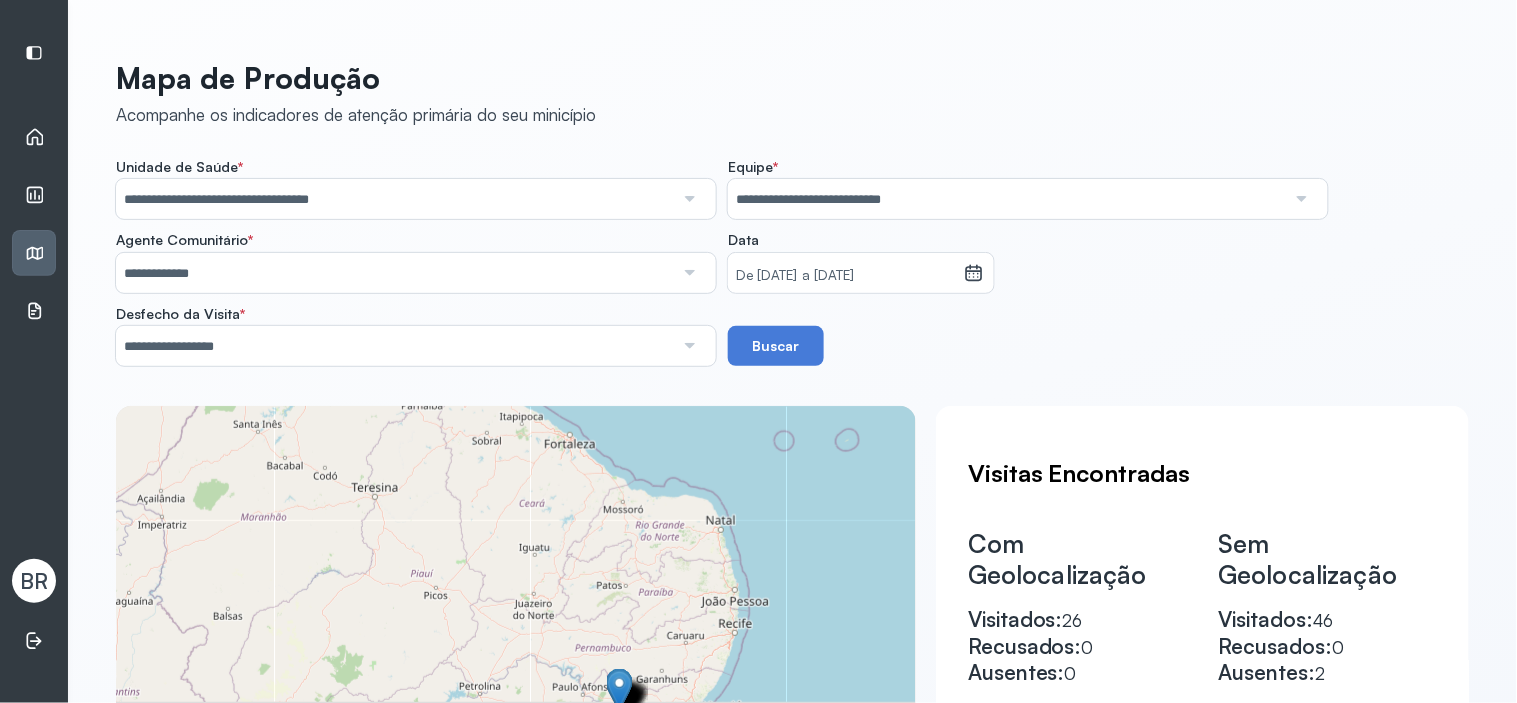 click at bounding box center [1301, 199] 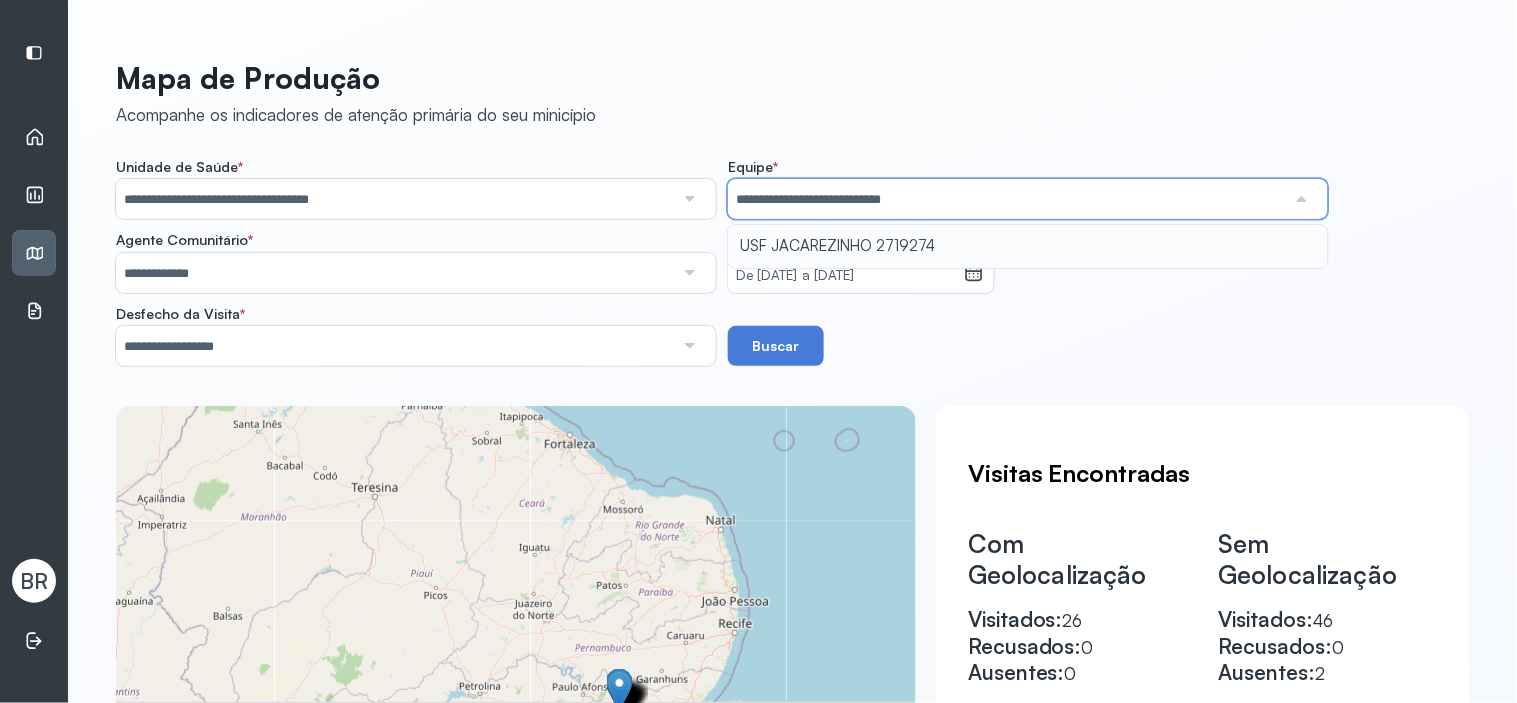 type on "**********" 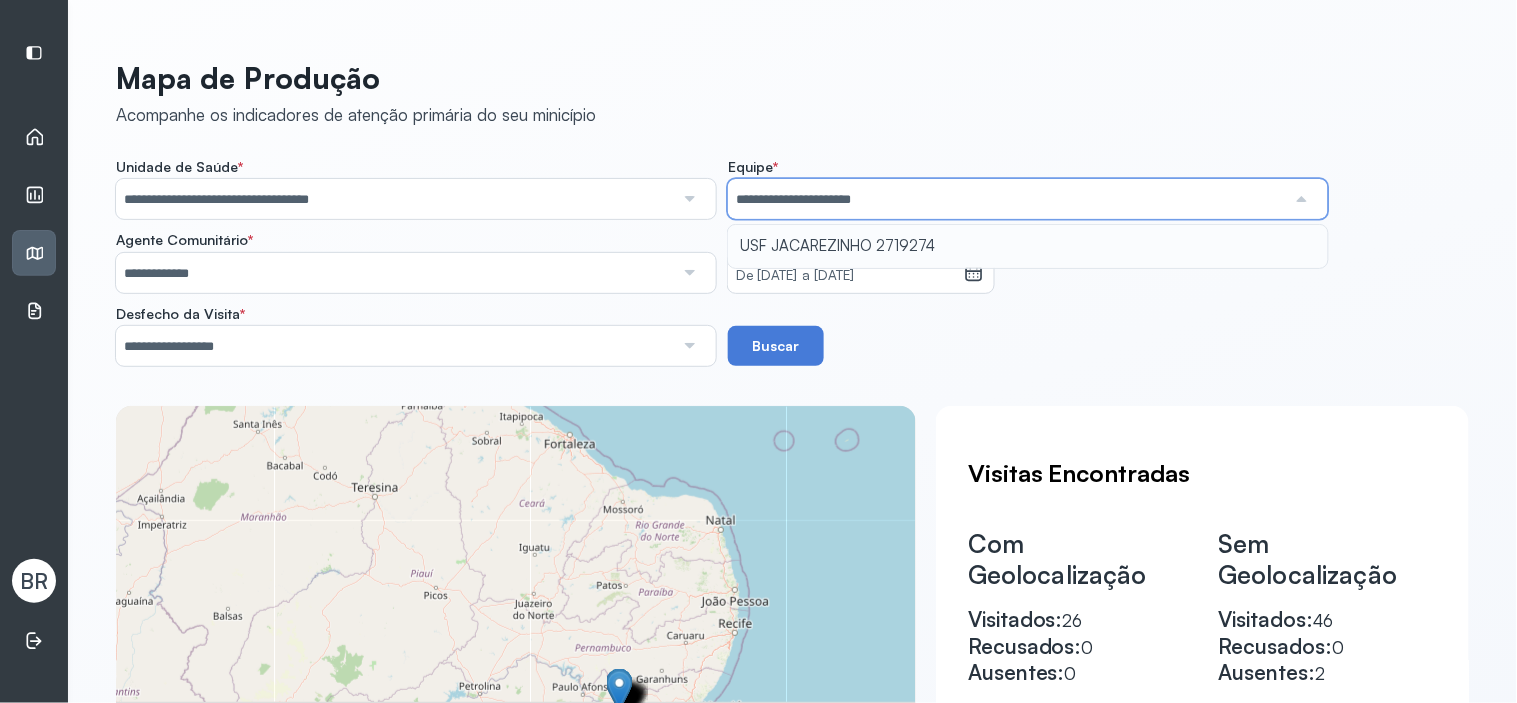 click on "**********" at bounding box center (792, 262) 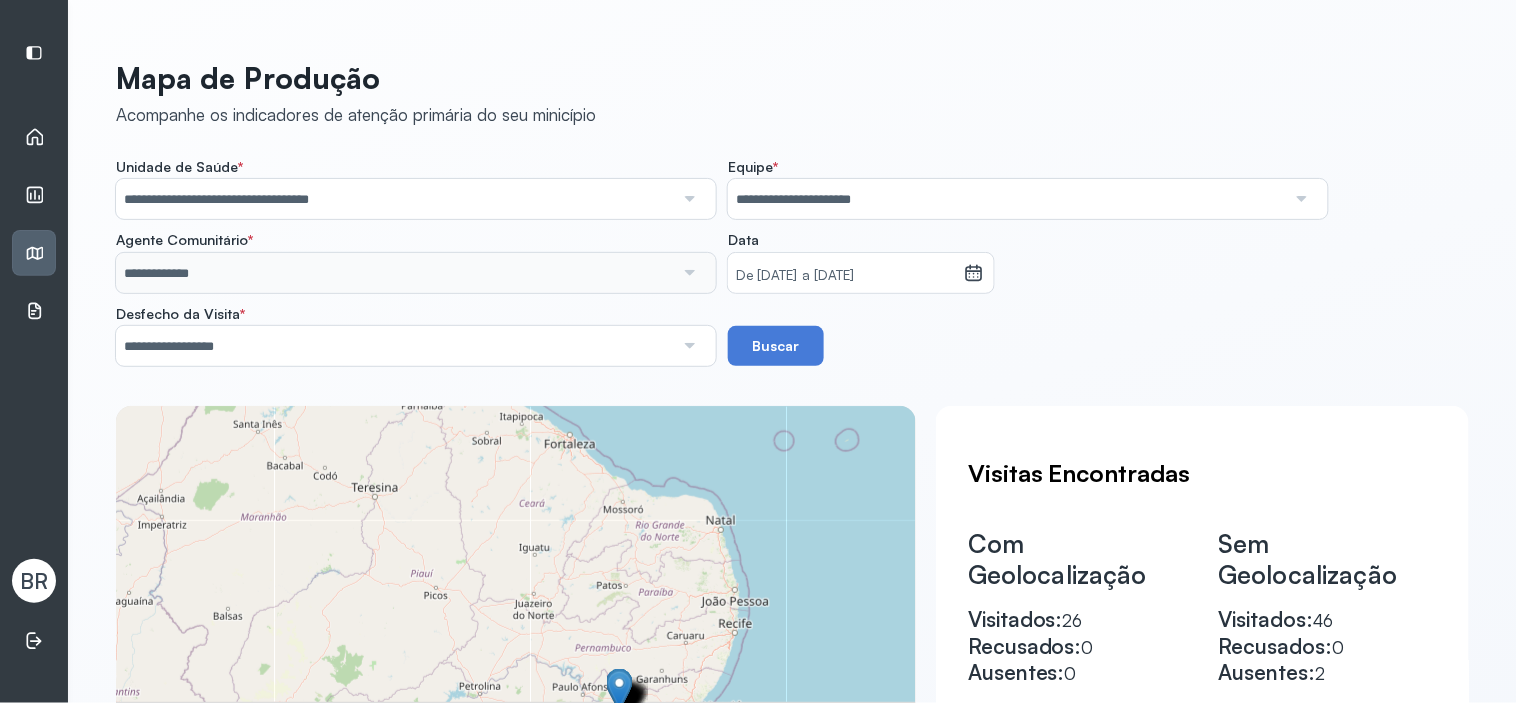 click 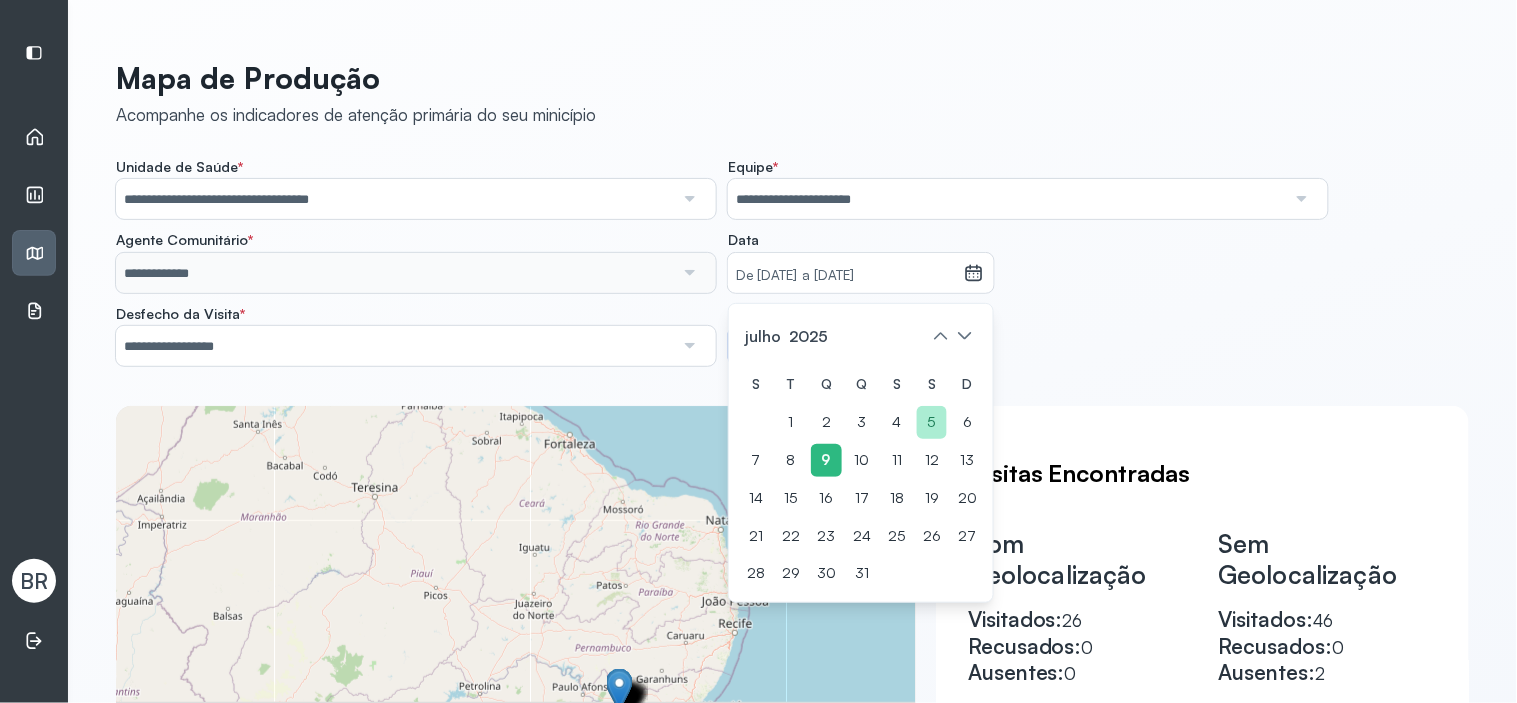 click on "5" 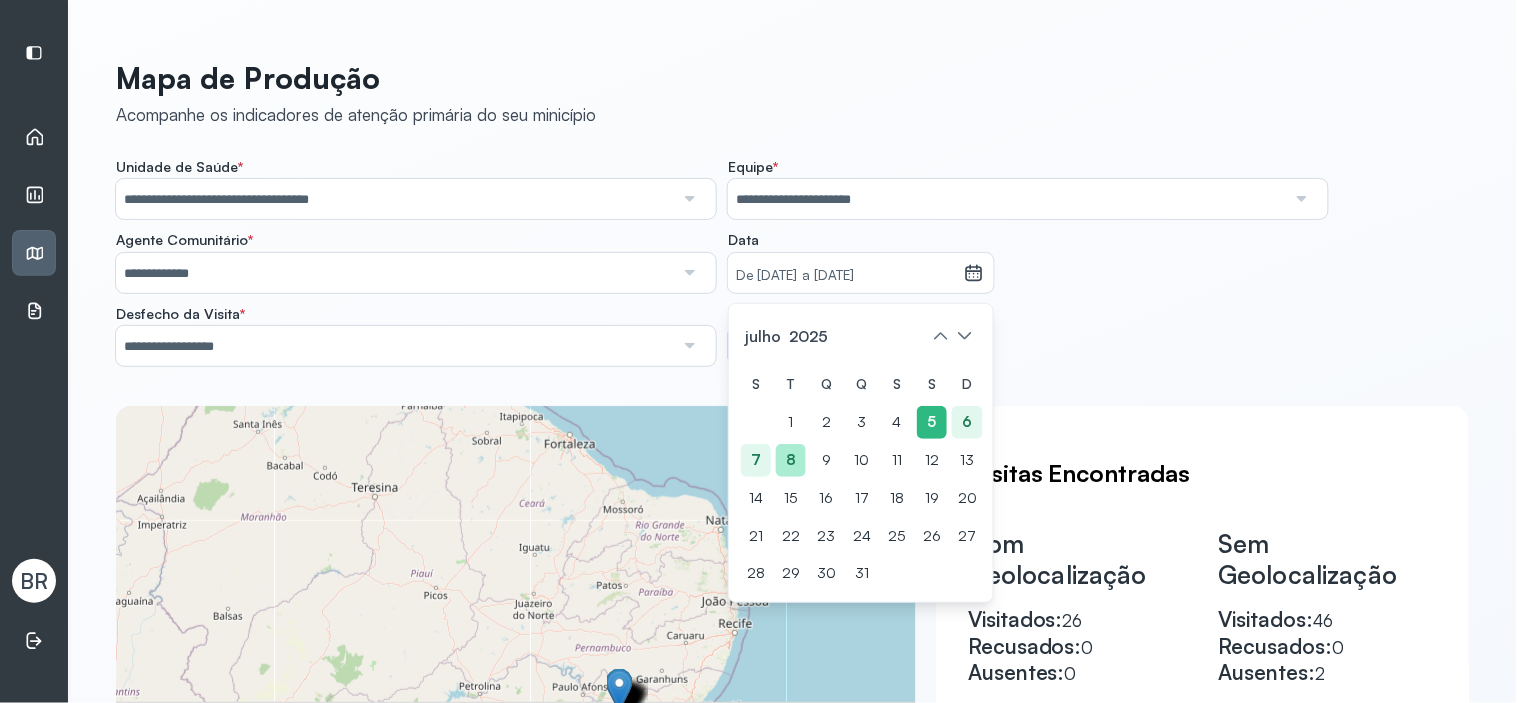 click on "8" 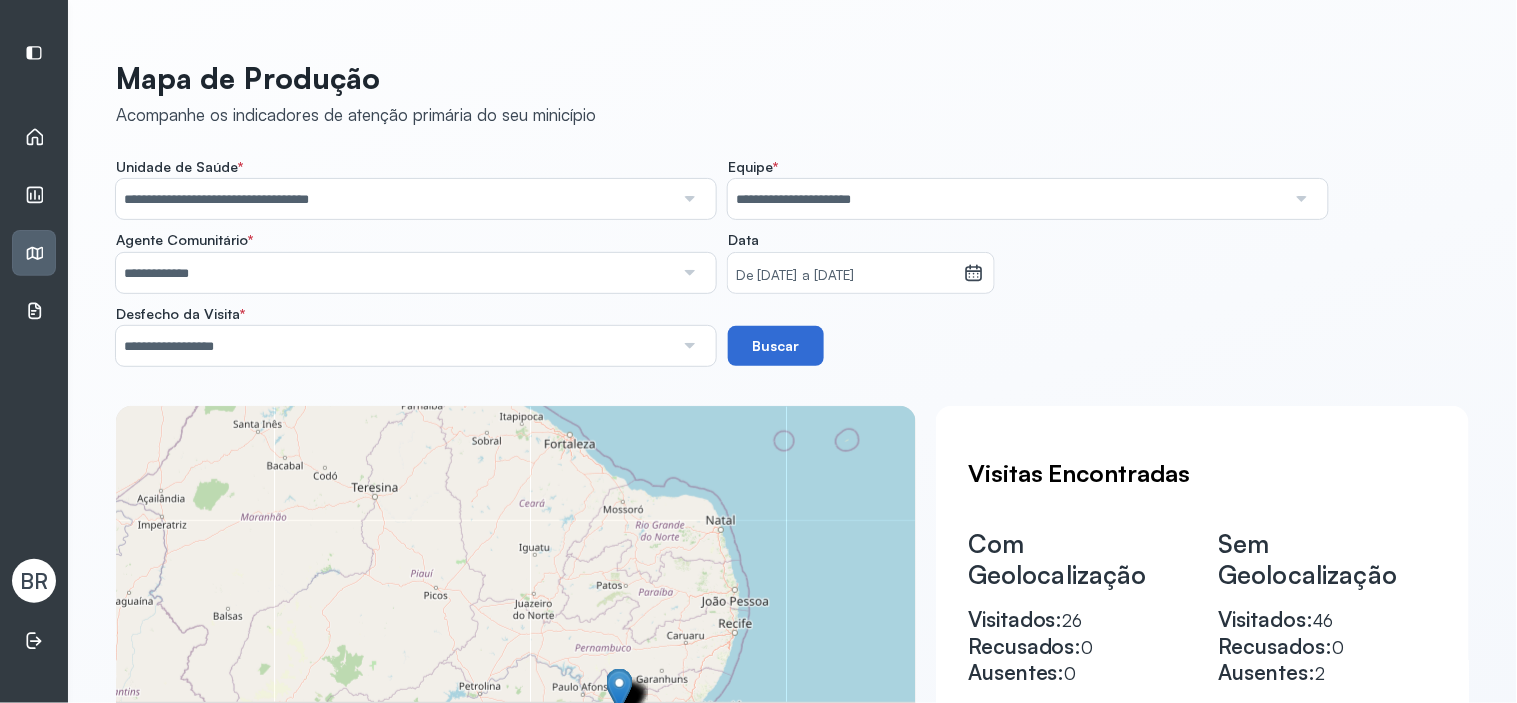 click on "Buscar" at bounding box center [776, 346] 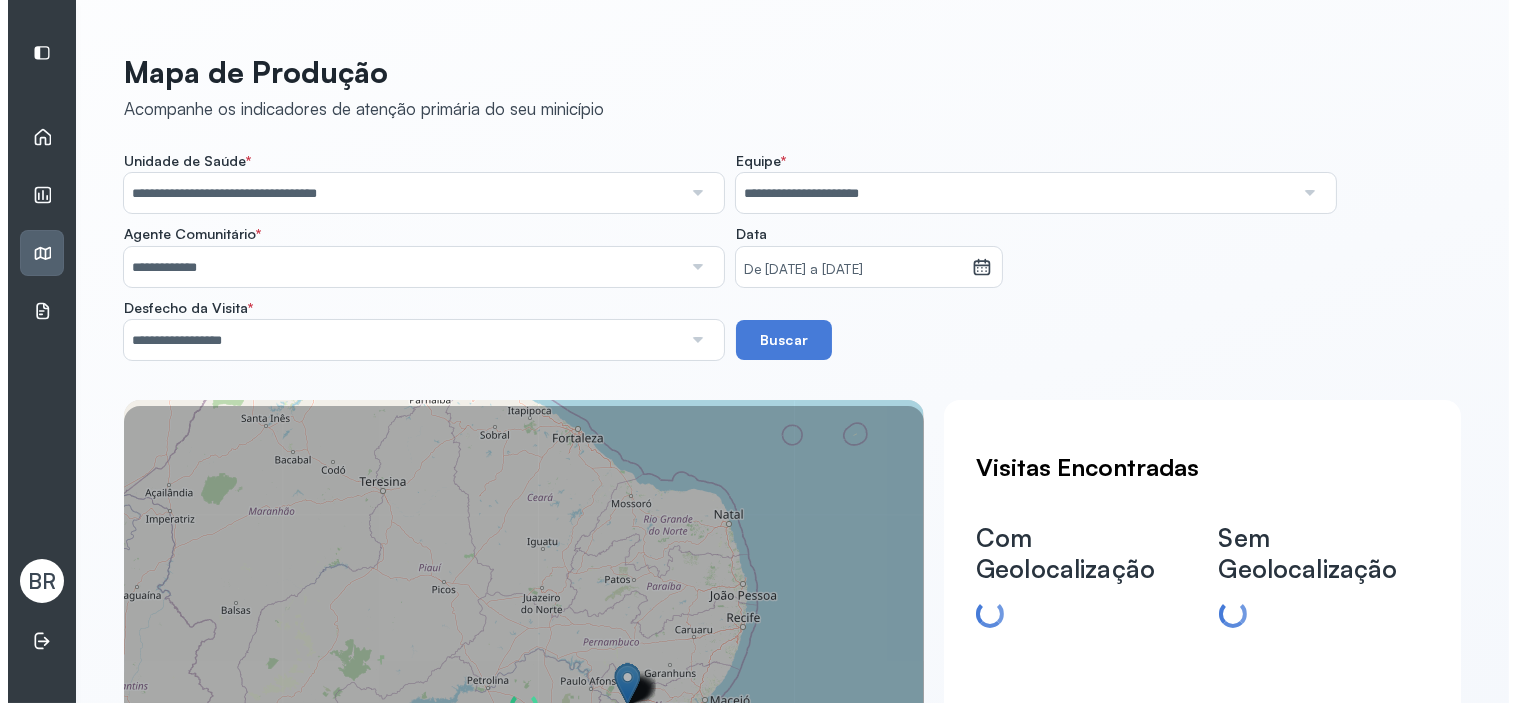 scroll, scrollTop: 0, scrollLeft: 0, axis: both 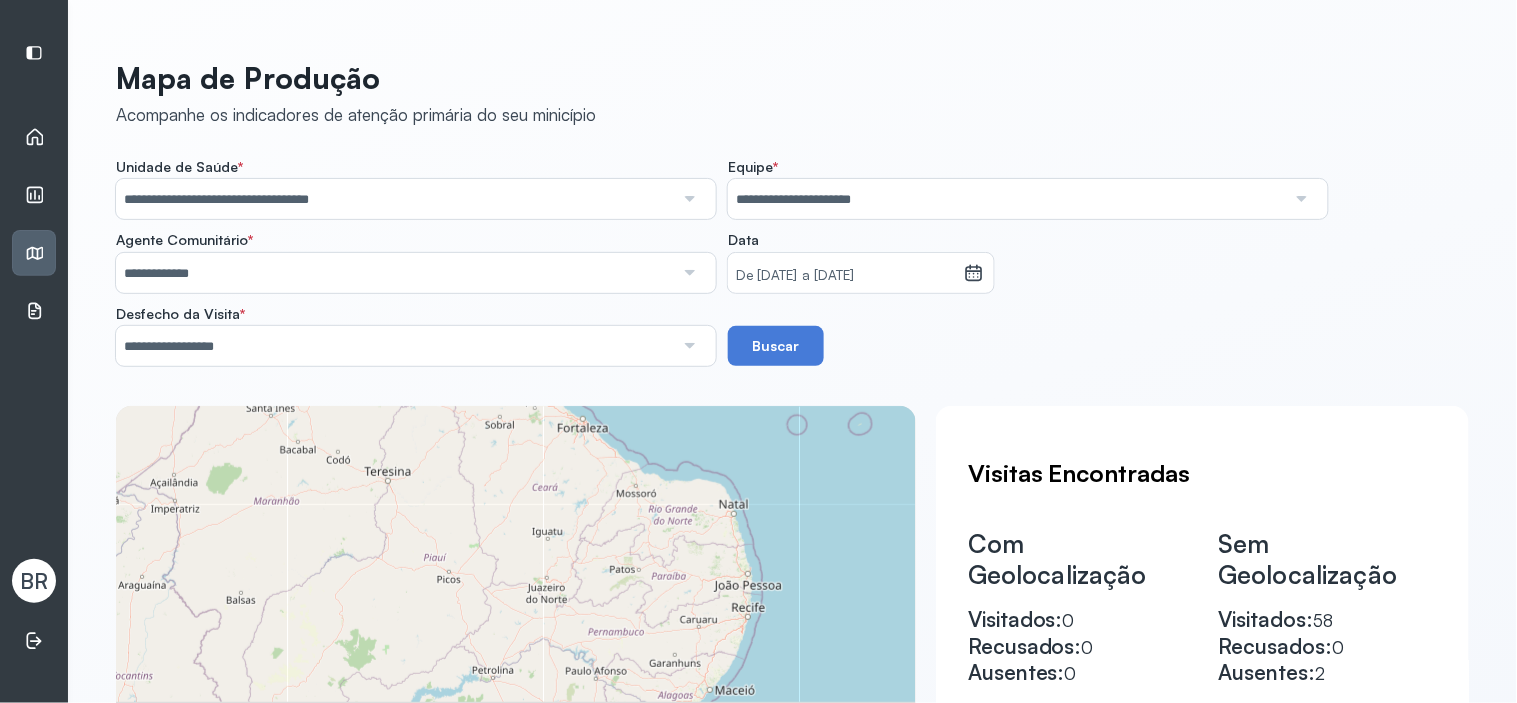click at bounding box center (689, 199) 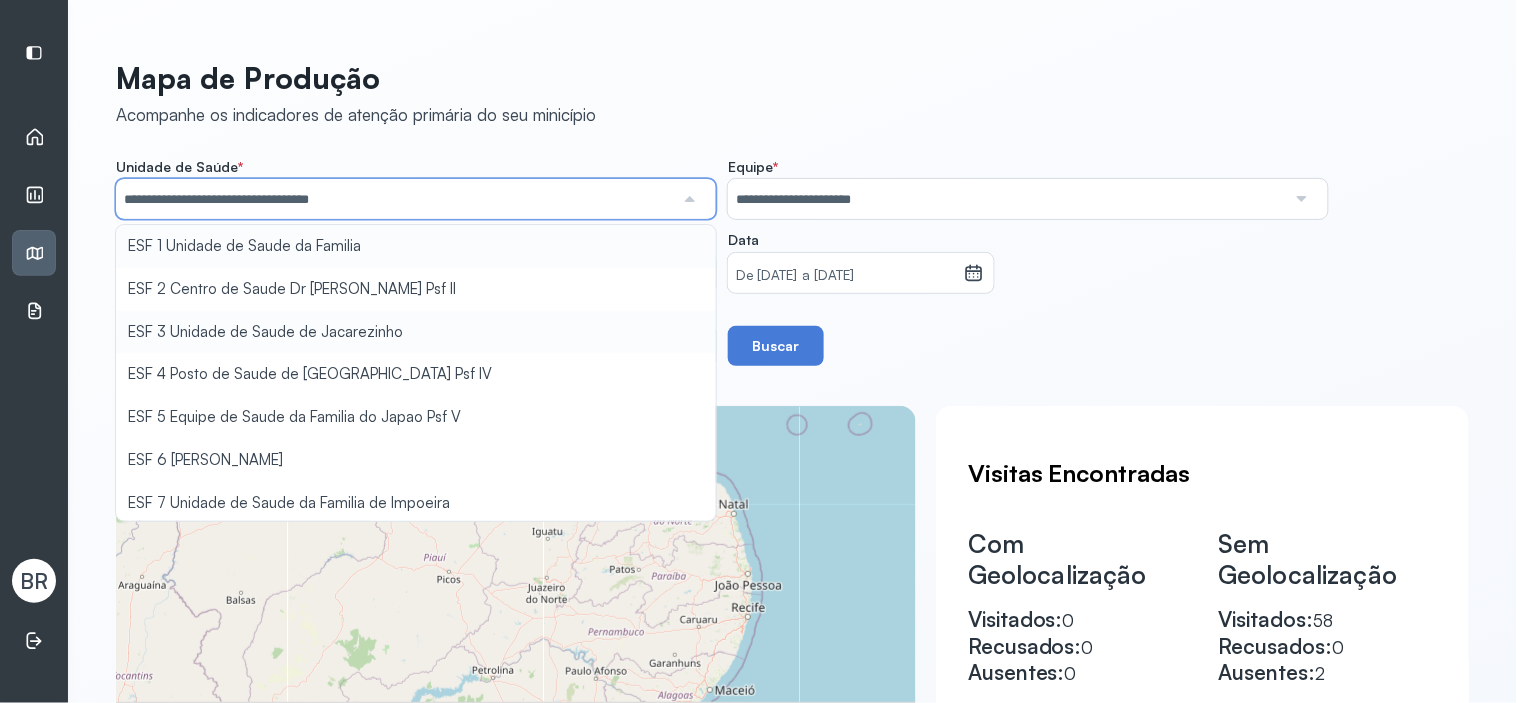 type on "**********" 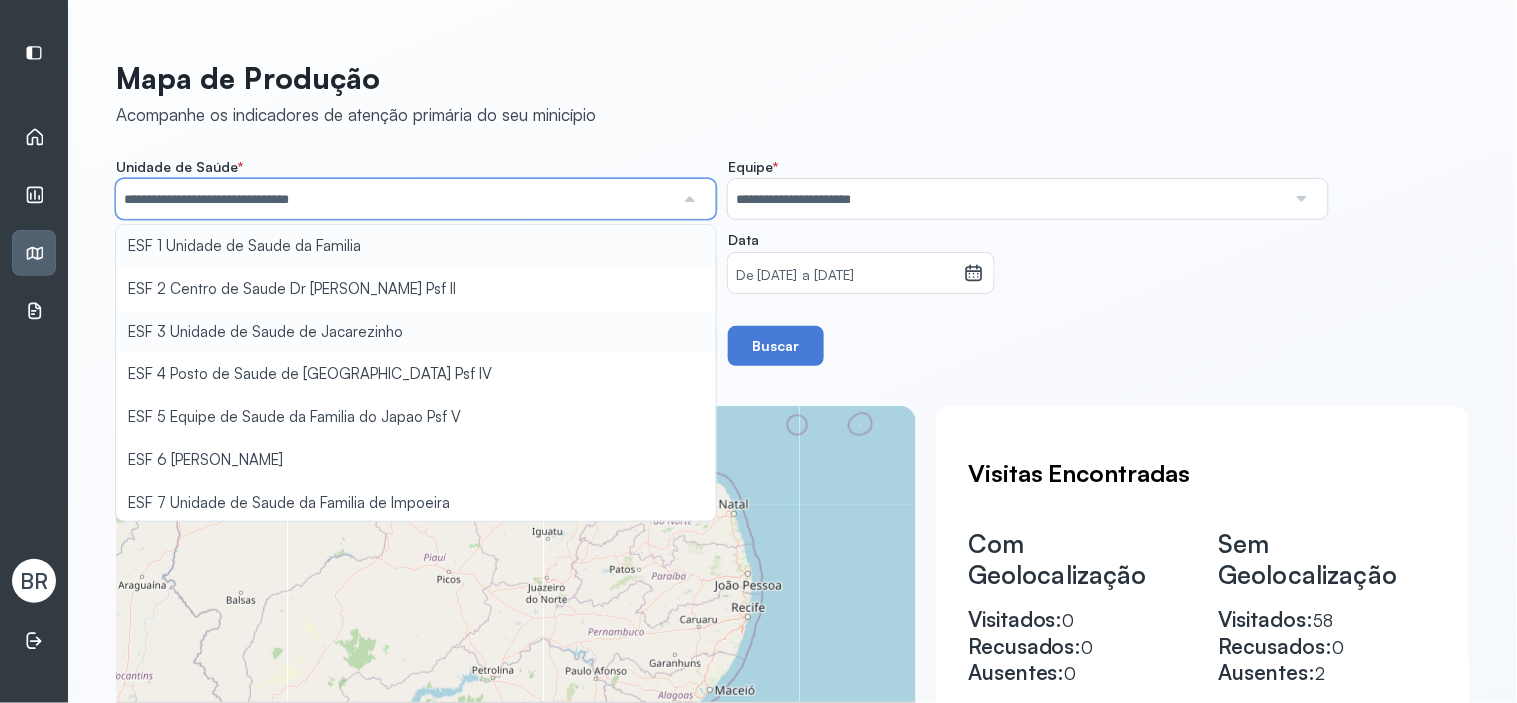 click on "**********" at bounding box center (792, 262) 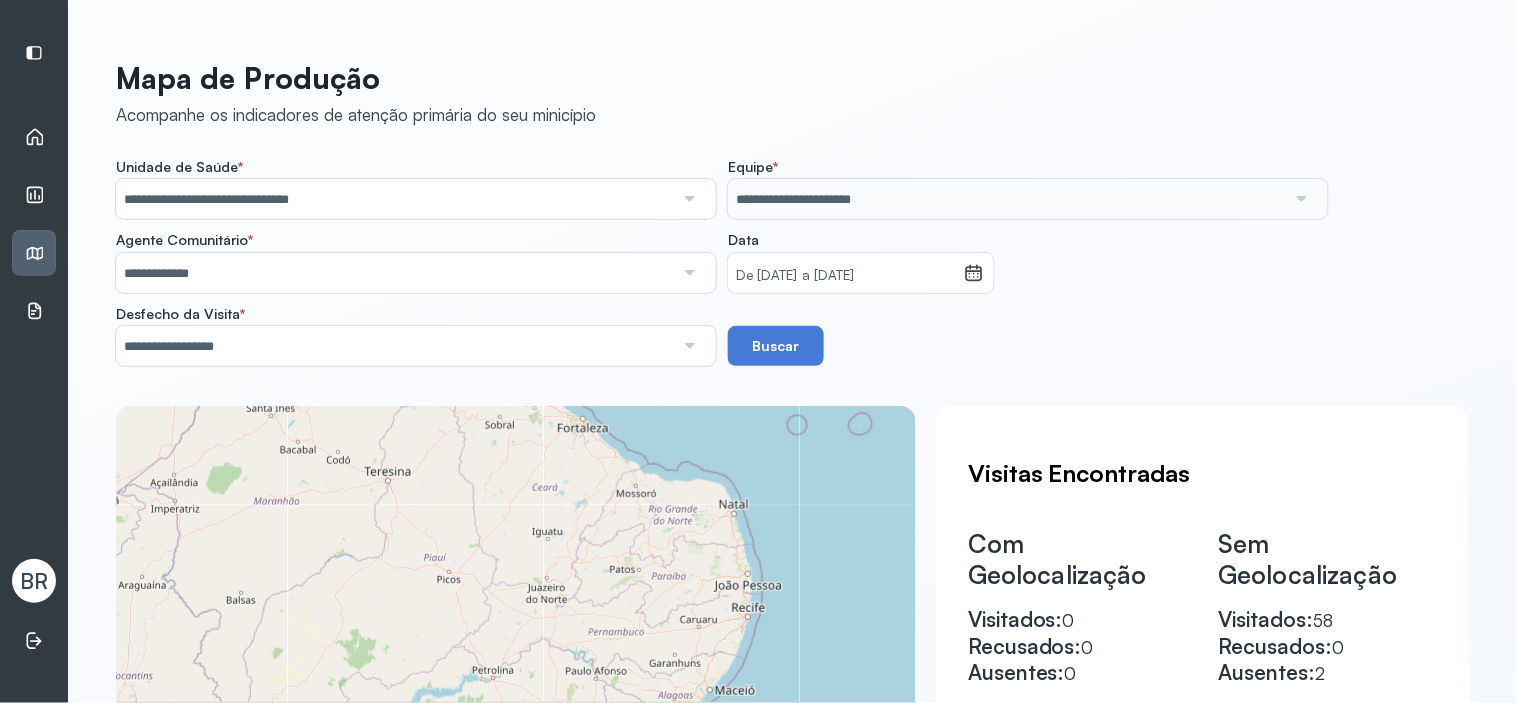 click 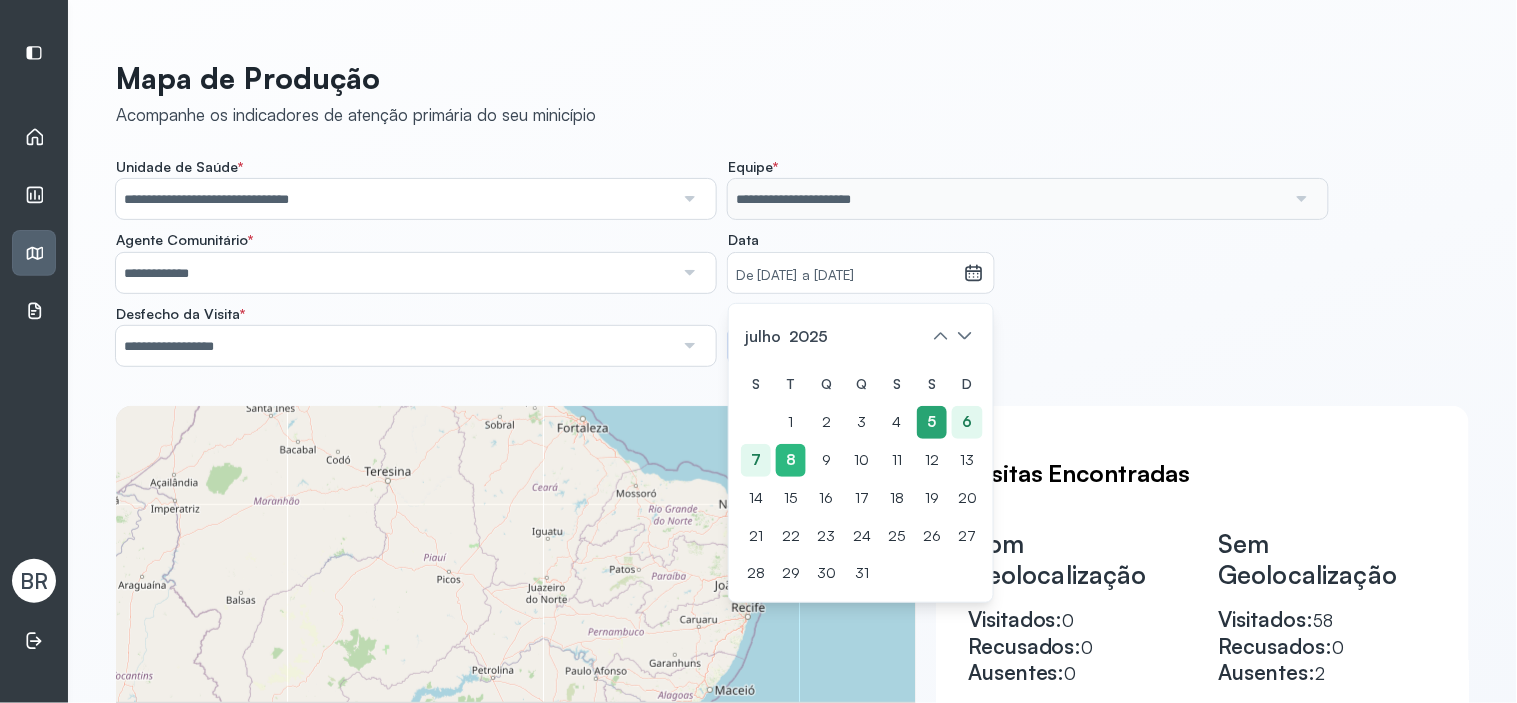 click on "5" 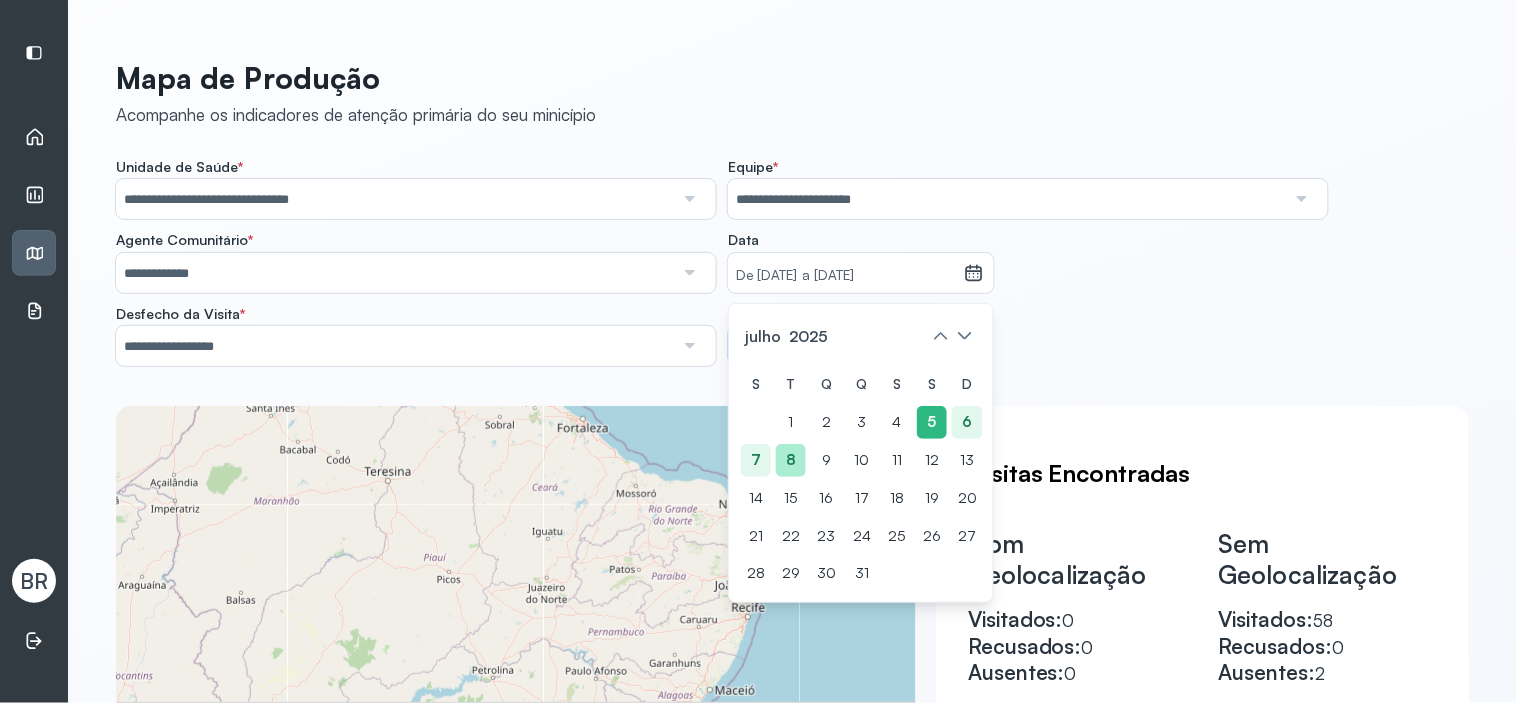 click on "8" 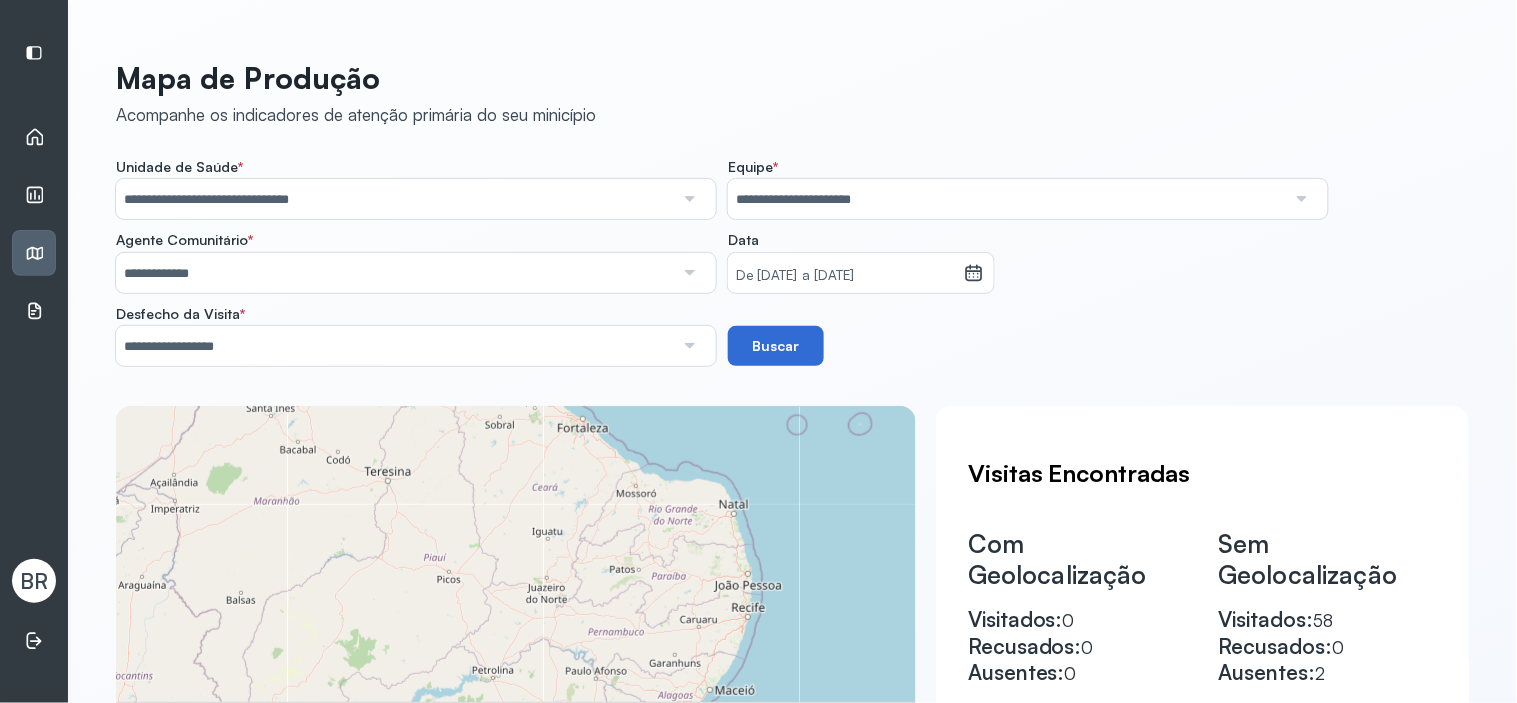 click on "Buscar" at bounding box center (776, 346) 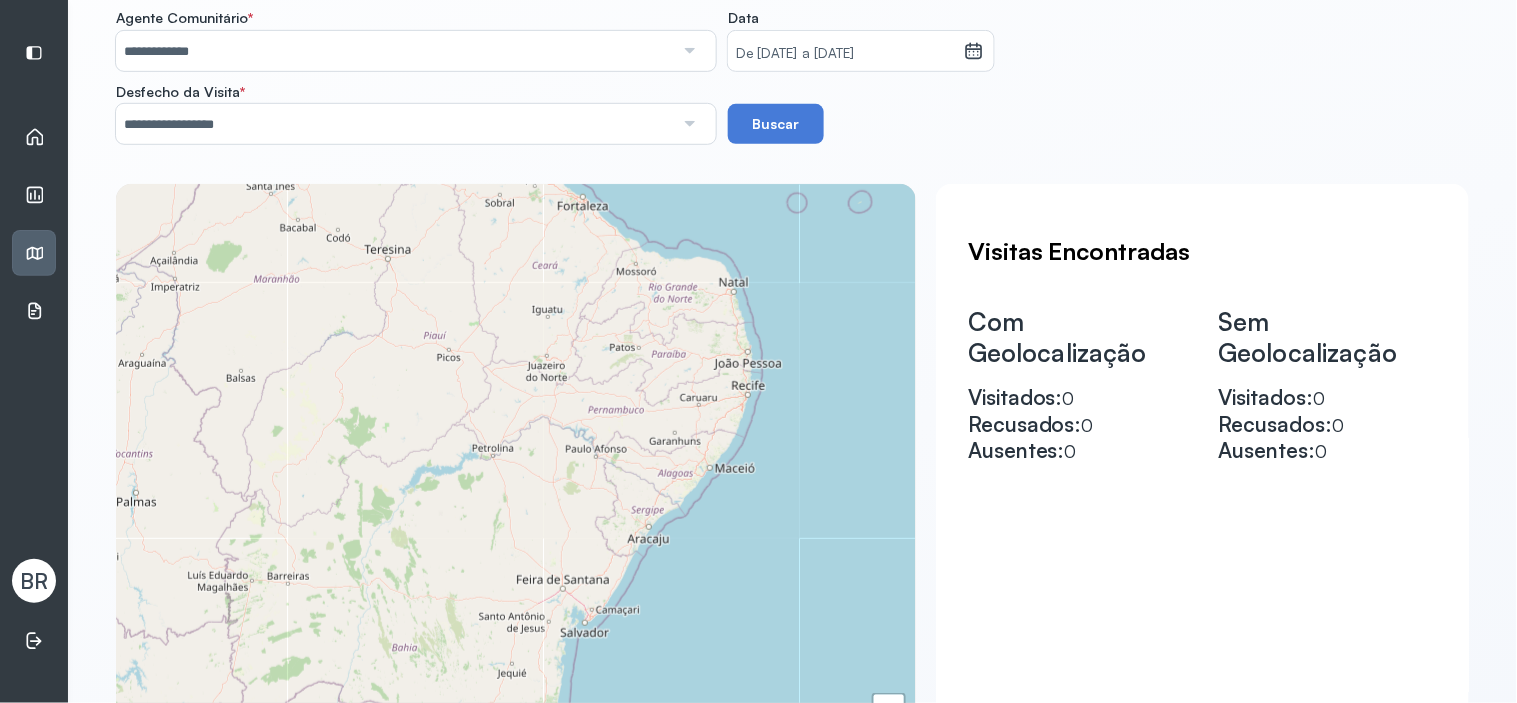 scroll, scrollTop: 111, scrollLeft: 0, axis: vertical 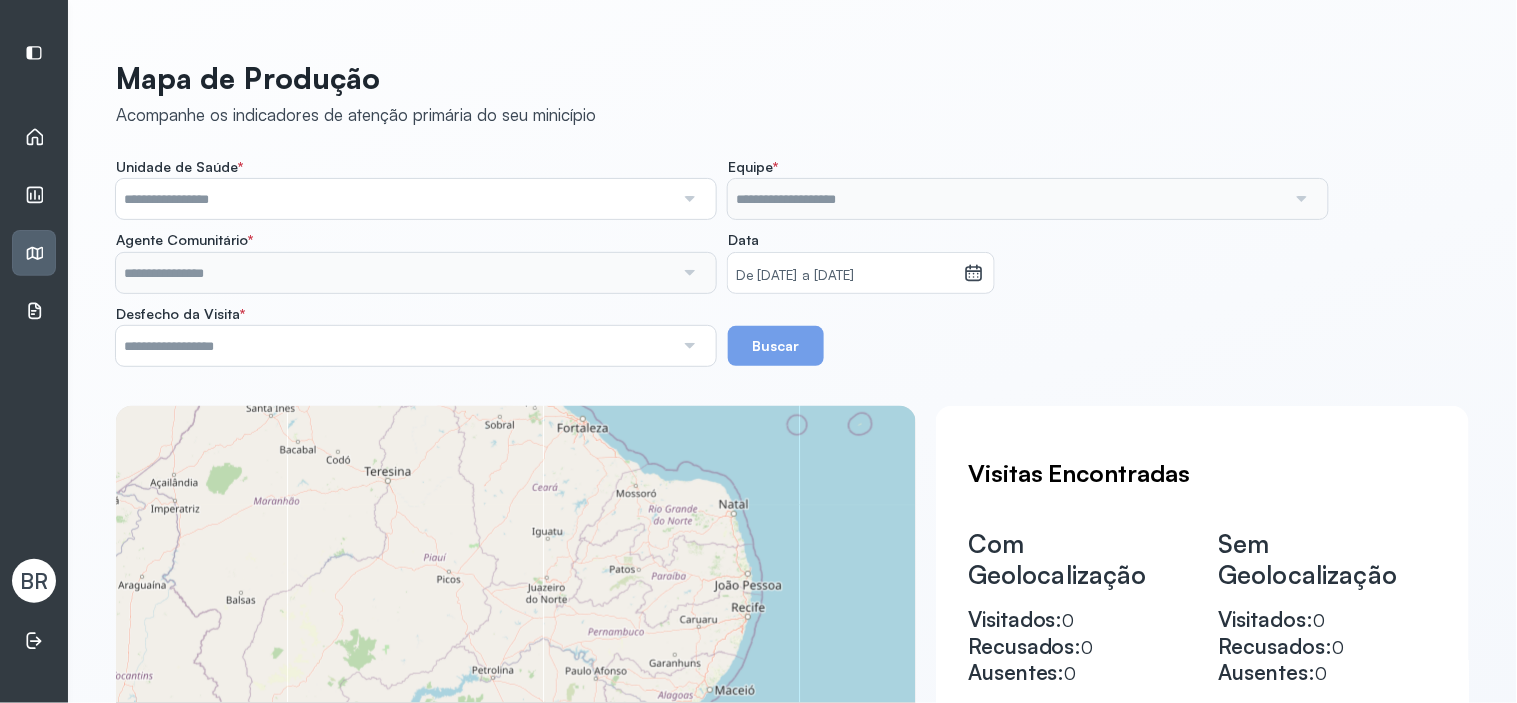 click at bounding box center (689, 199) 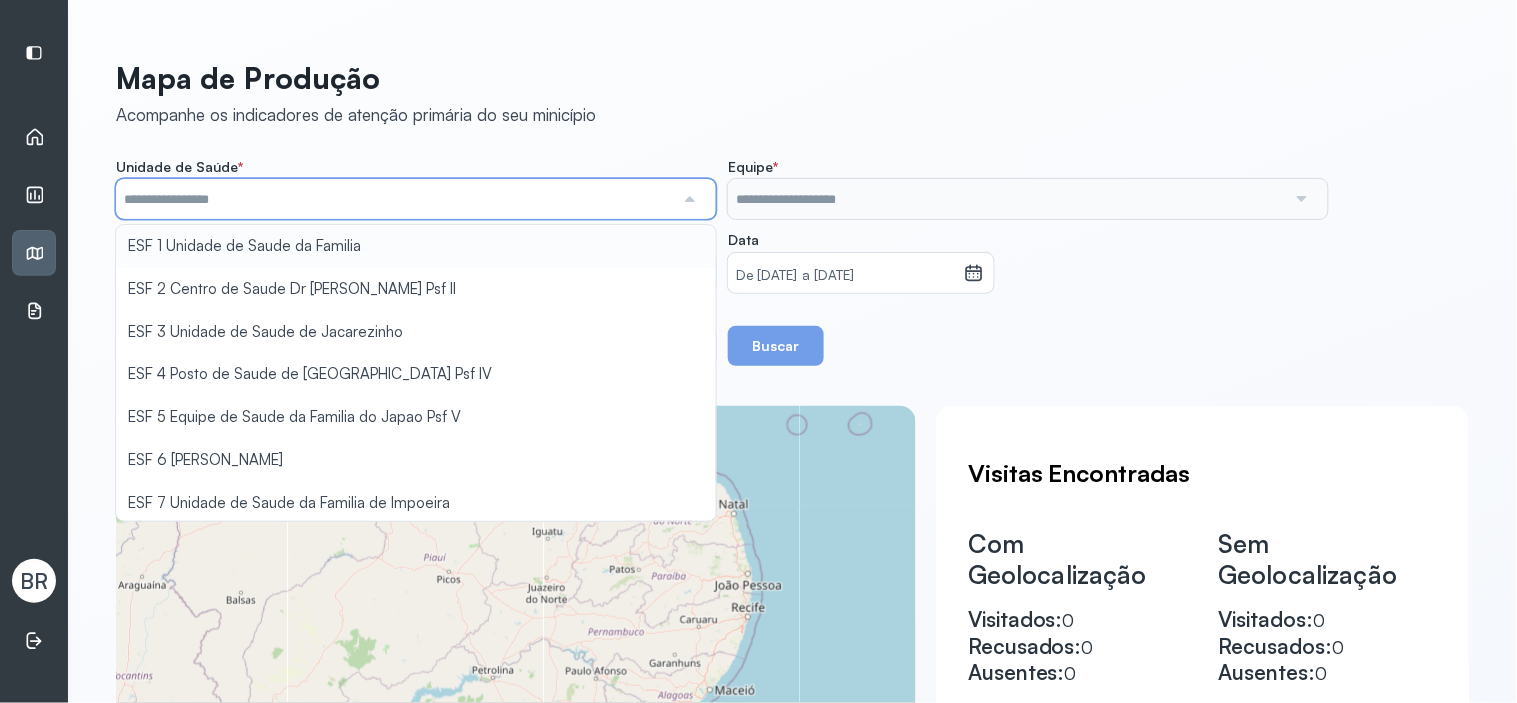 type on "**********" 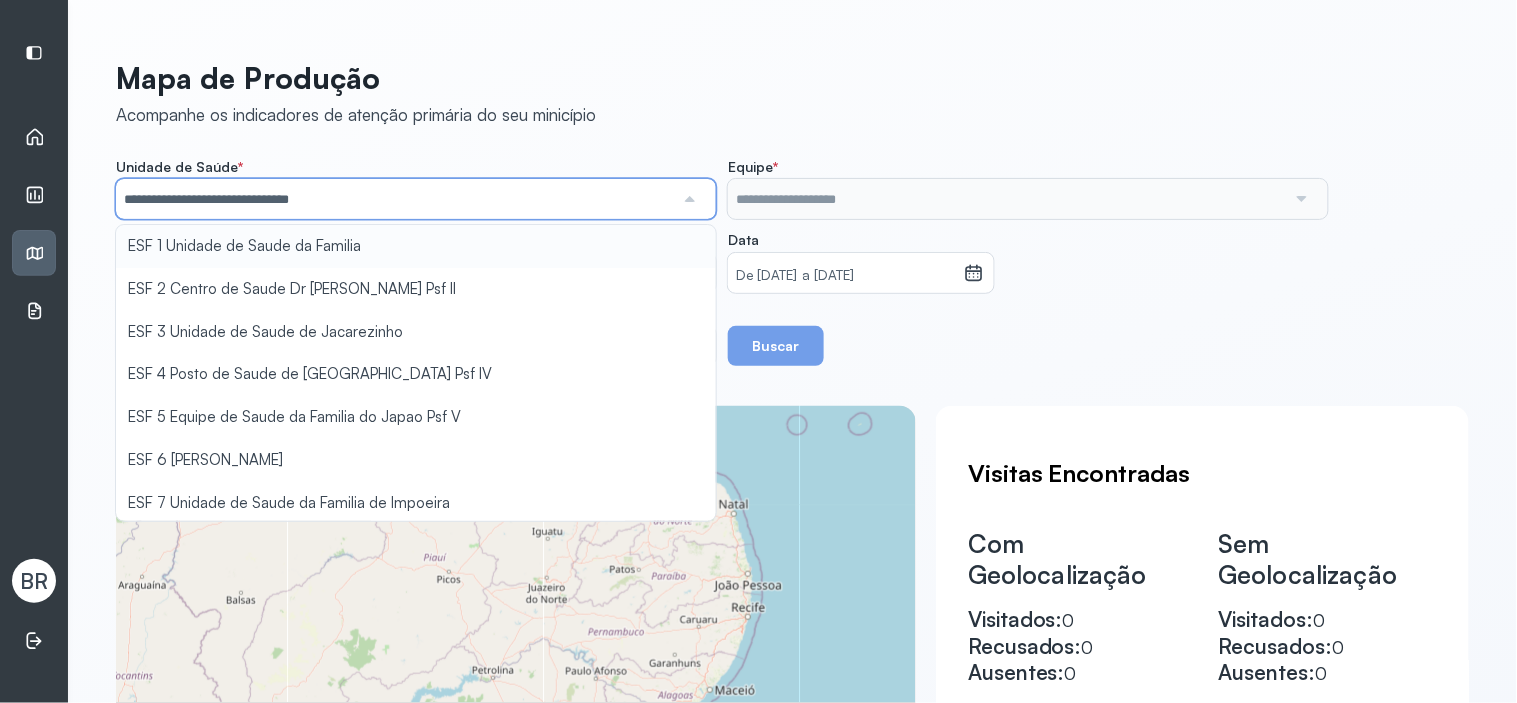 click on "**********" at bounding box center (792, 262) 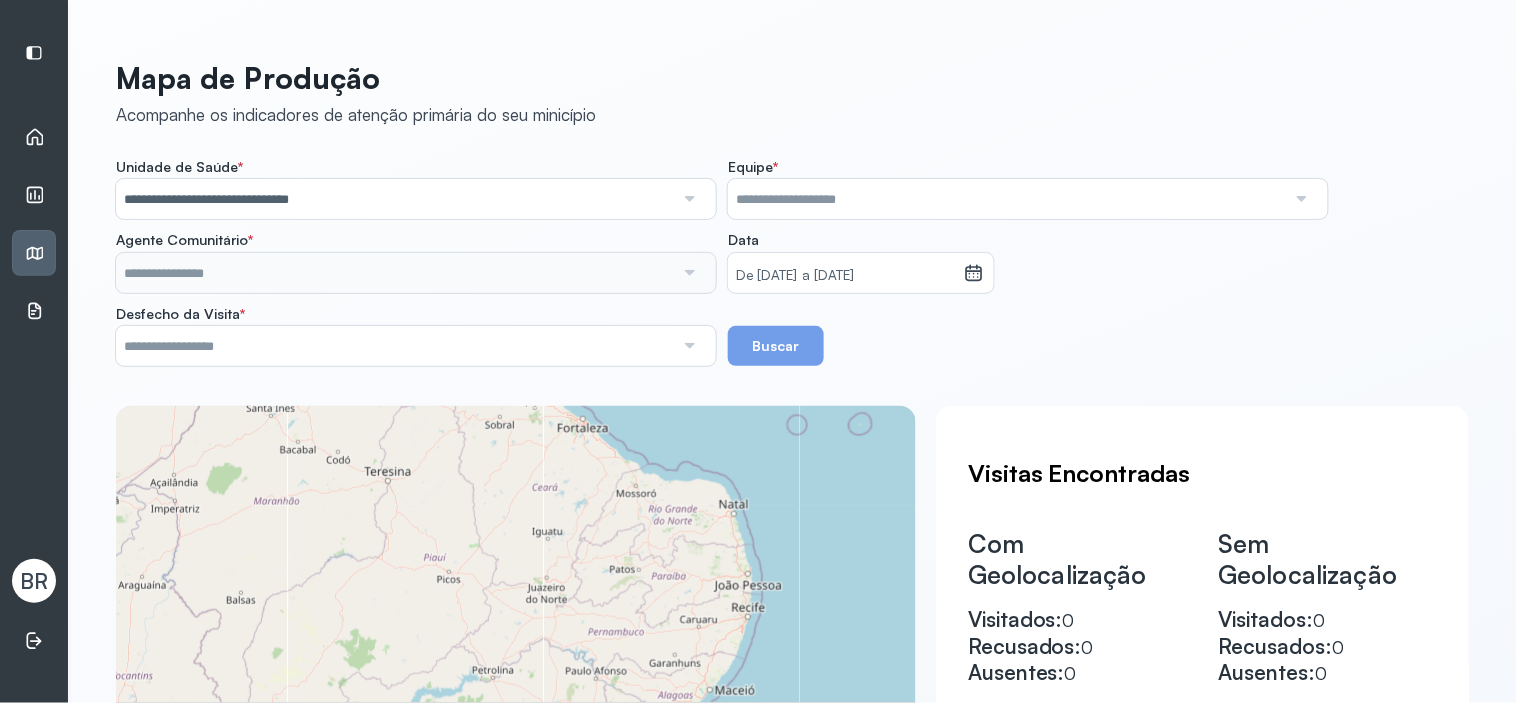 click at bounding box center (1301, 199) 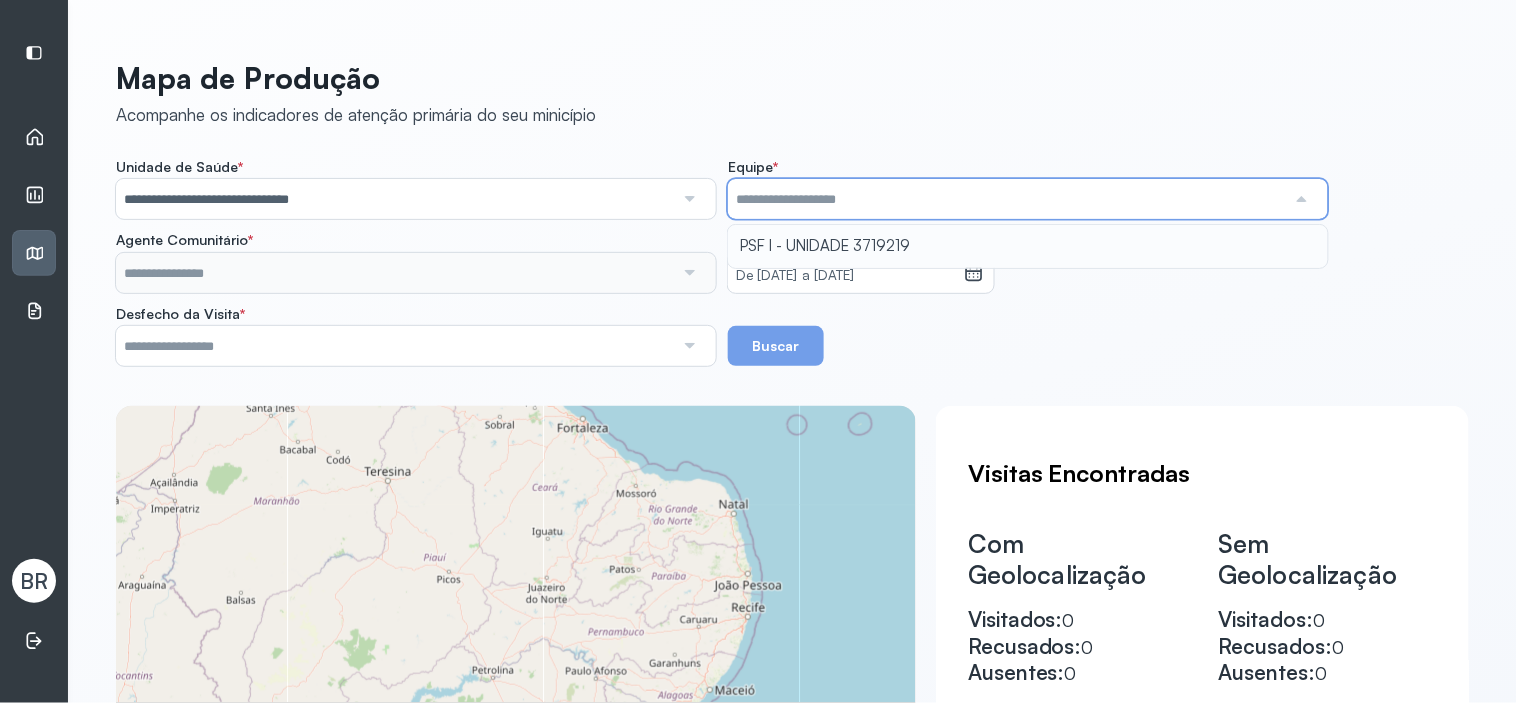 type on "**********" 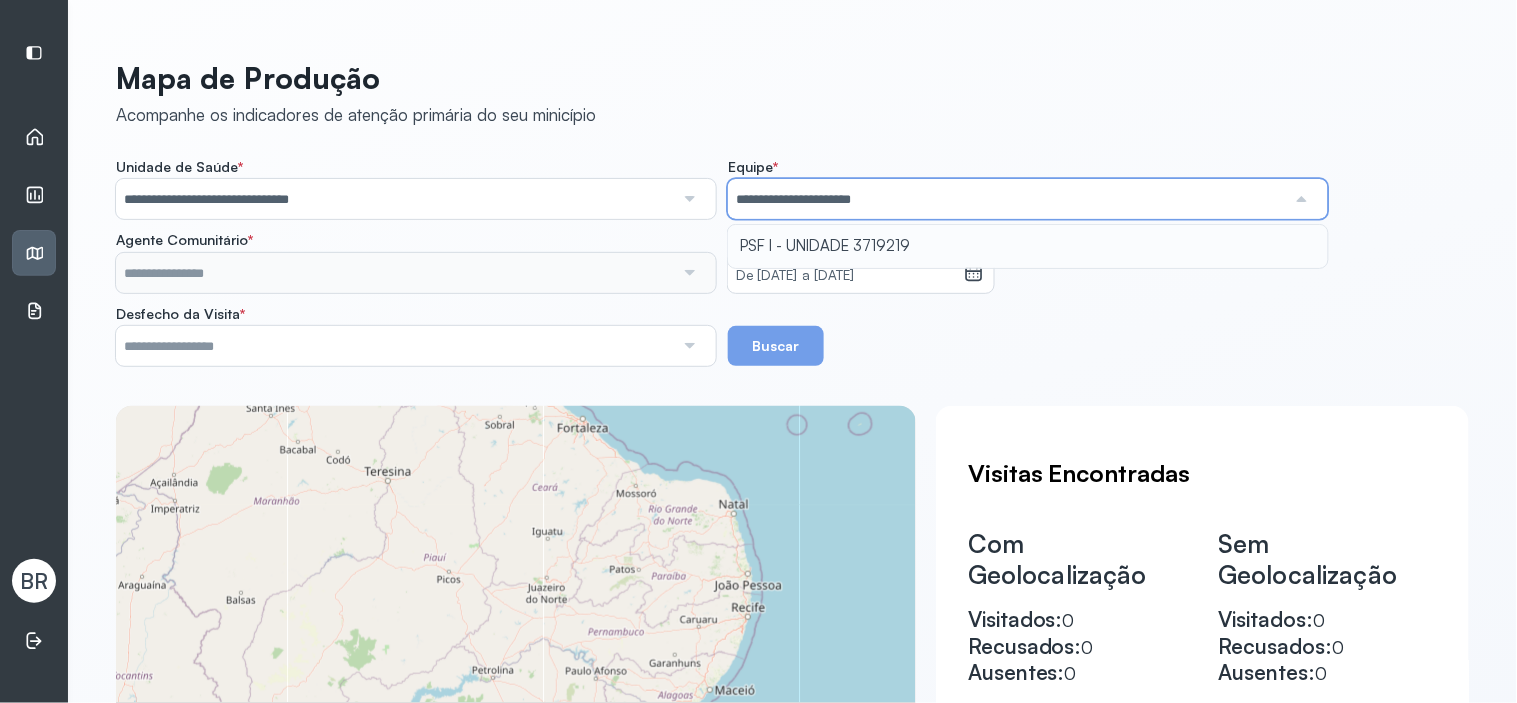 click on "**********" at bounding box center [792, 262] 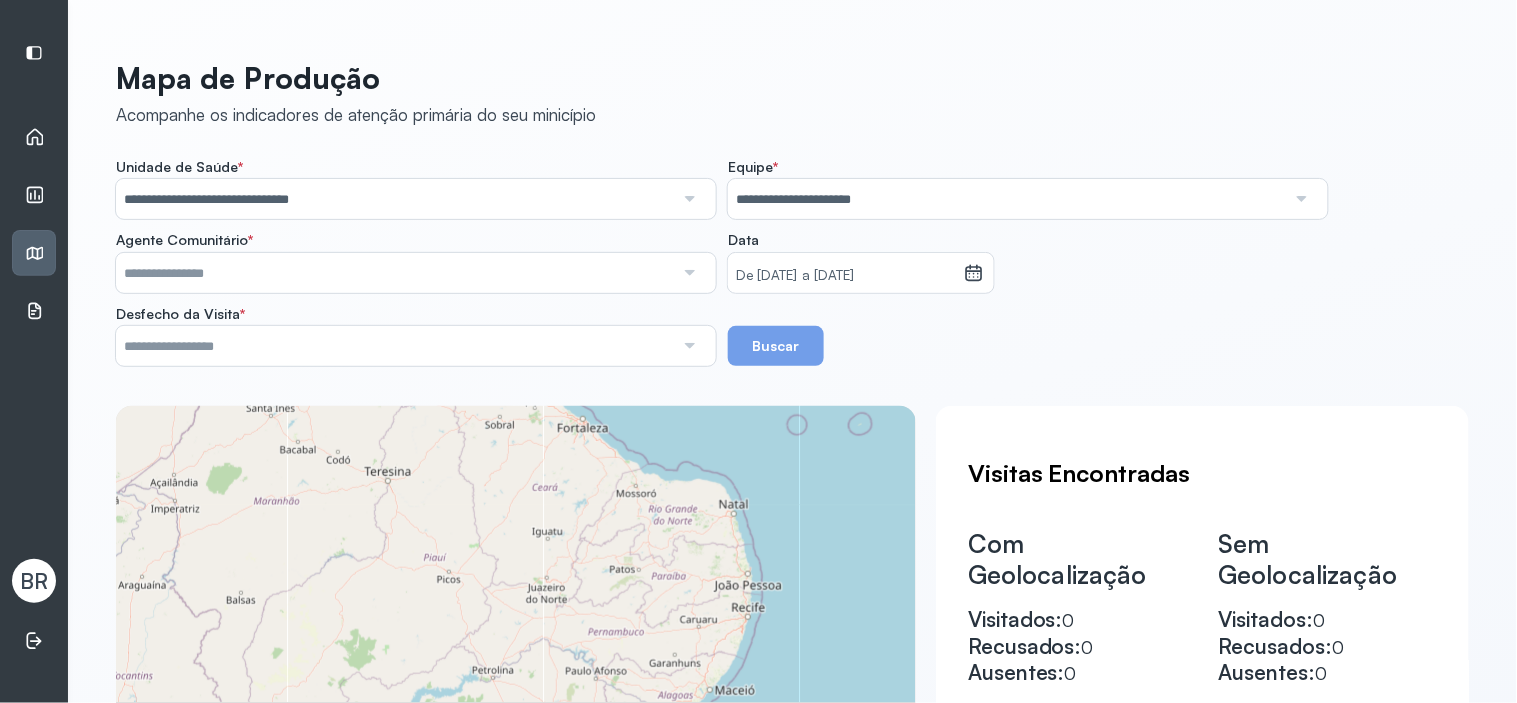 click 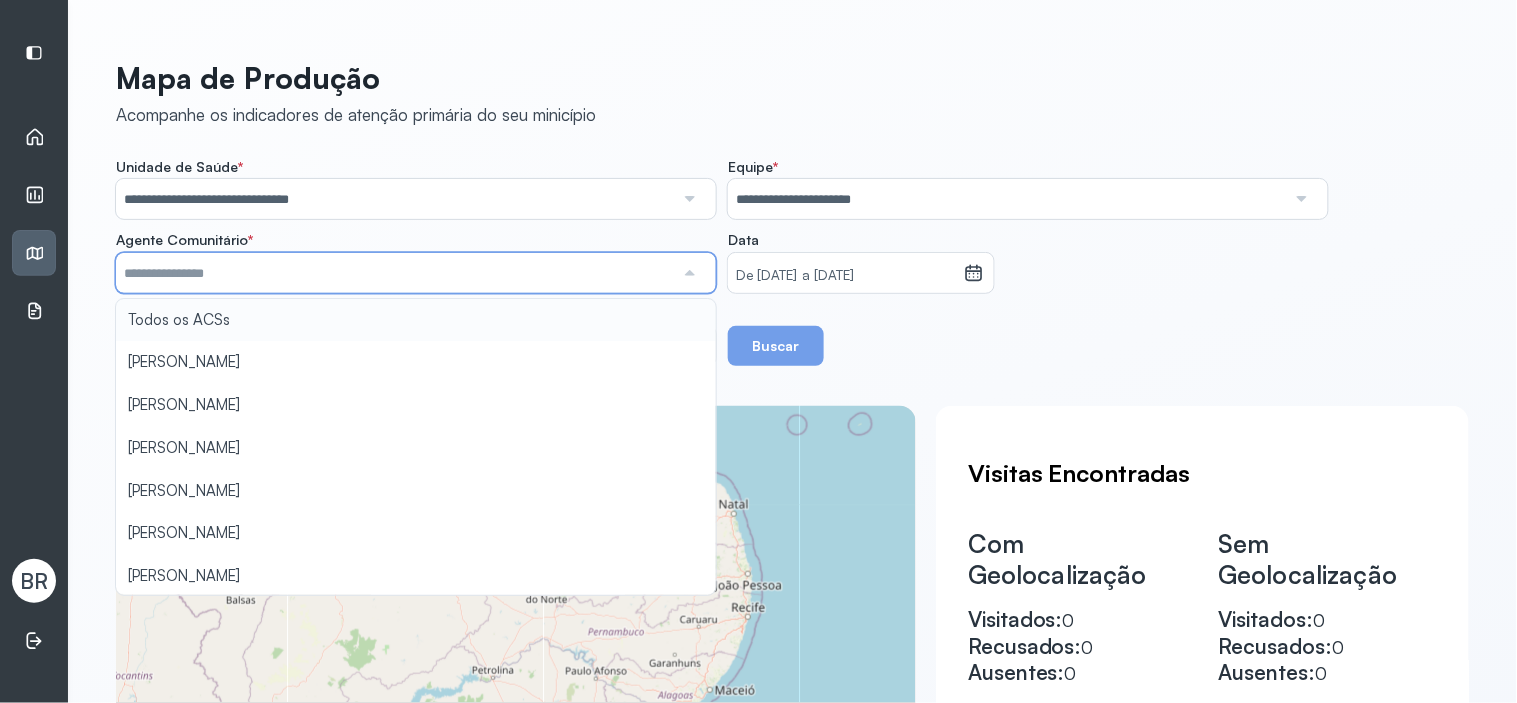 type on "**********" 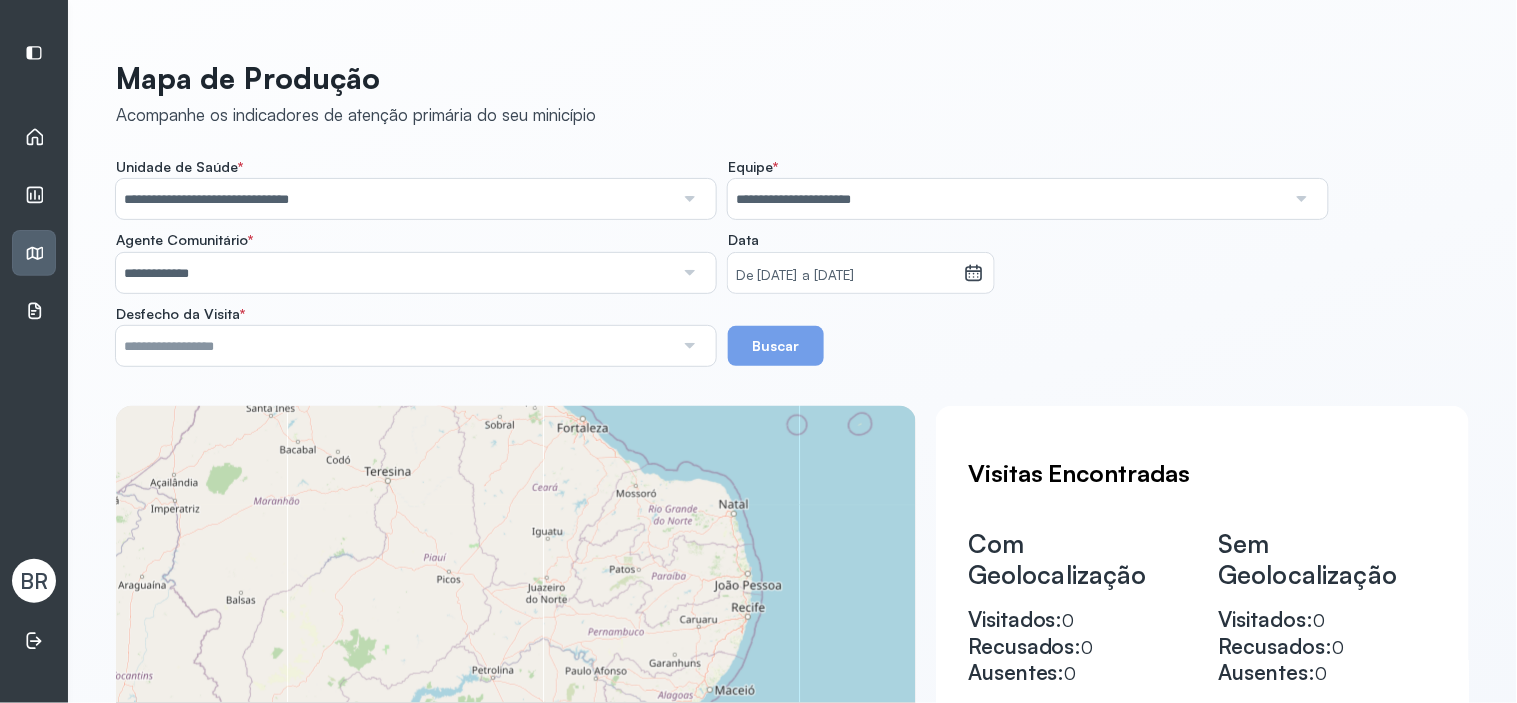 click on "**********" at bounding box center [792, 262] 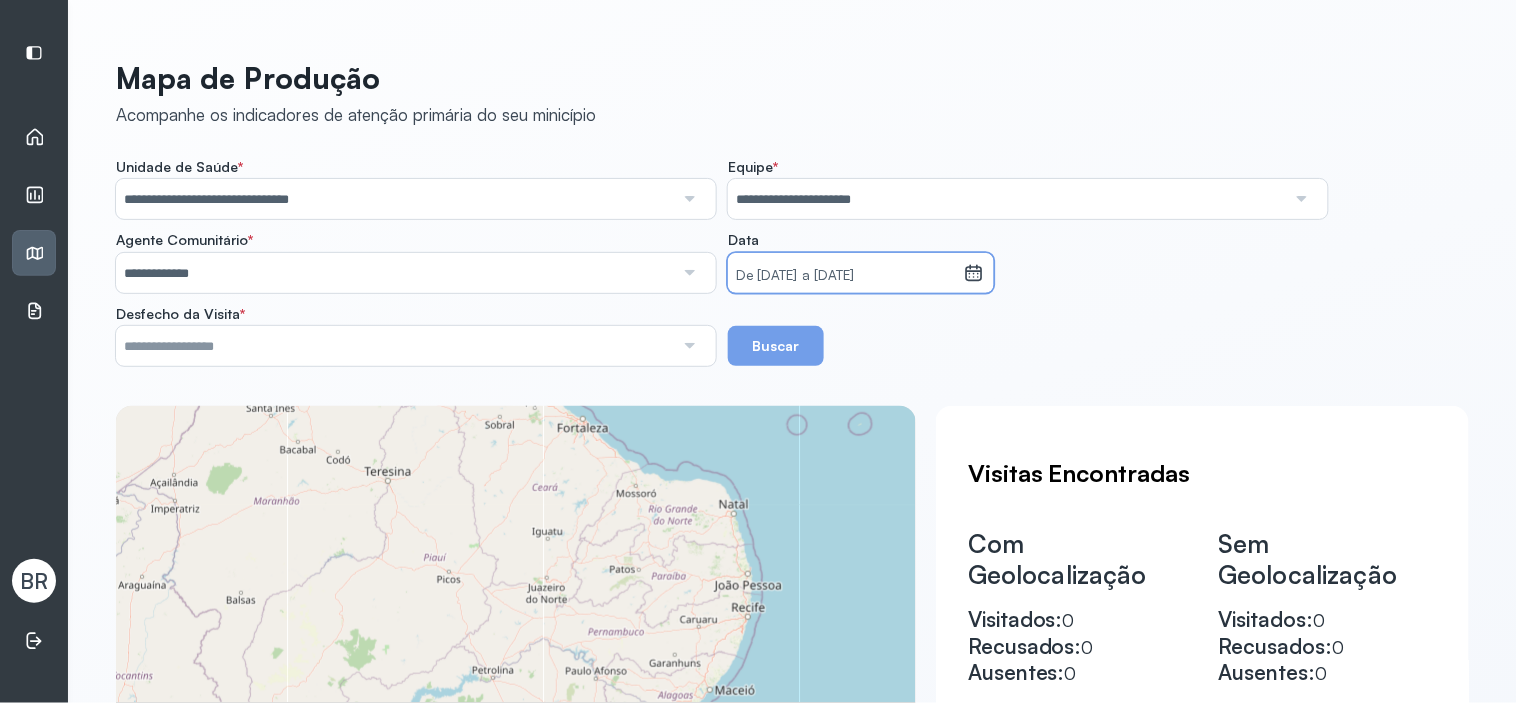 click on "De [DATE] a [DATE]" at bounding box center (846, 276) 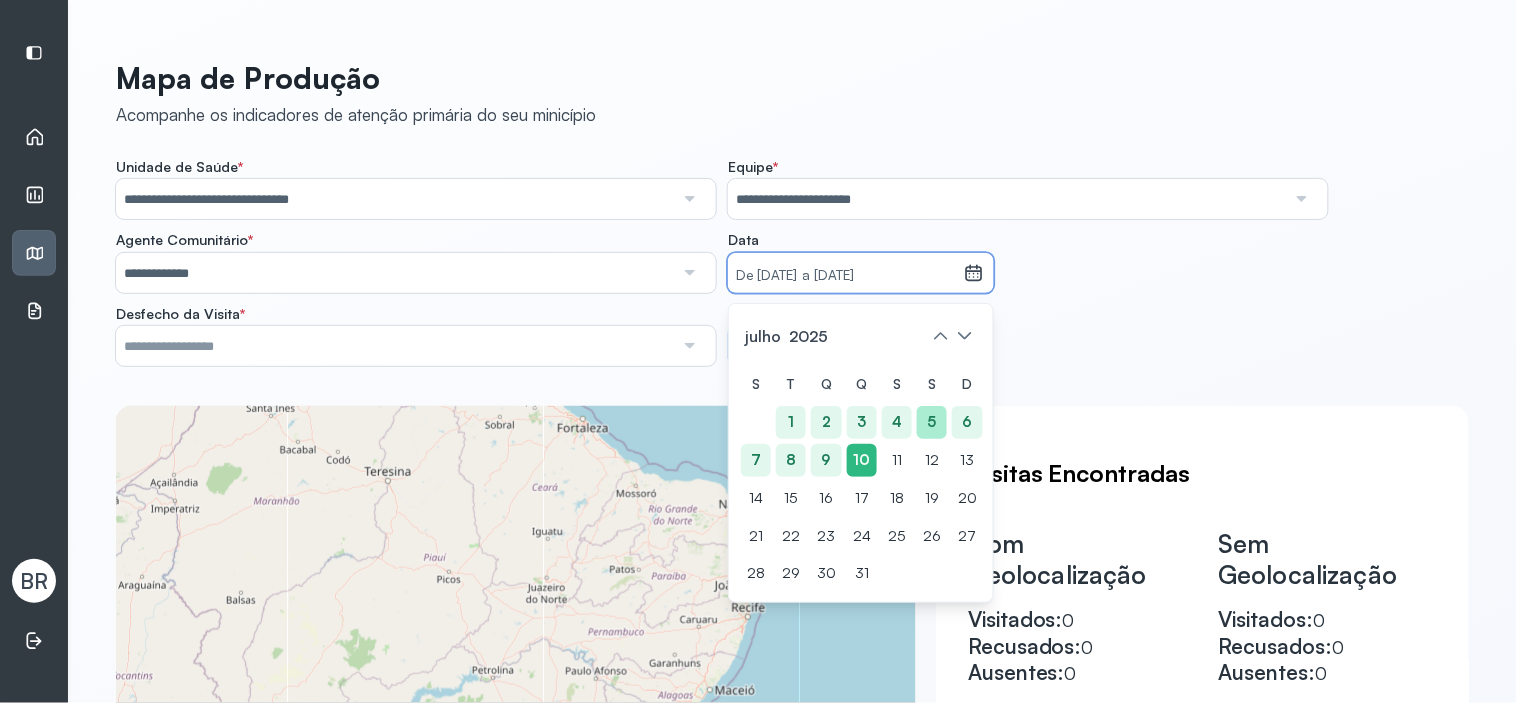 click on "5" 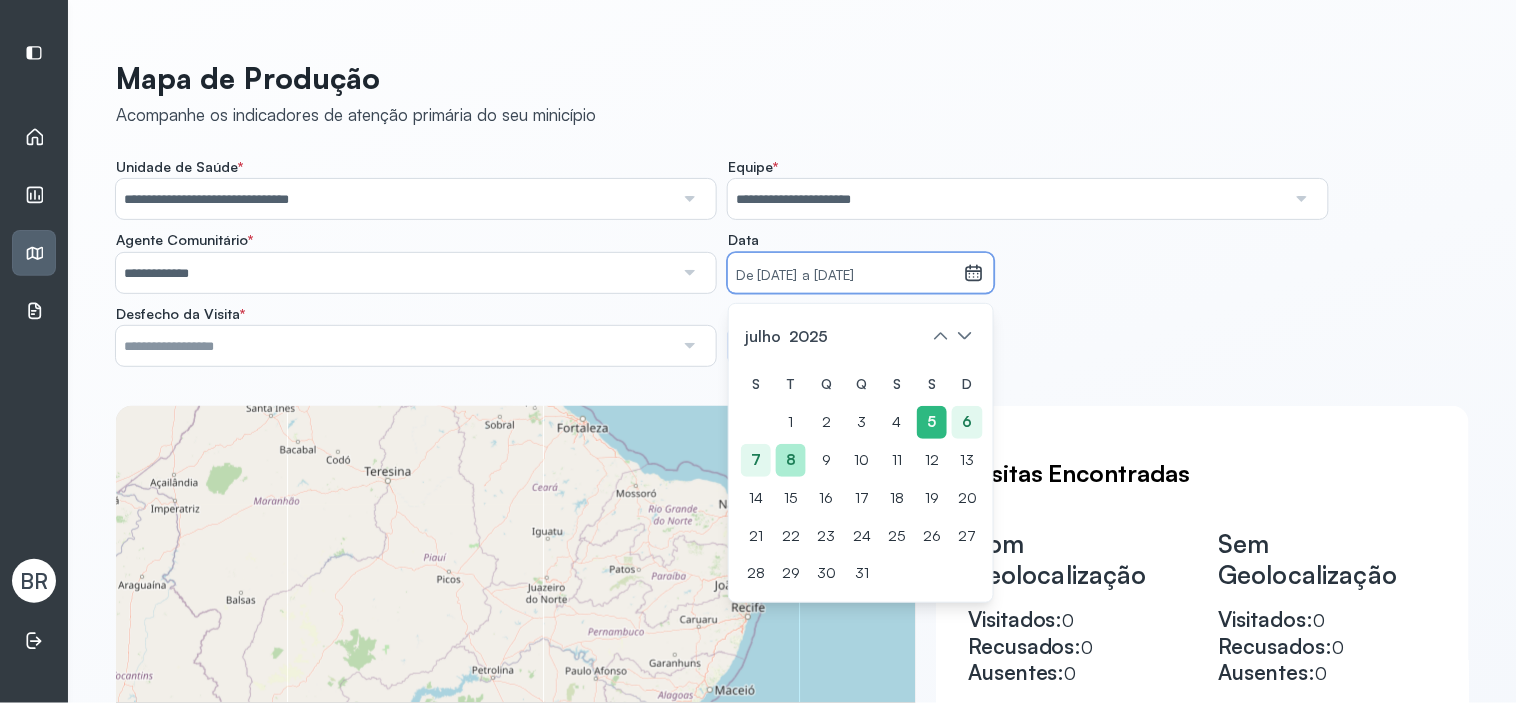 click on "8" 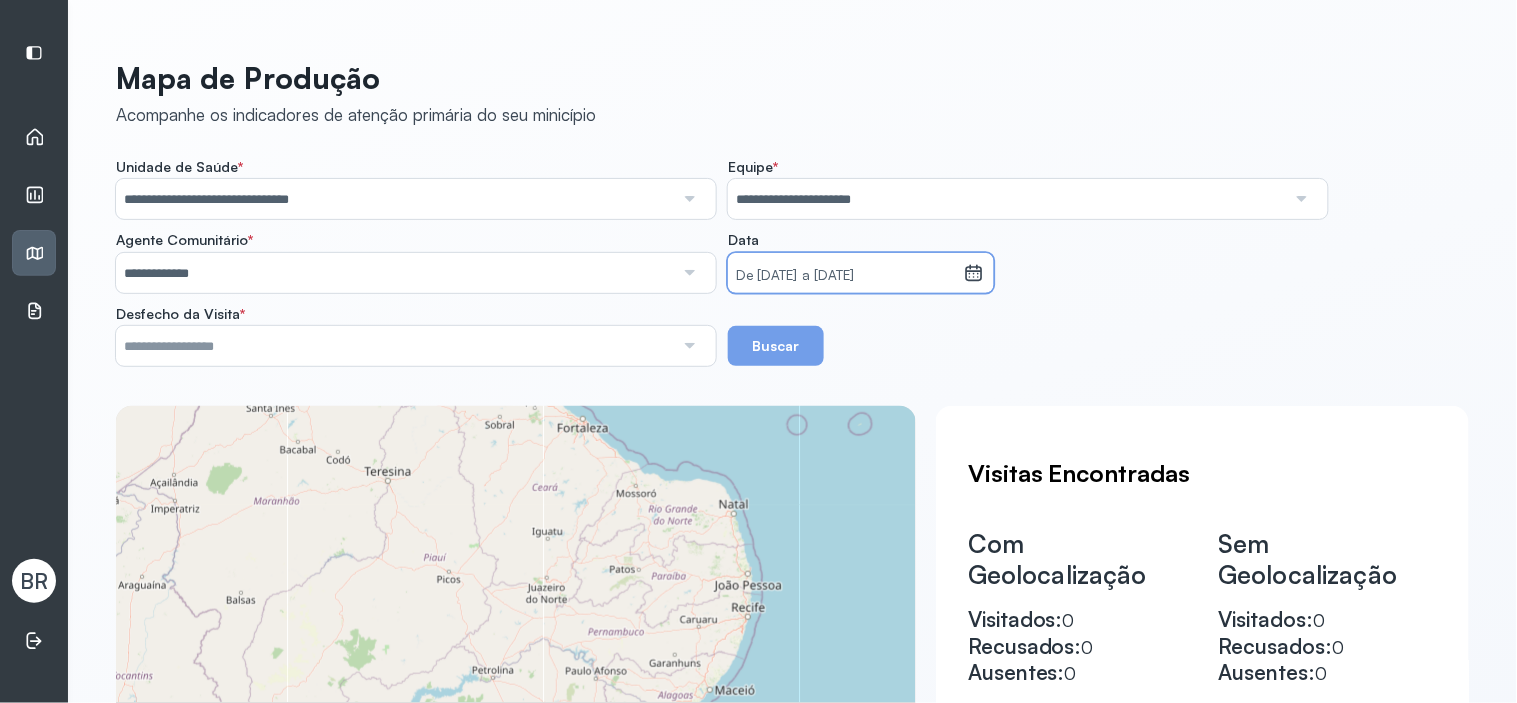click on "Buscar" at bounding box center (776, 346) 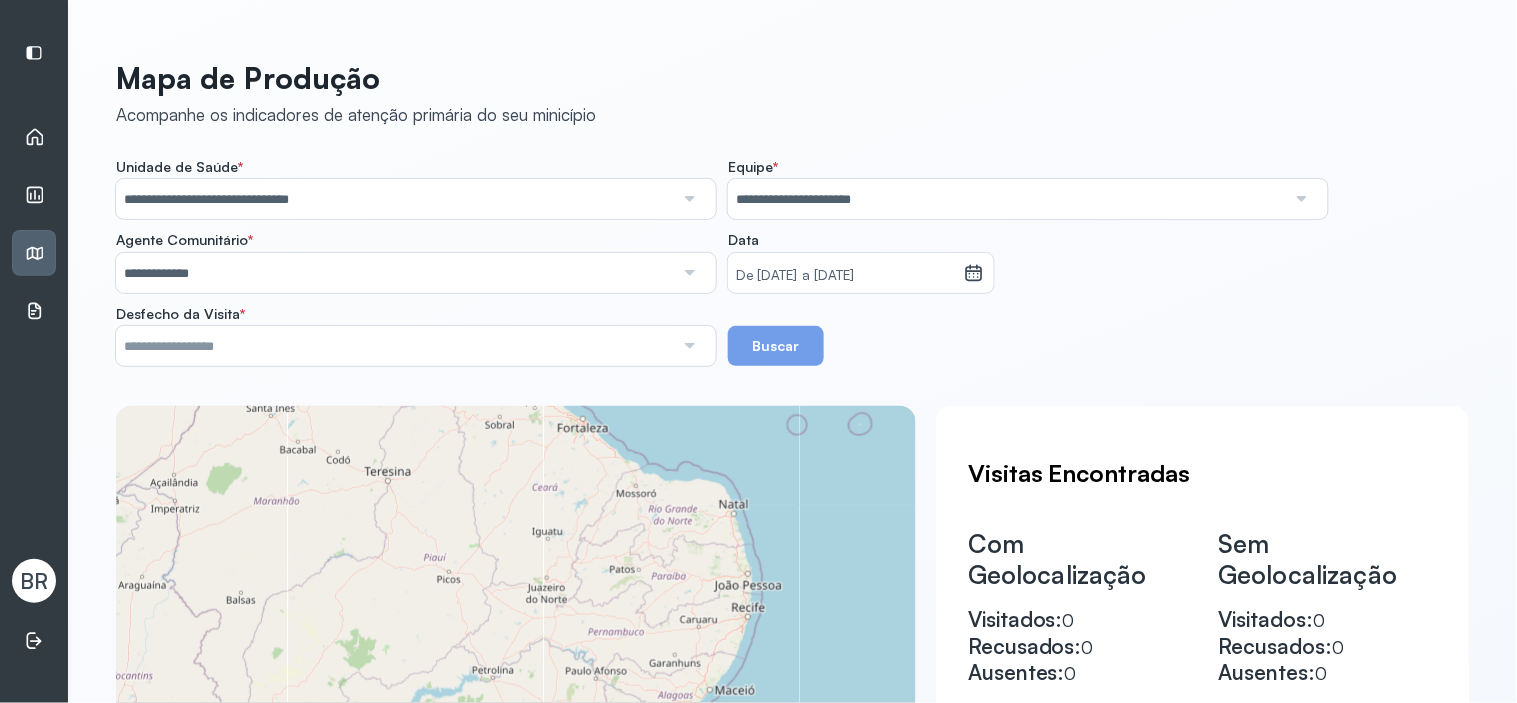 click on "Buscar" at bounding box center [776, 346] 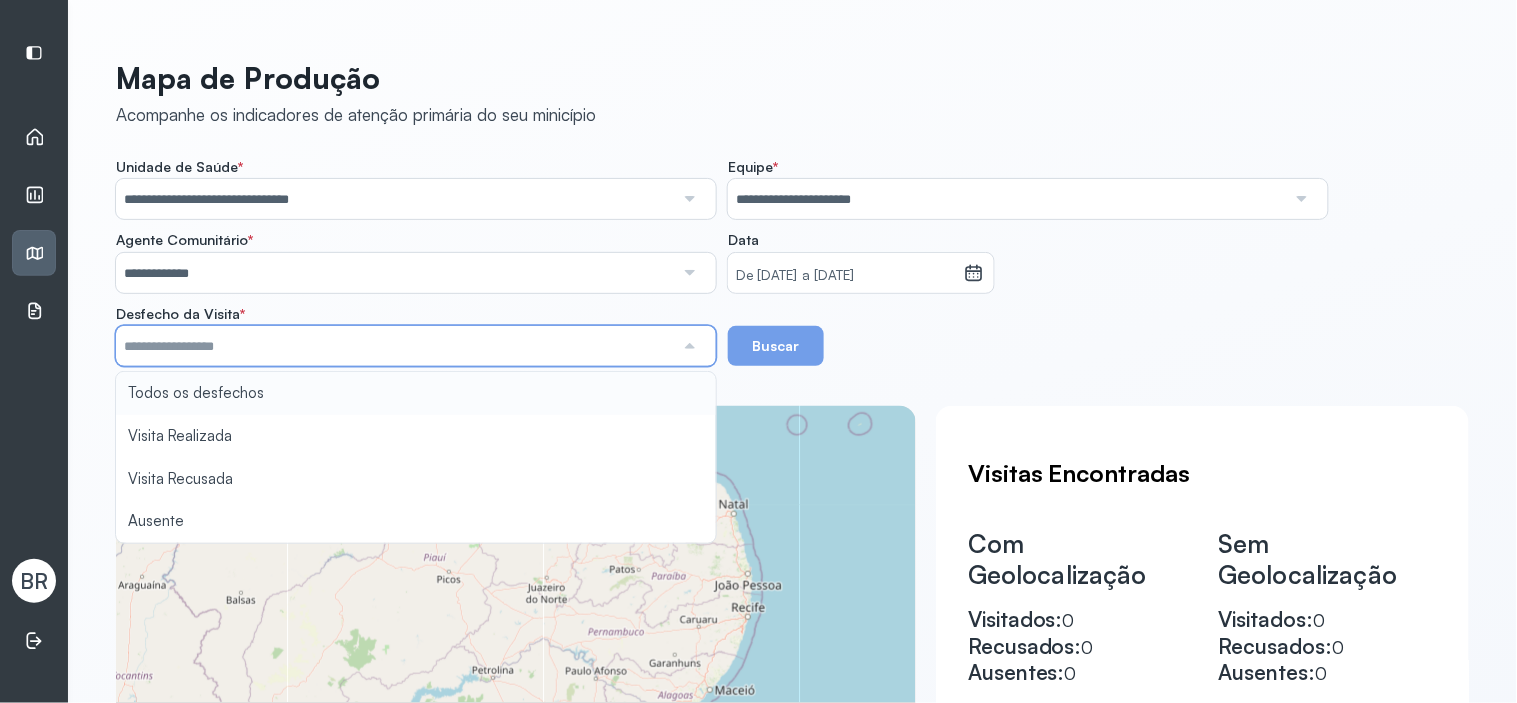 type on "**********" 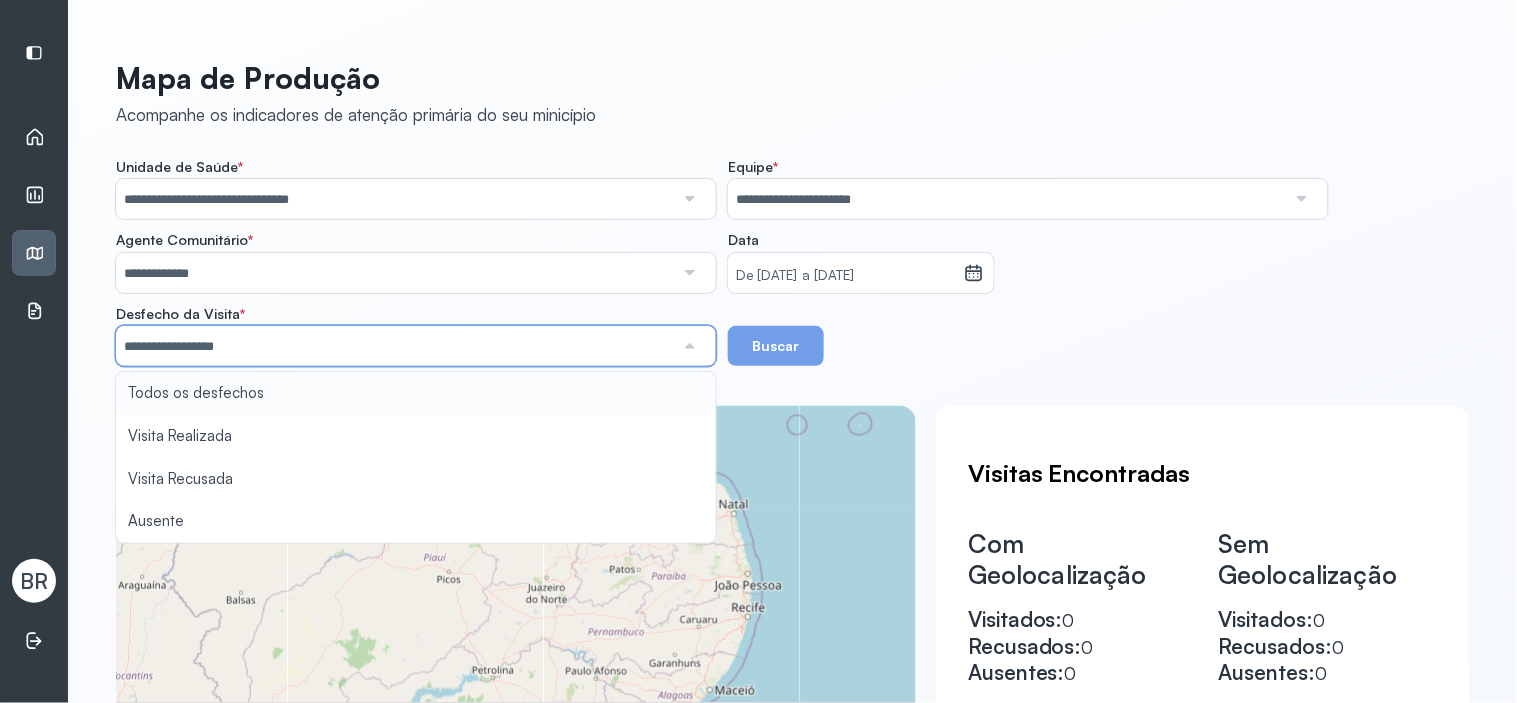 click on "**********" 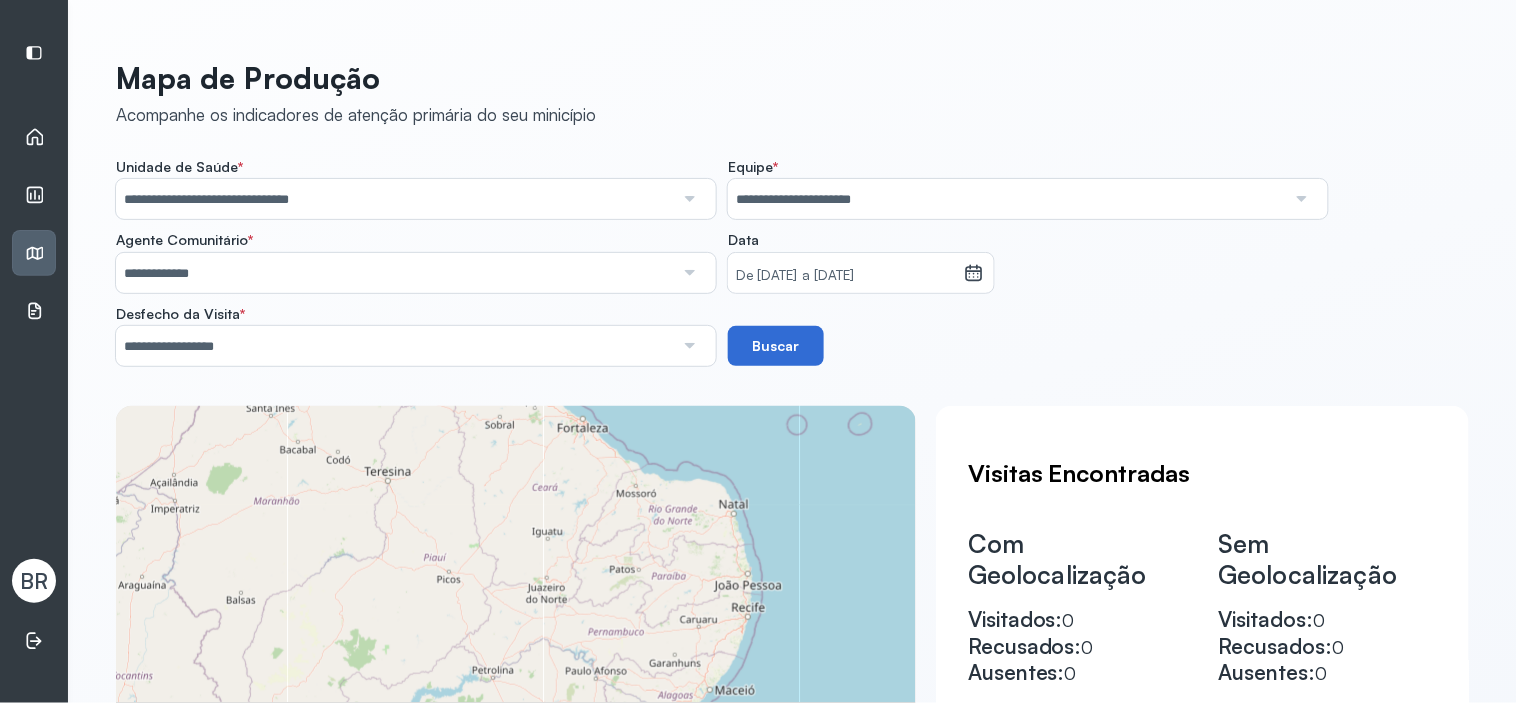 click on "Buscar" at bounding box center (776, 346) 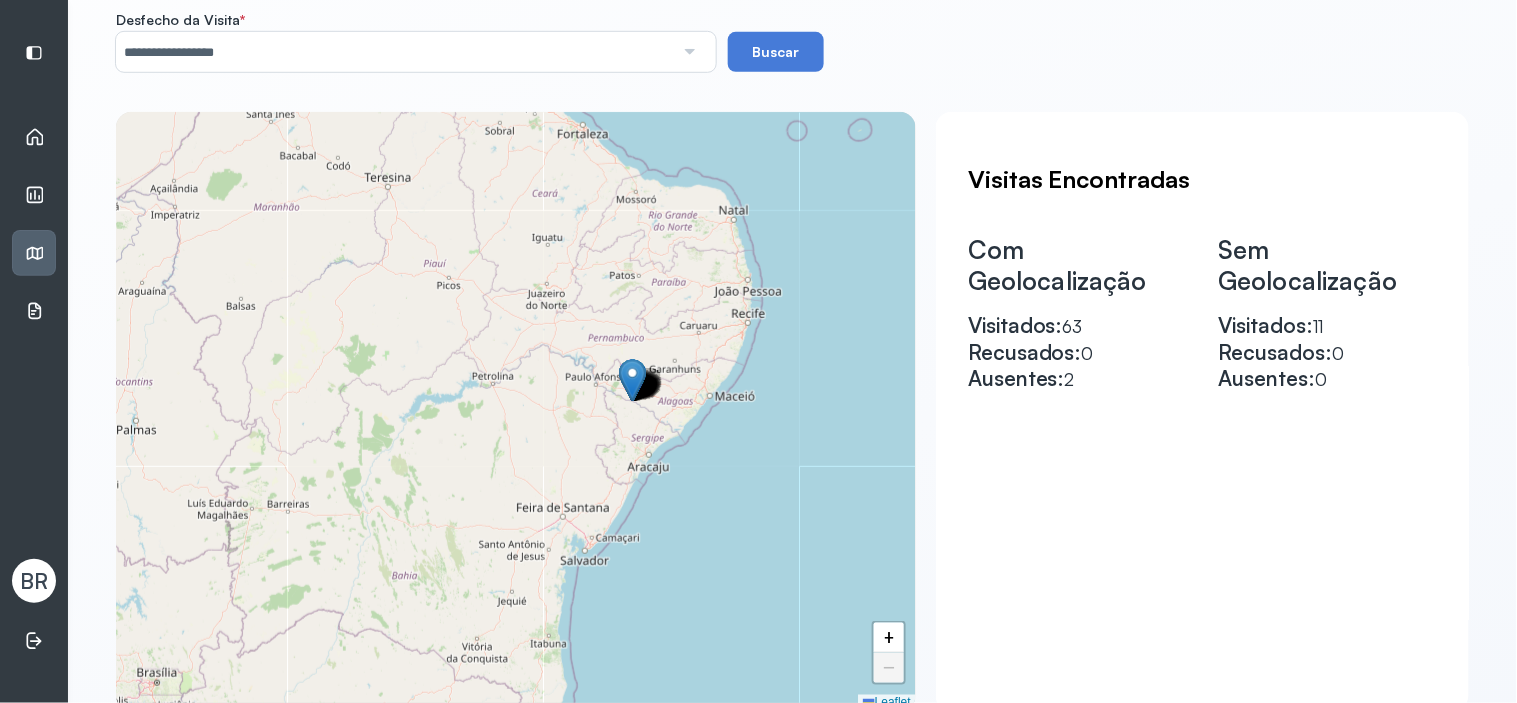 scroll, scrollTop: 350, scrollLeft: 0, axis: vertical 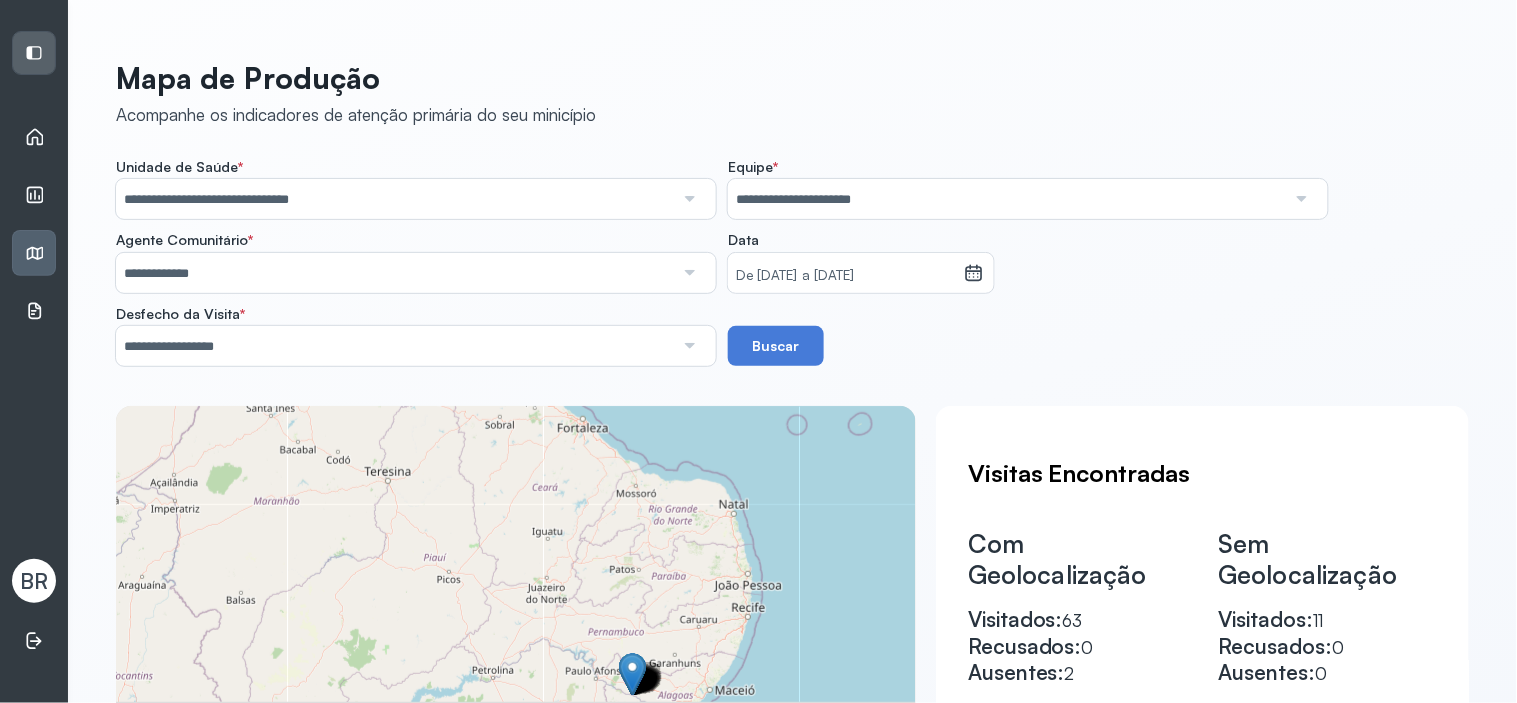 click at bounding box center [34, 53] 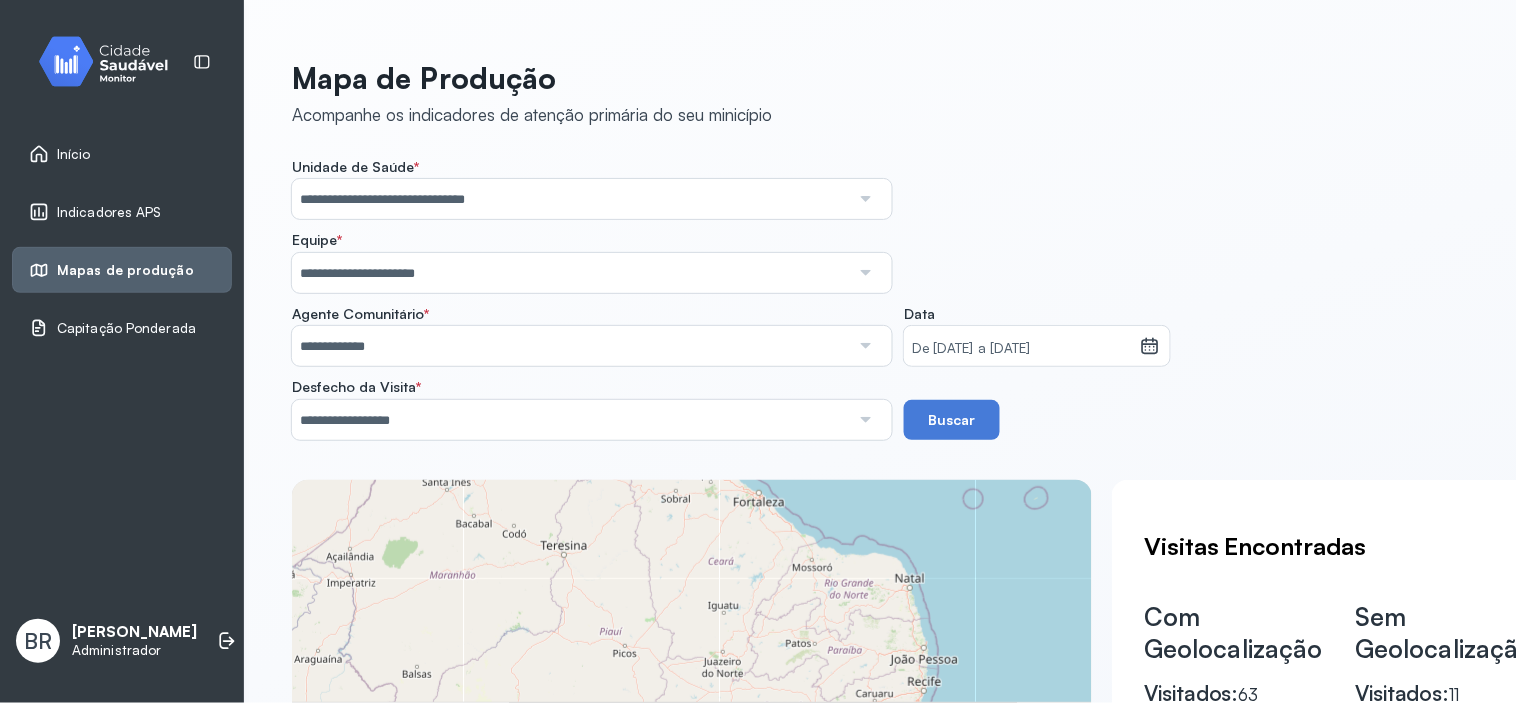 click on "Início" at bounding box center [122, 154] 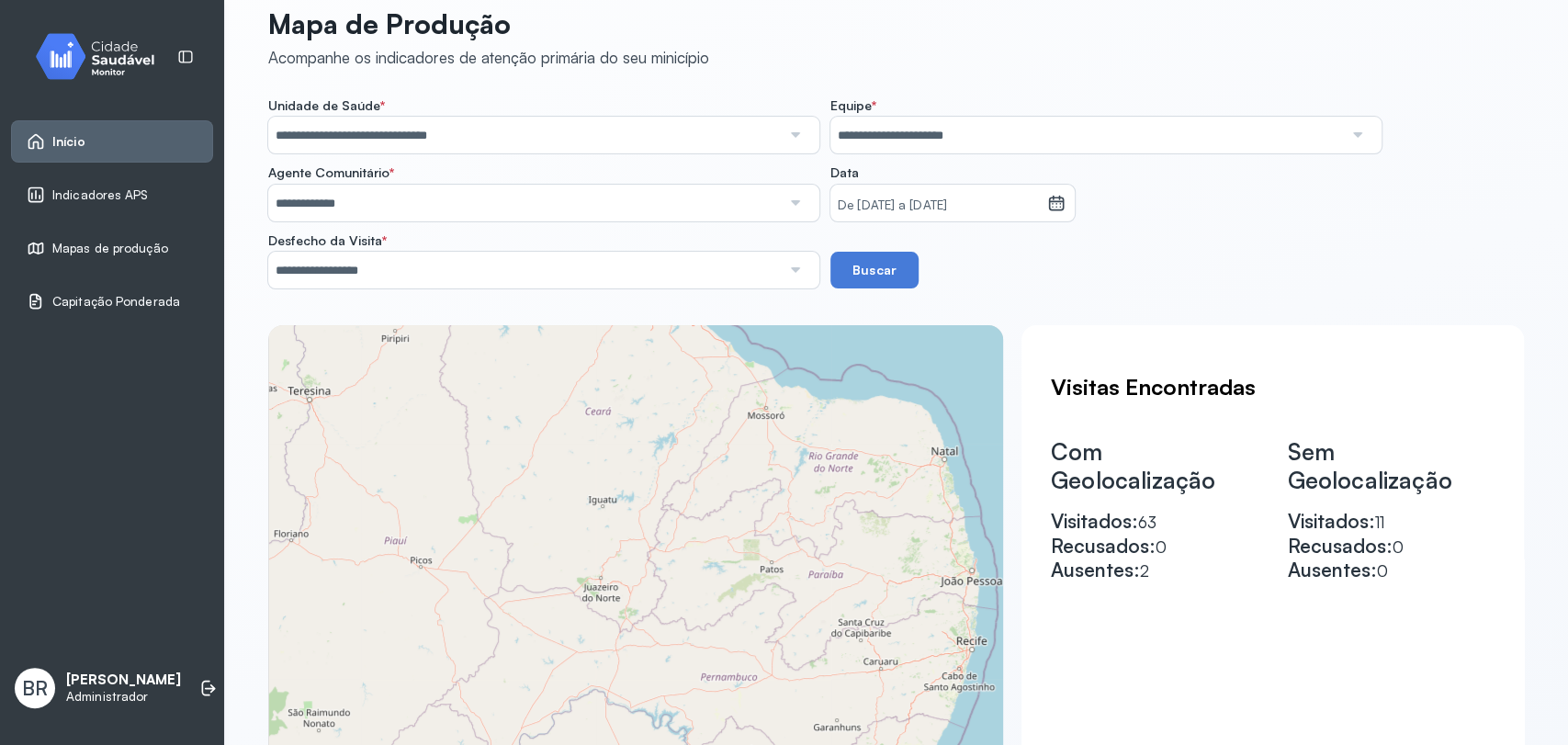 scroll, scrollTop: 0, scrollLeft: 0, axis: both 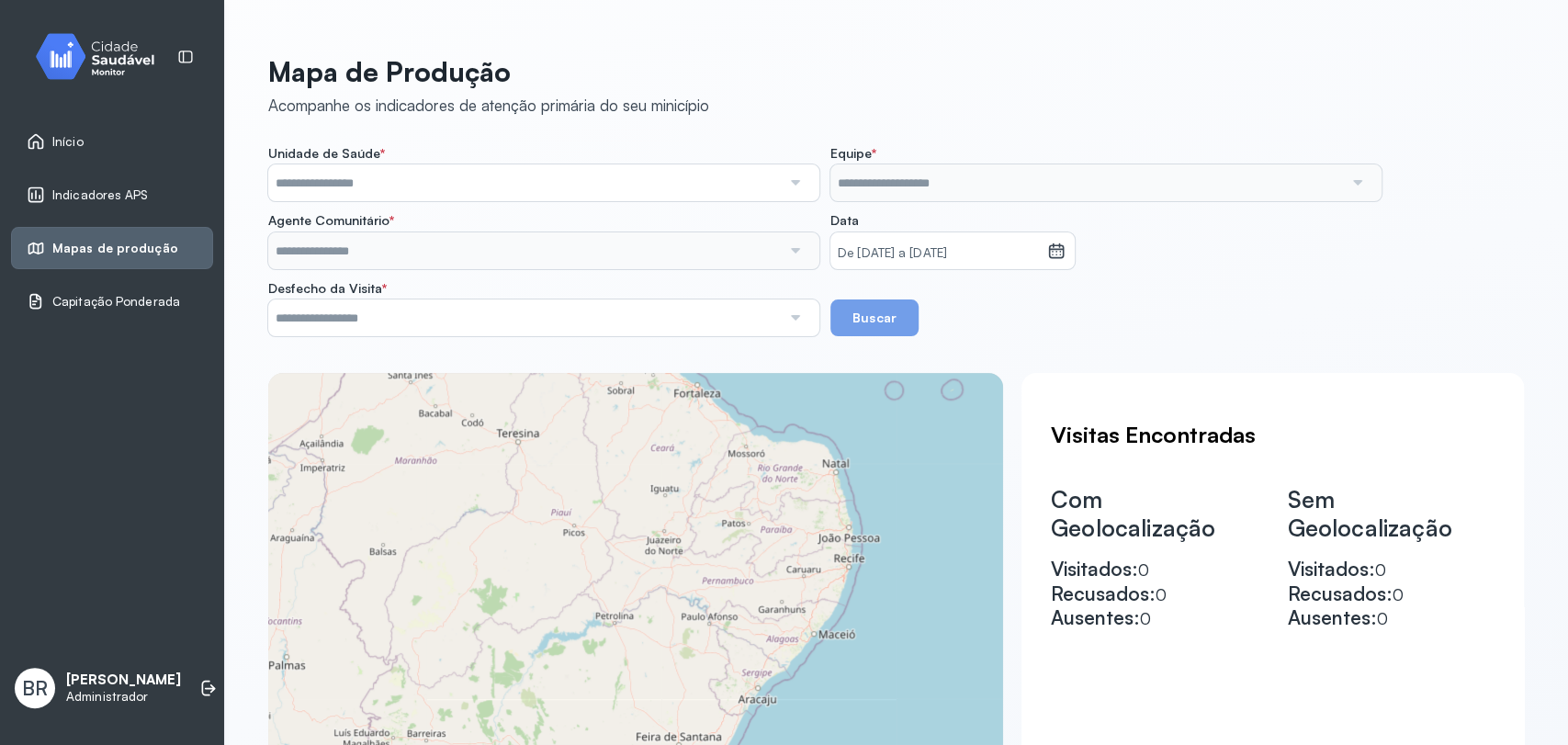click at bounding box center (525, 183) 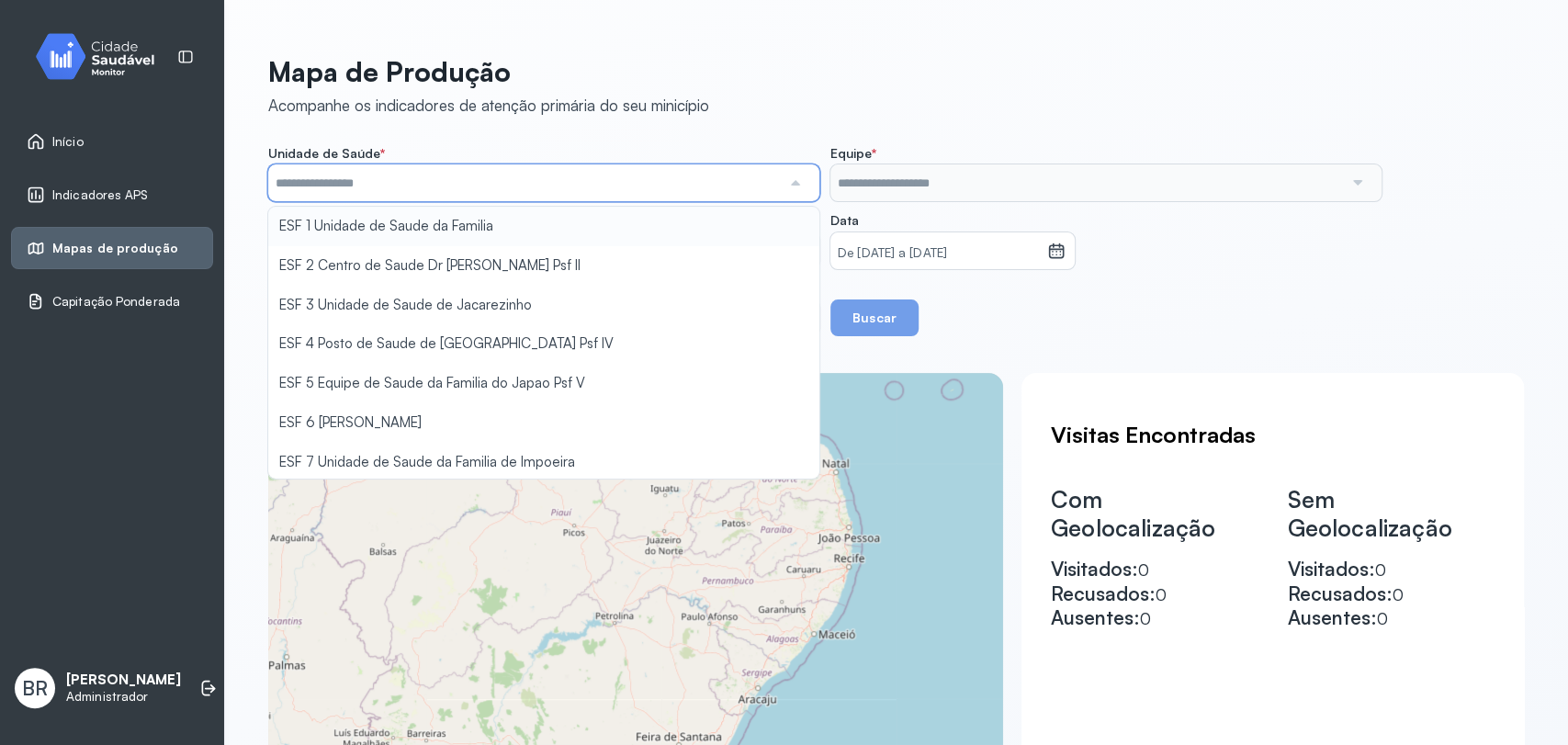 type on "**********" 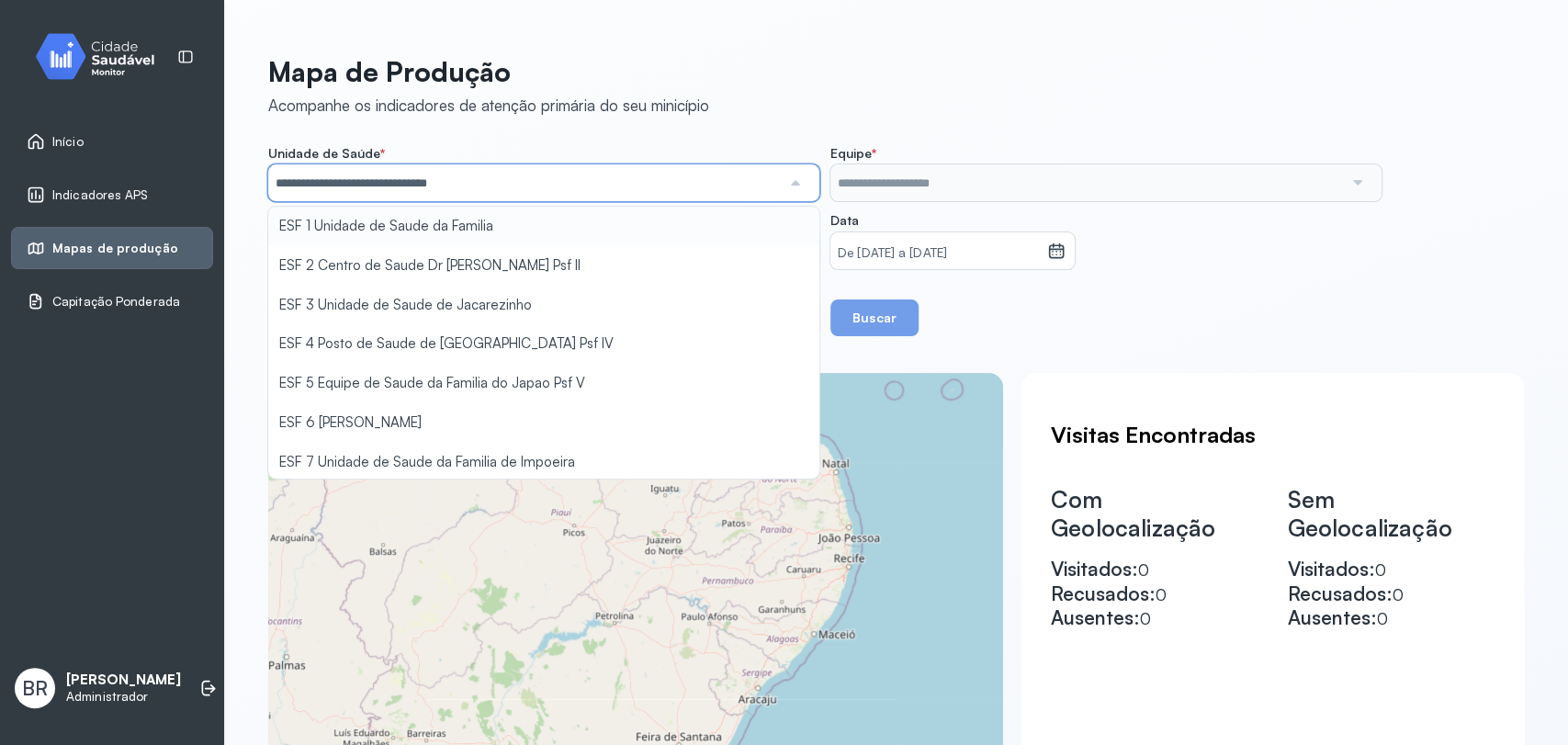 click on "**********" at bounding box center (896, 241) 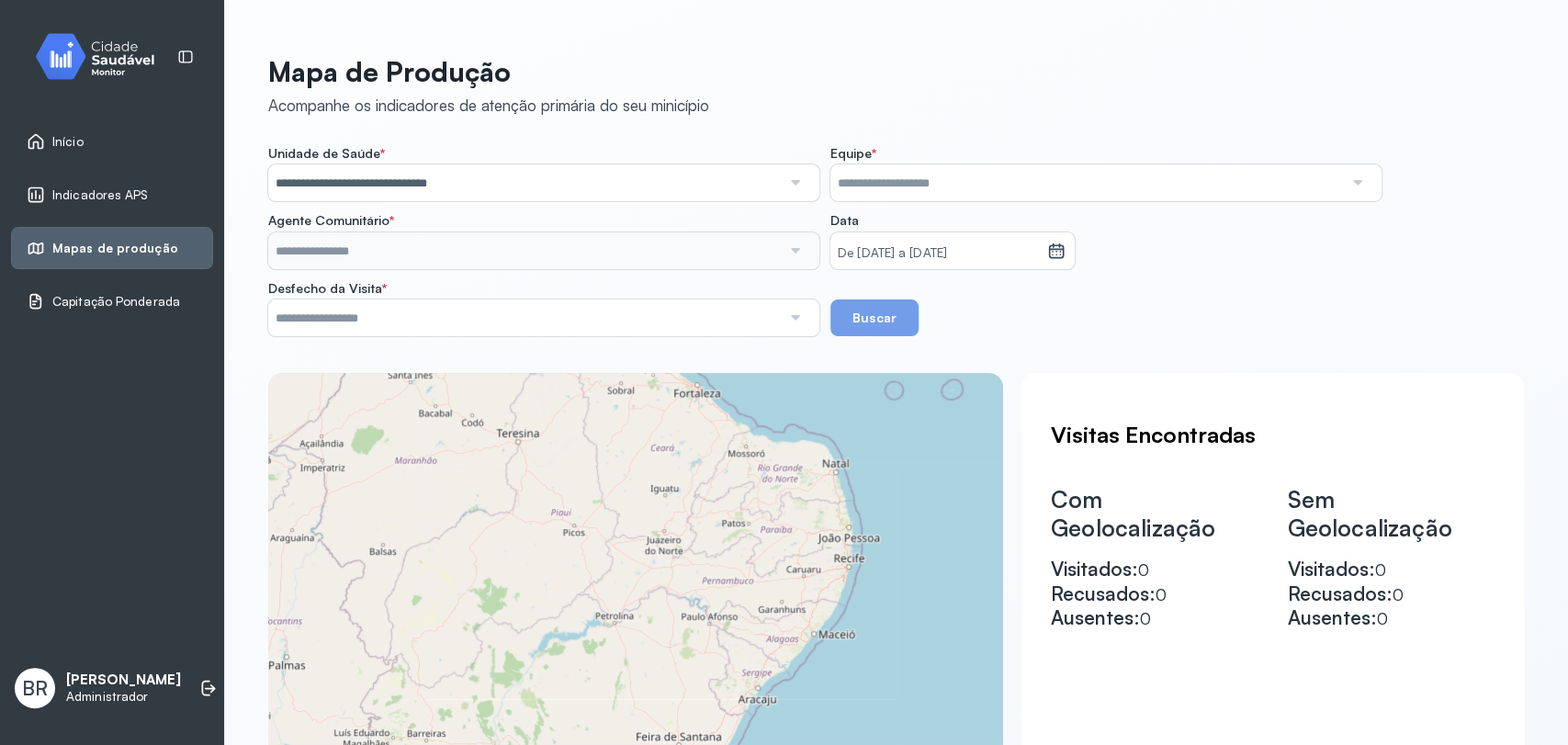 click at bounding box center (1087, 183) 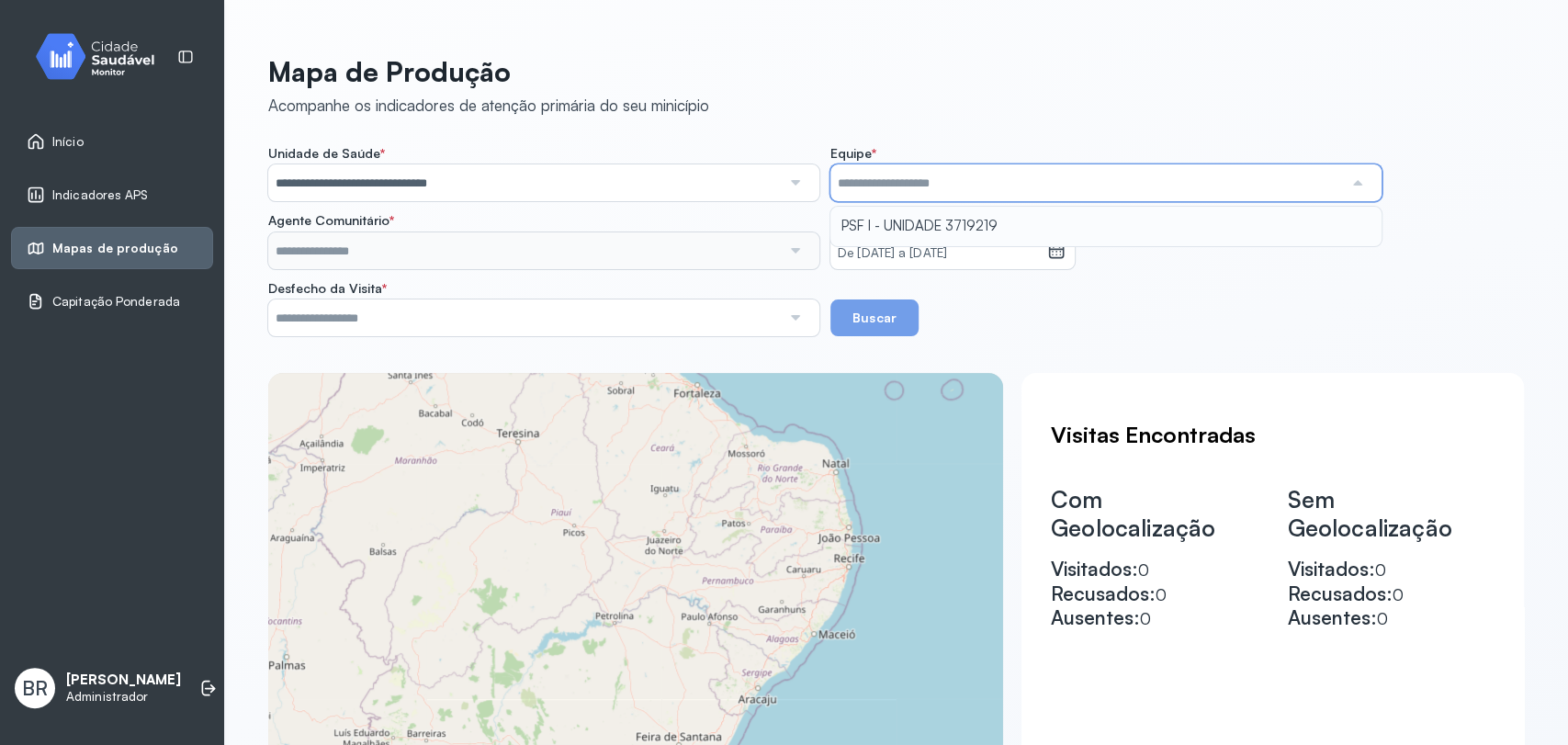 type on "**********" 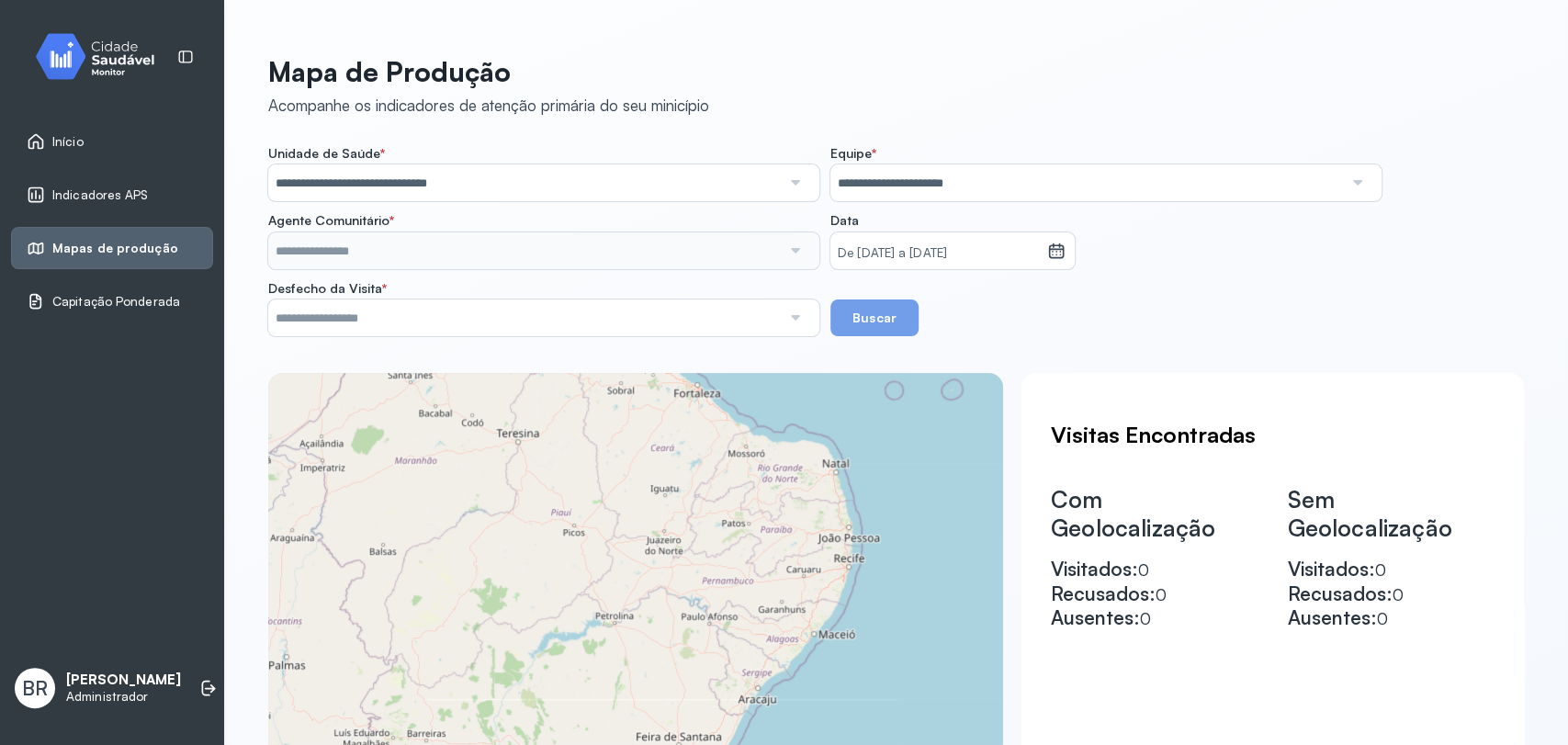 click on "**********" at bounding box center (896, 241) 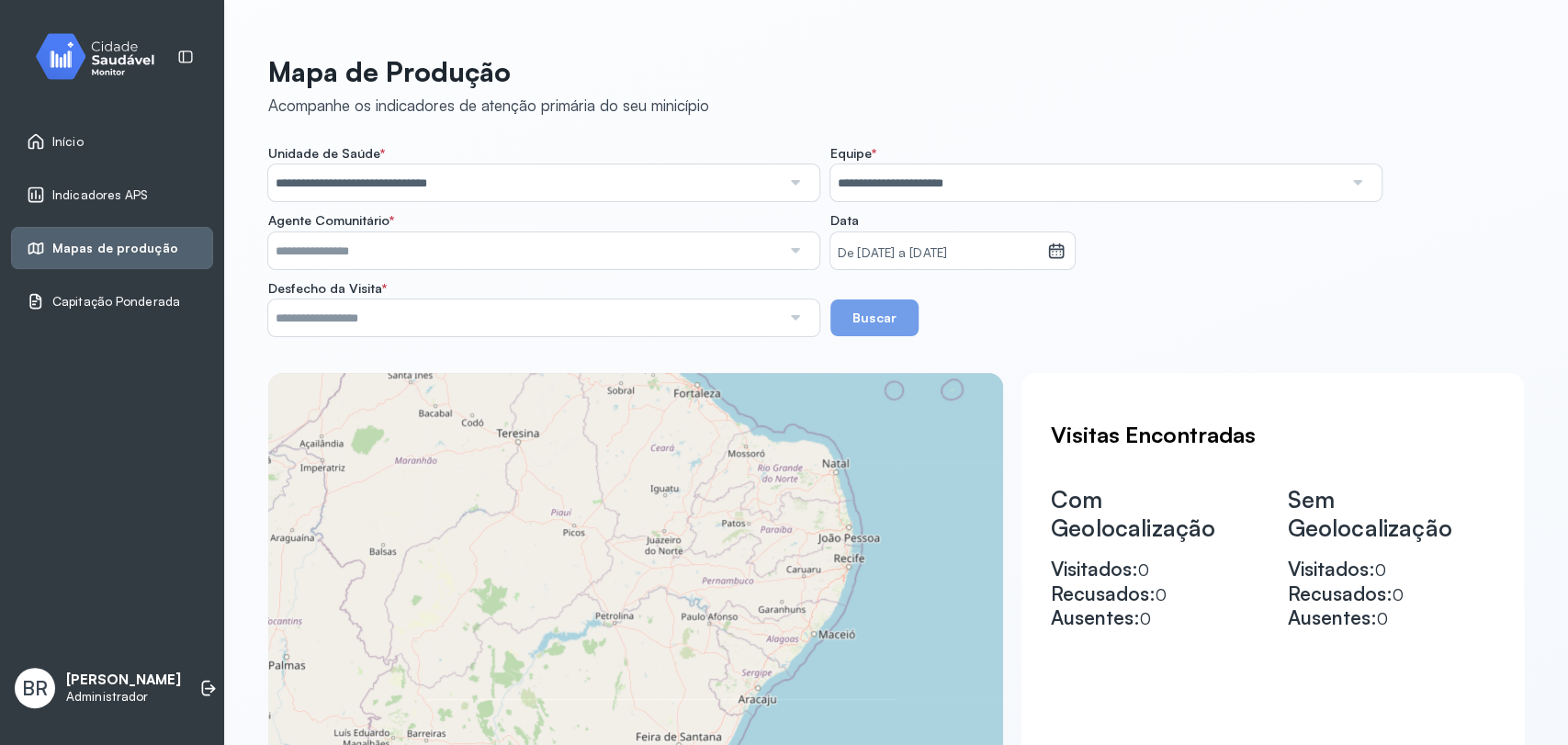 click at bounding box center (525, 251) 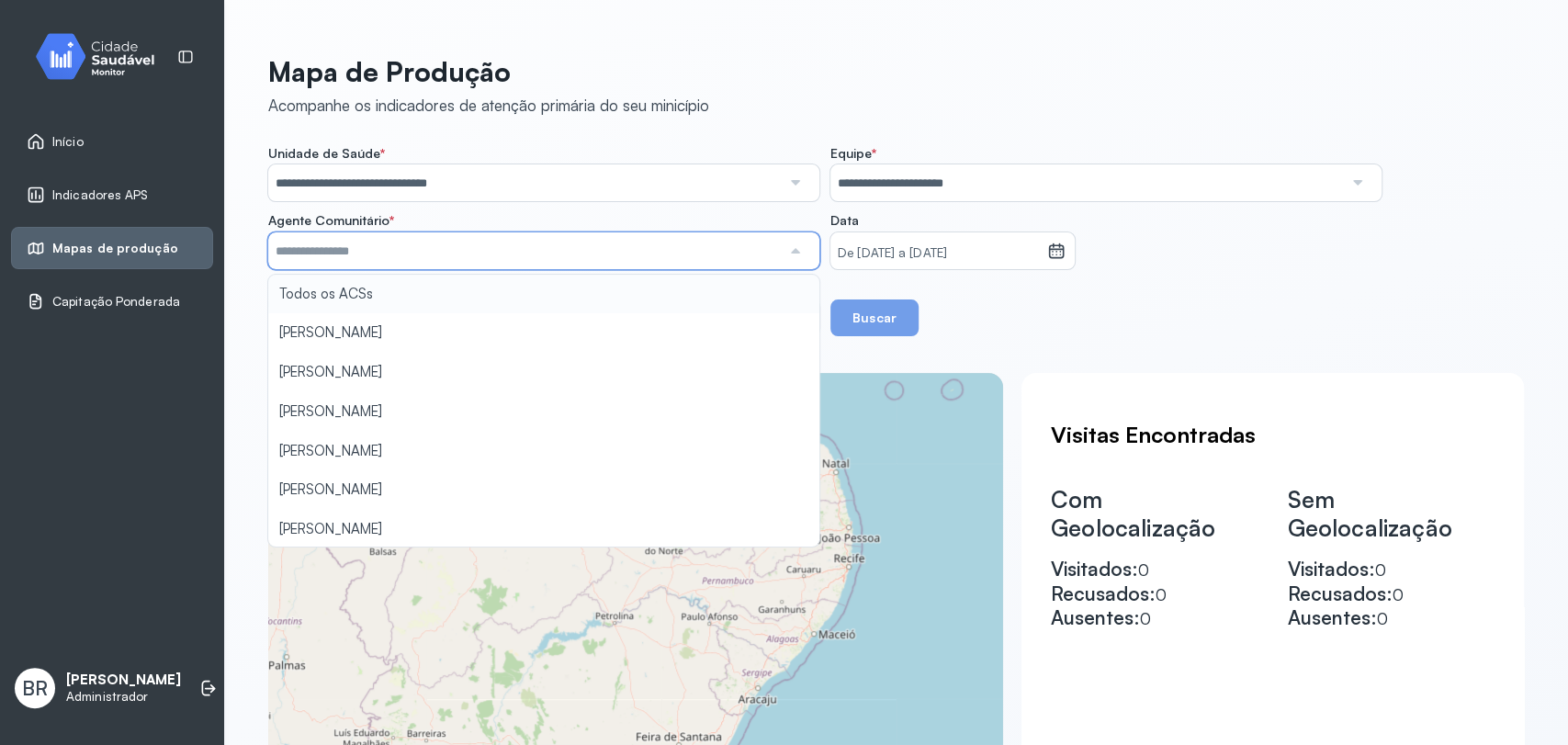 type on "**********" 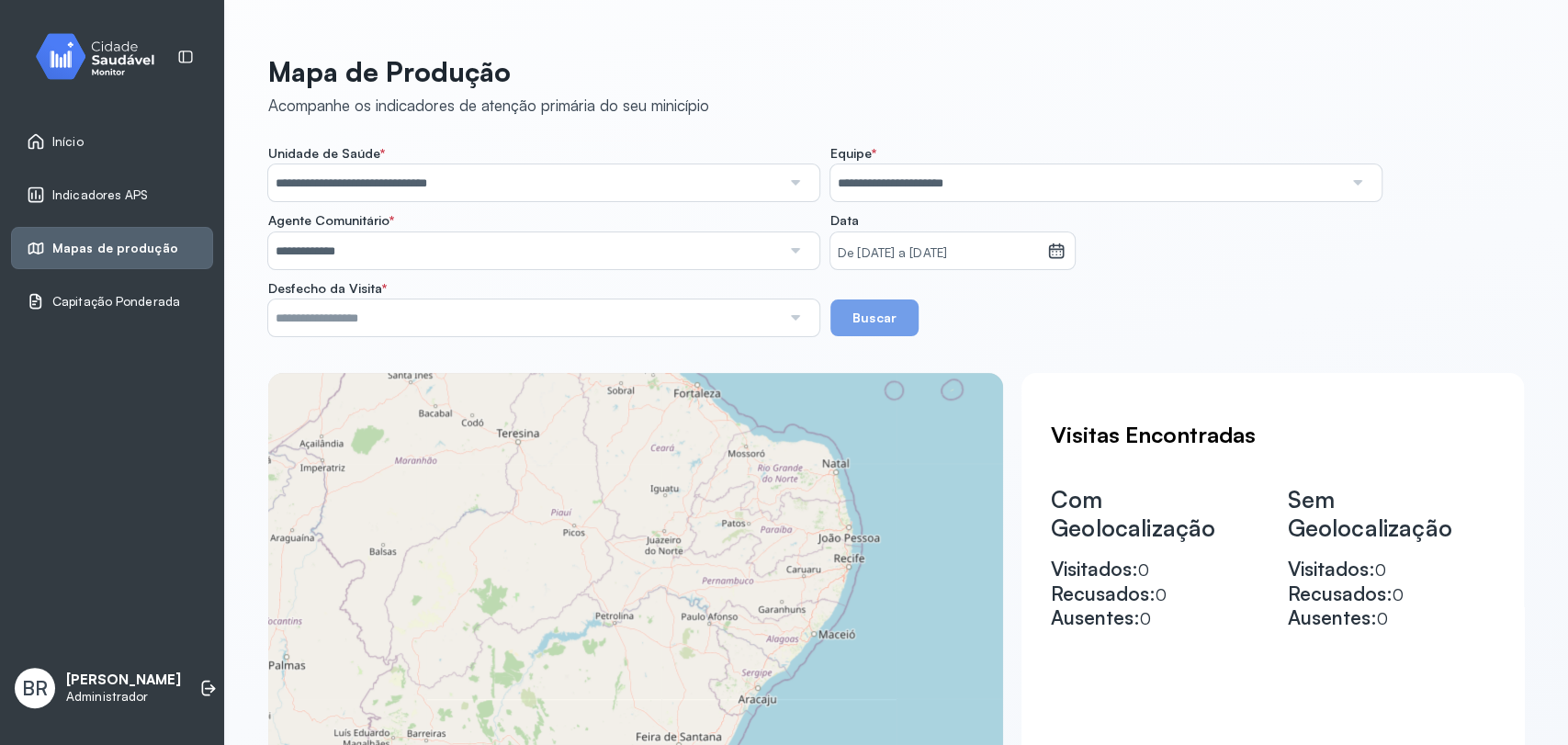 click on "**********" at bounding box center [896, 241] 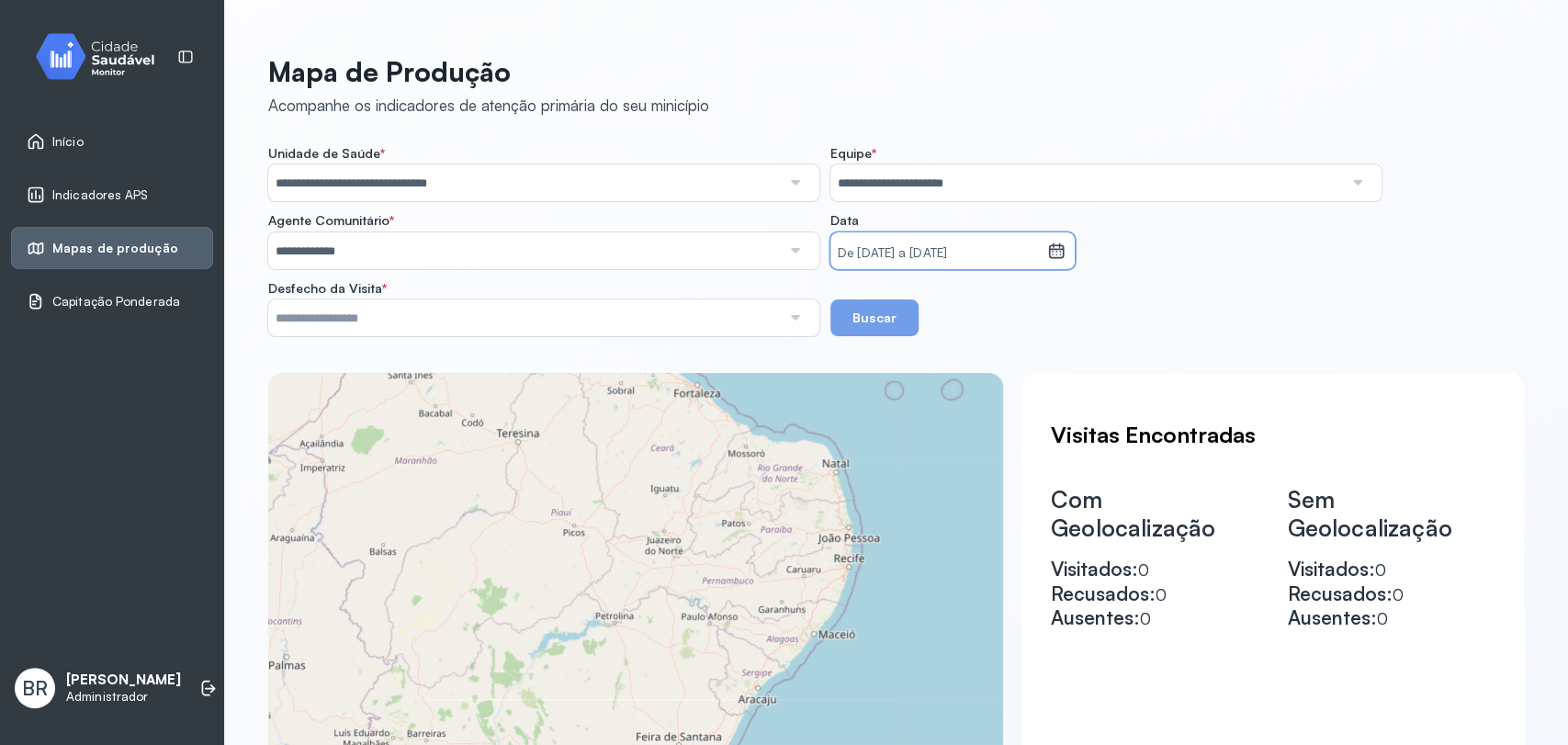 click on "De [DATE] a [DATE]" at bounding box center (939, 254) 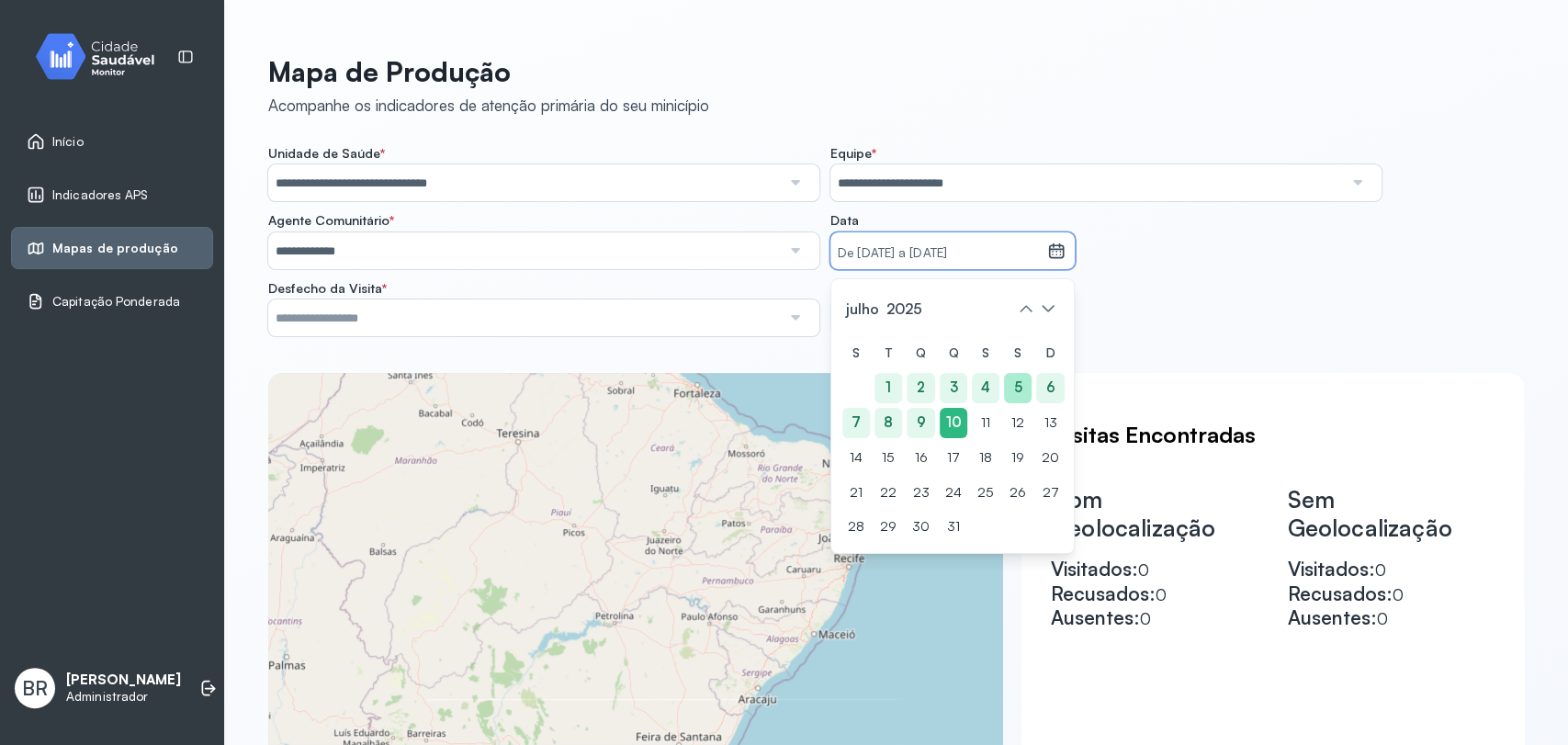 click on "5" 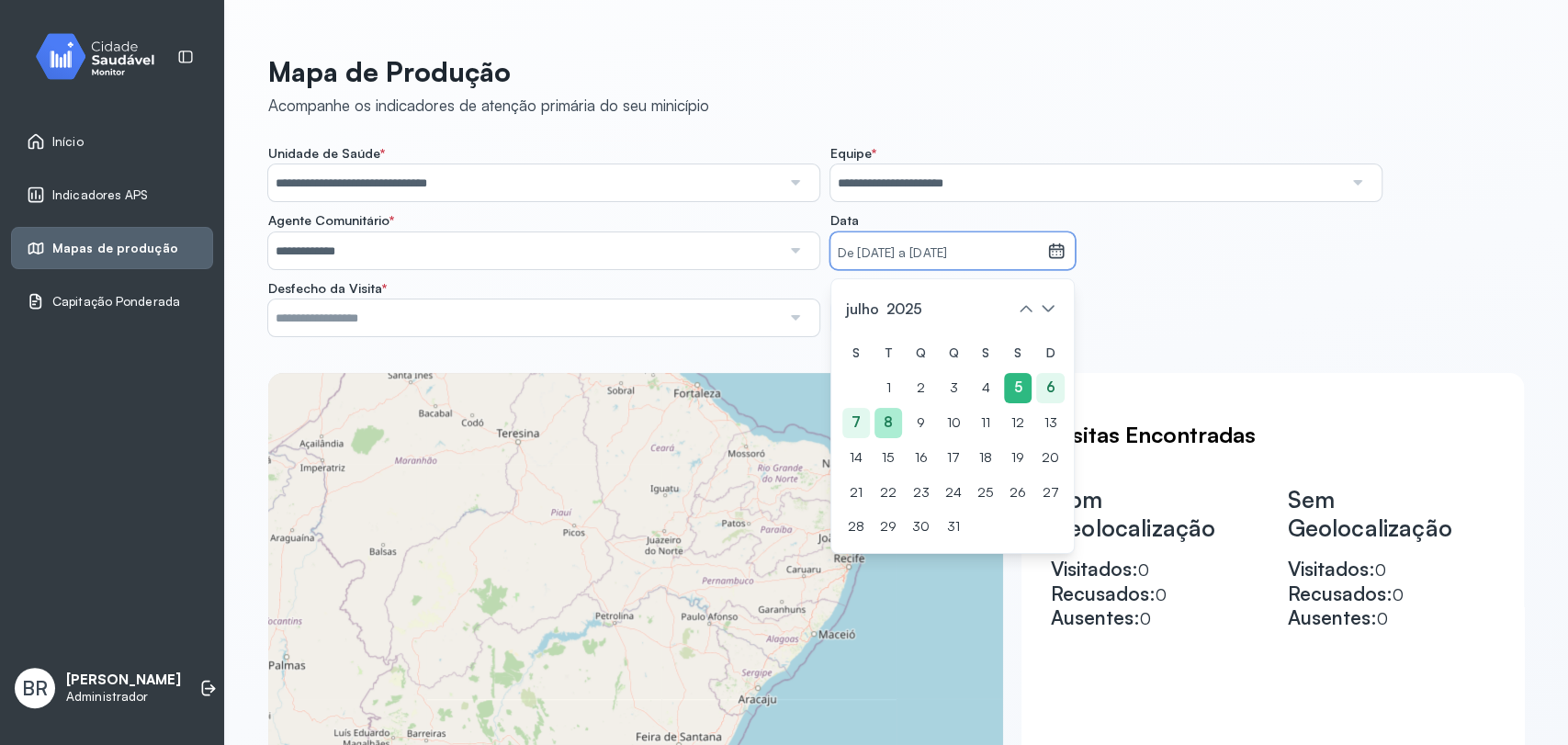 click on "8" 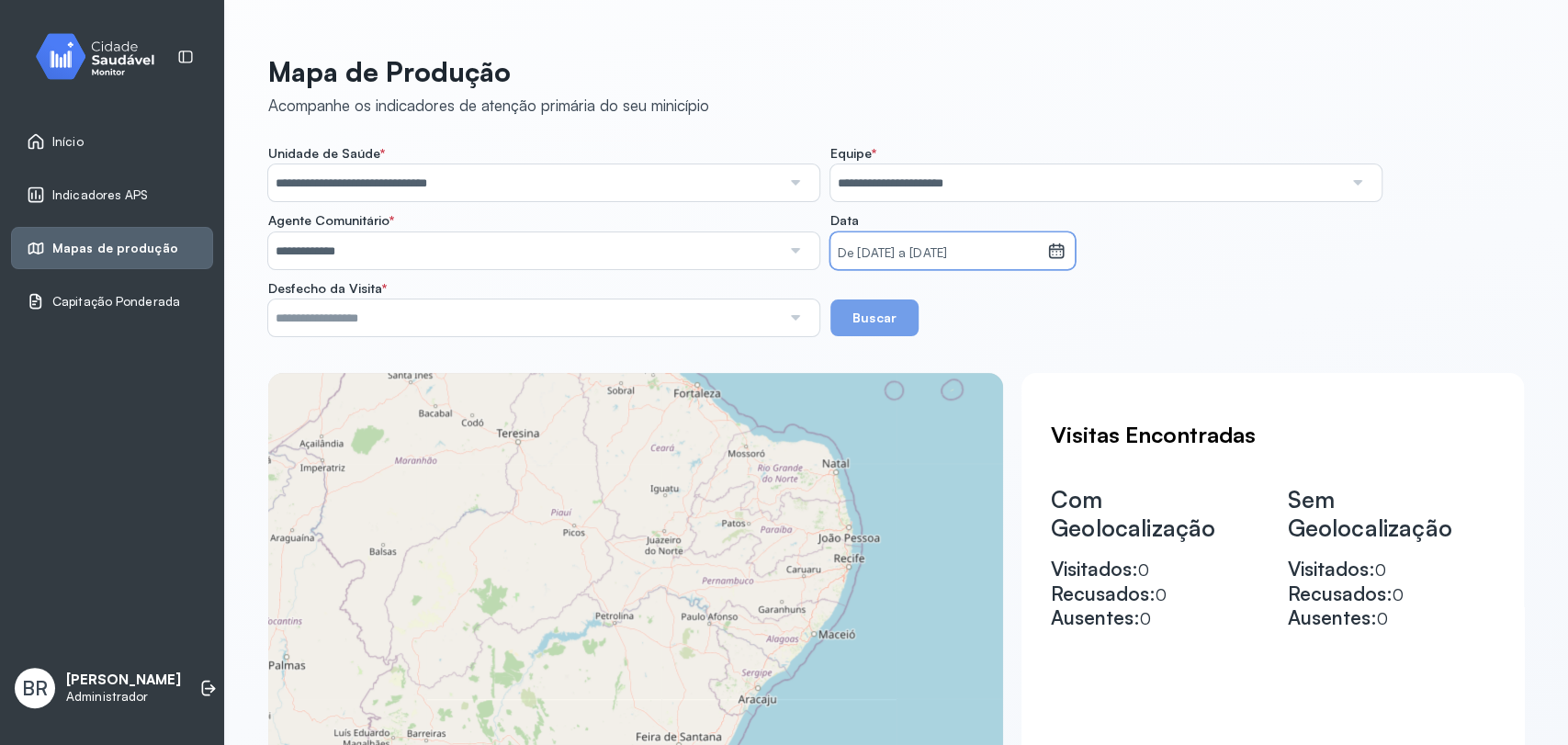 click on "De 05/07/2025 a 08/07/2025" at bounding box center (939, 254) 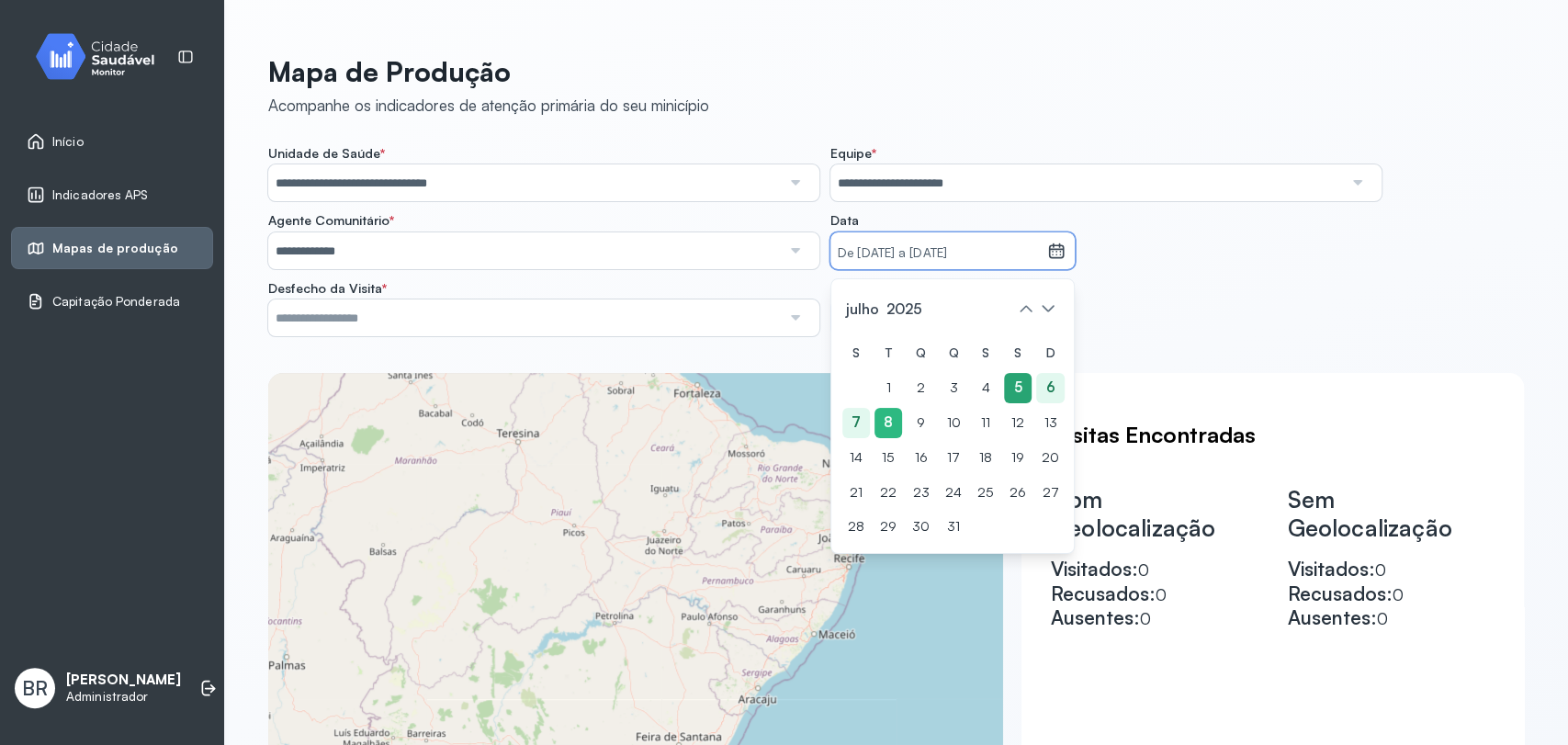 click on "5" 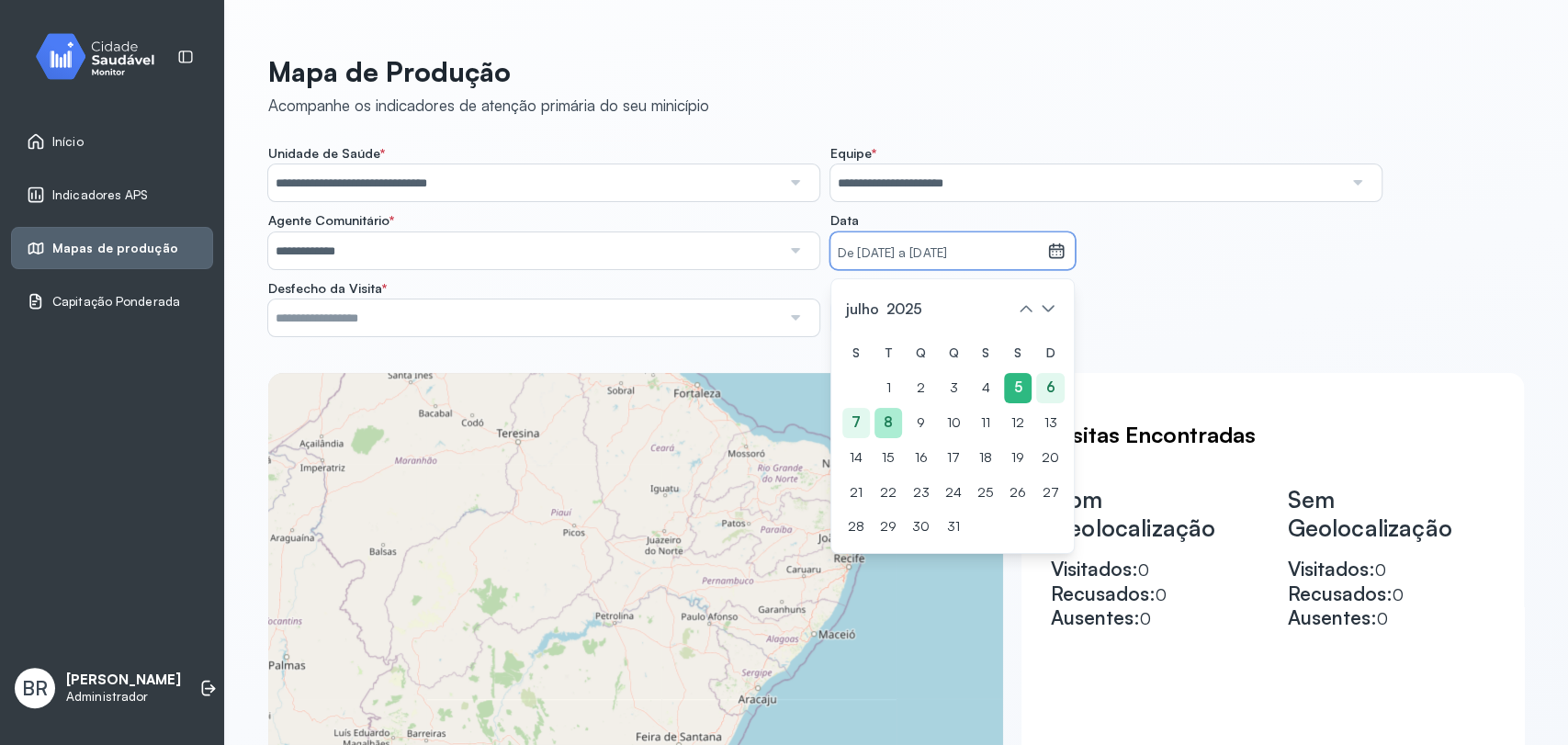 click on "8" 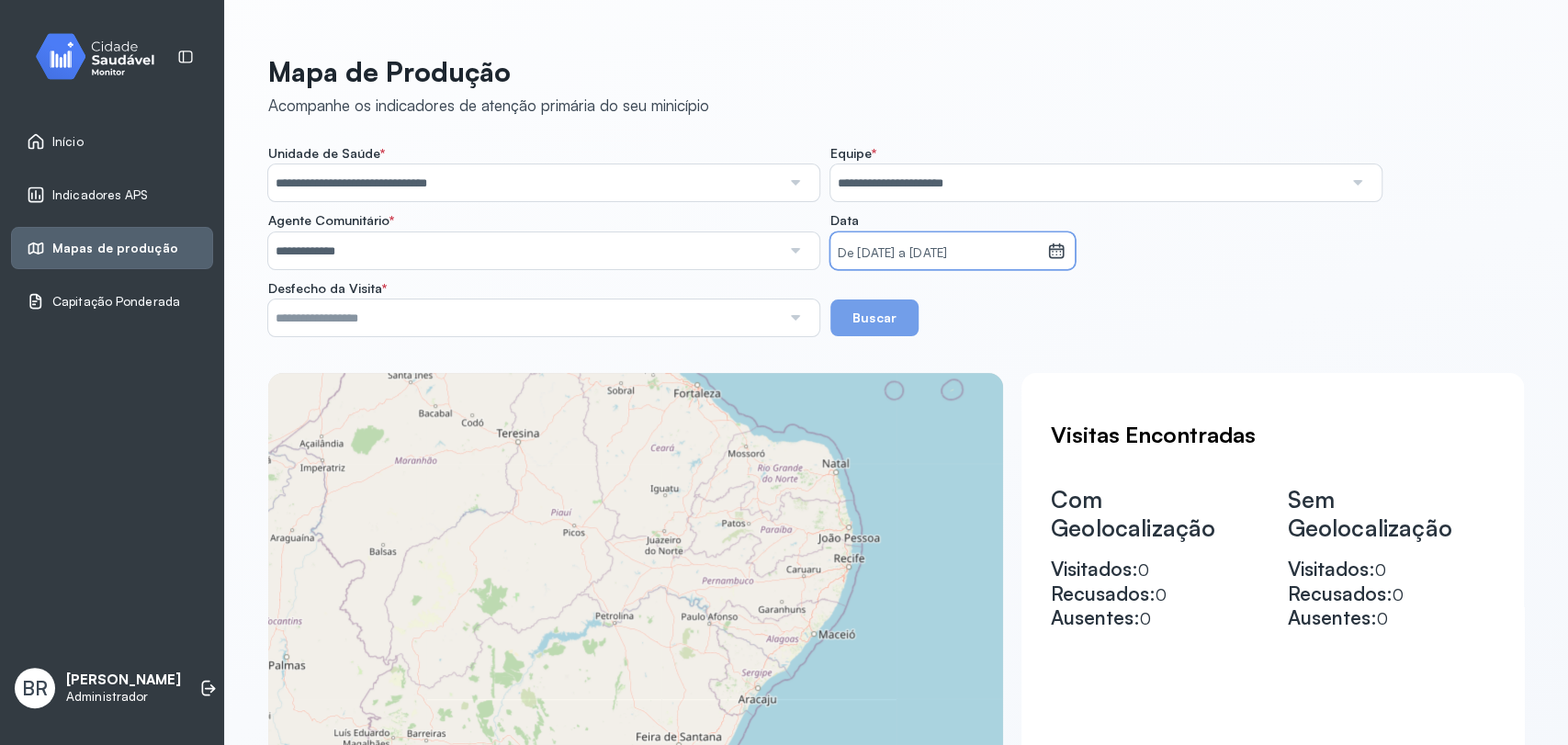 click on "De 05/07/2025 a 08/07/2025" at bounding box center (939, 254) 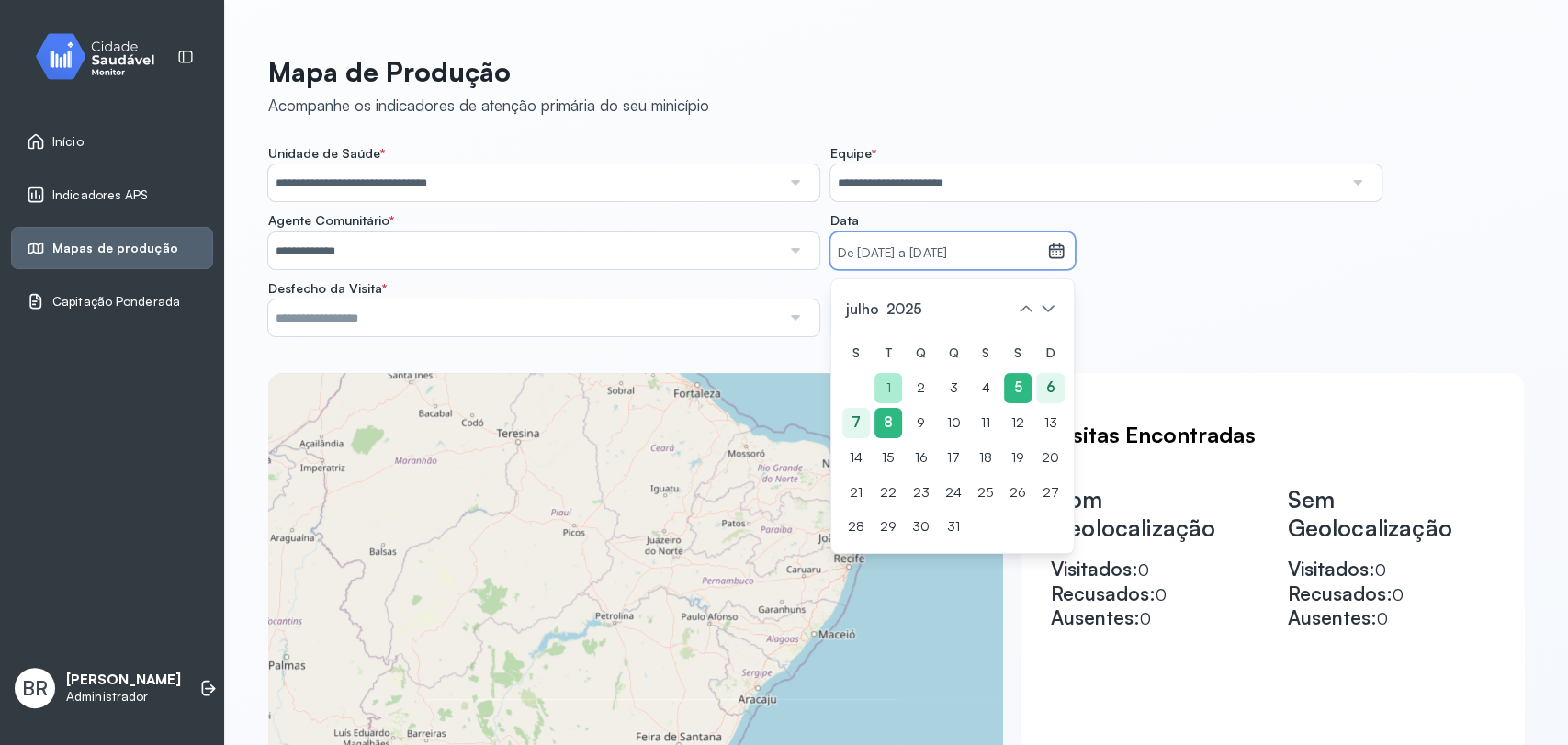 click on "1" 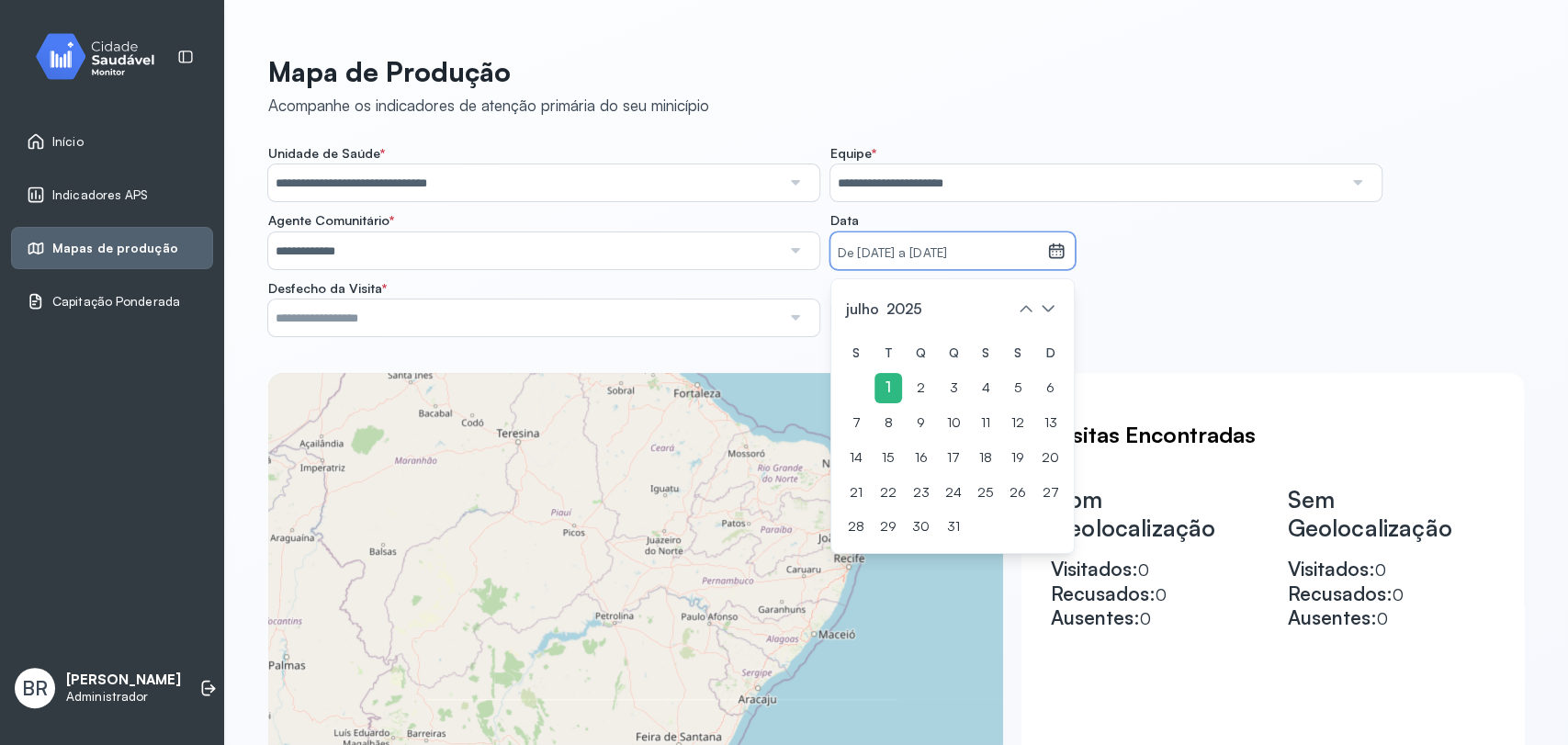 click on "De 05/07/2025 a 08/07/2025" at bounding box center (939, 251) 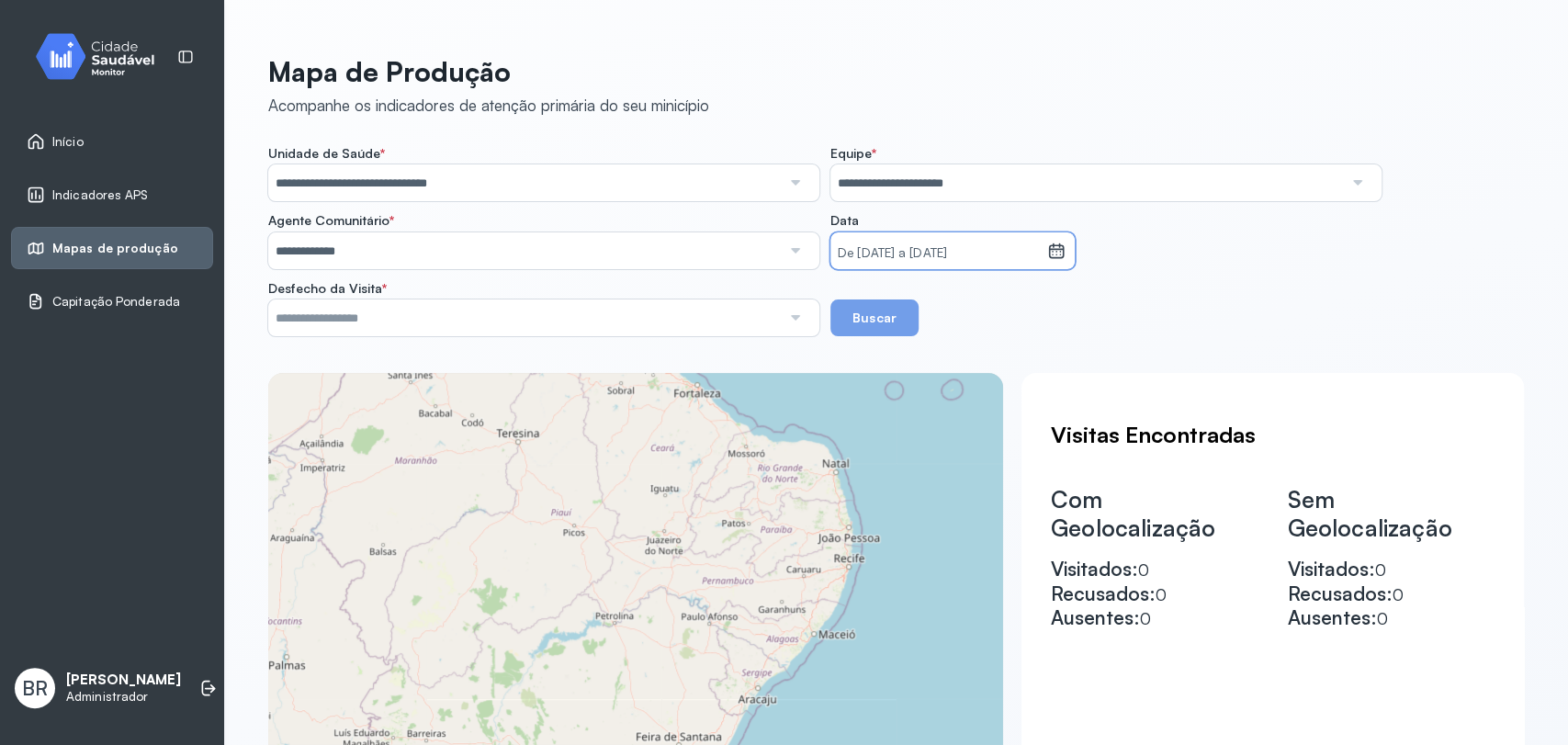 click on "De 05/07/2025 a 08/07/2025" at bounding box center (939, 254) 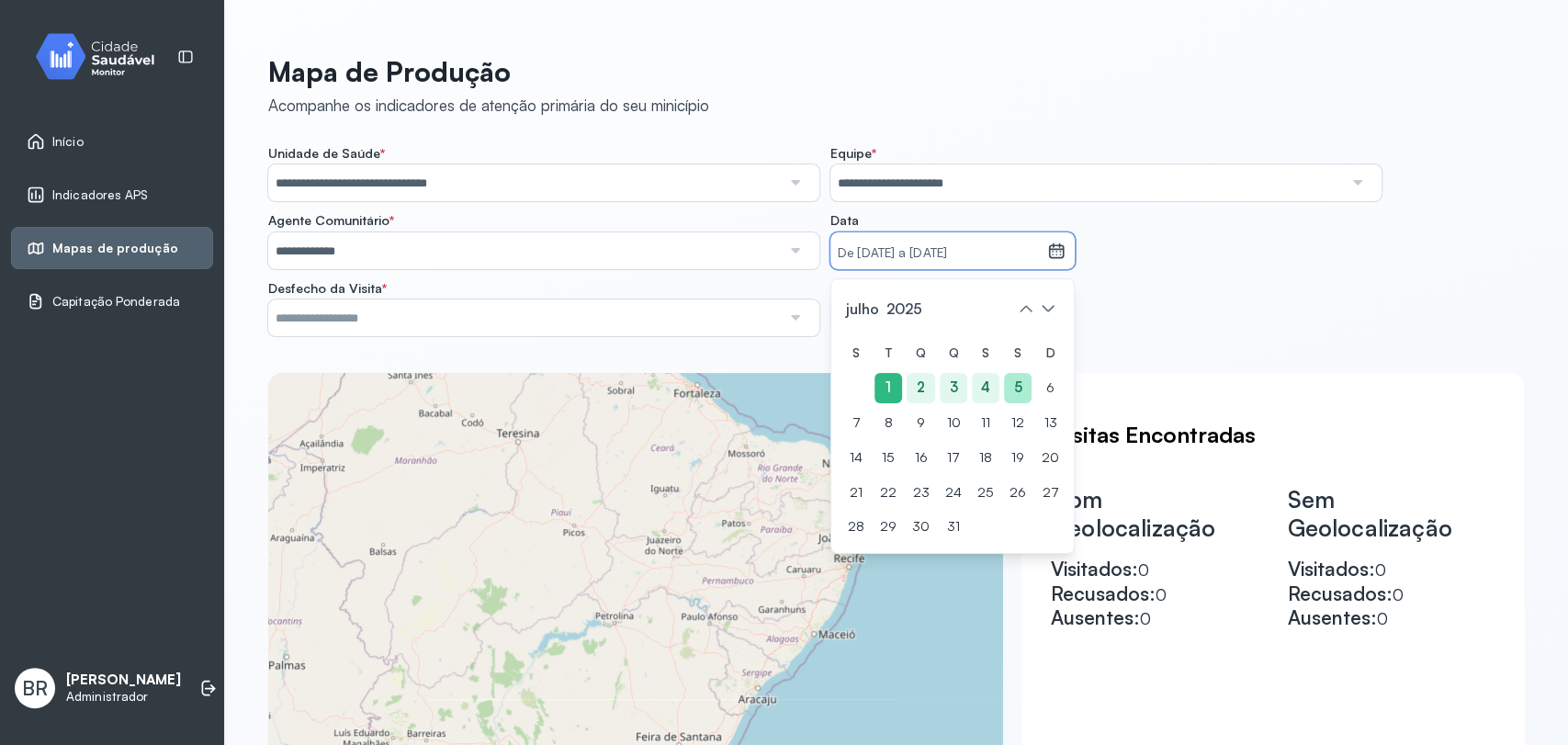 click on "5" 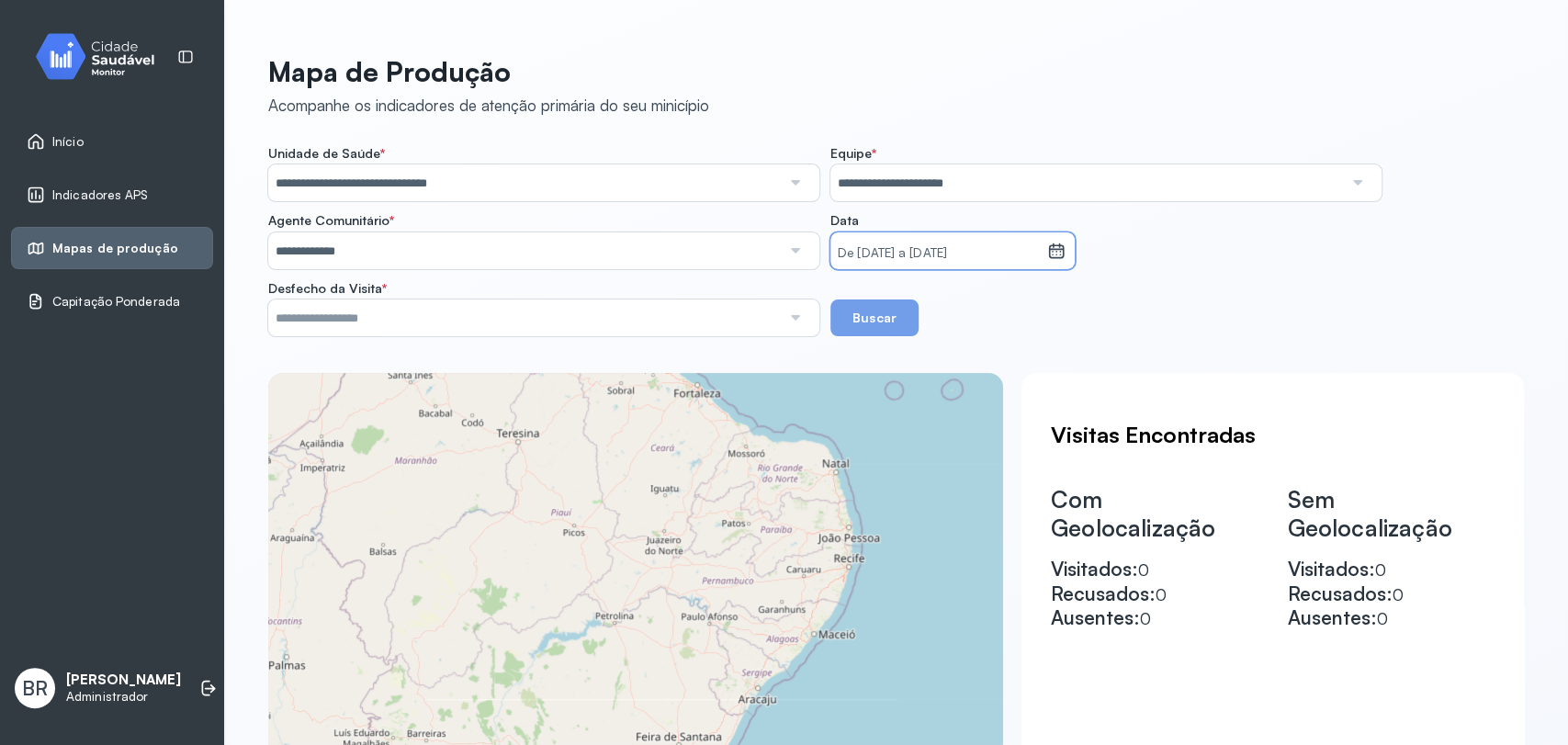 click on "De 01/07/2025 a 05/07/2025" at bounding box center [939, 254] 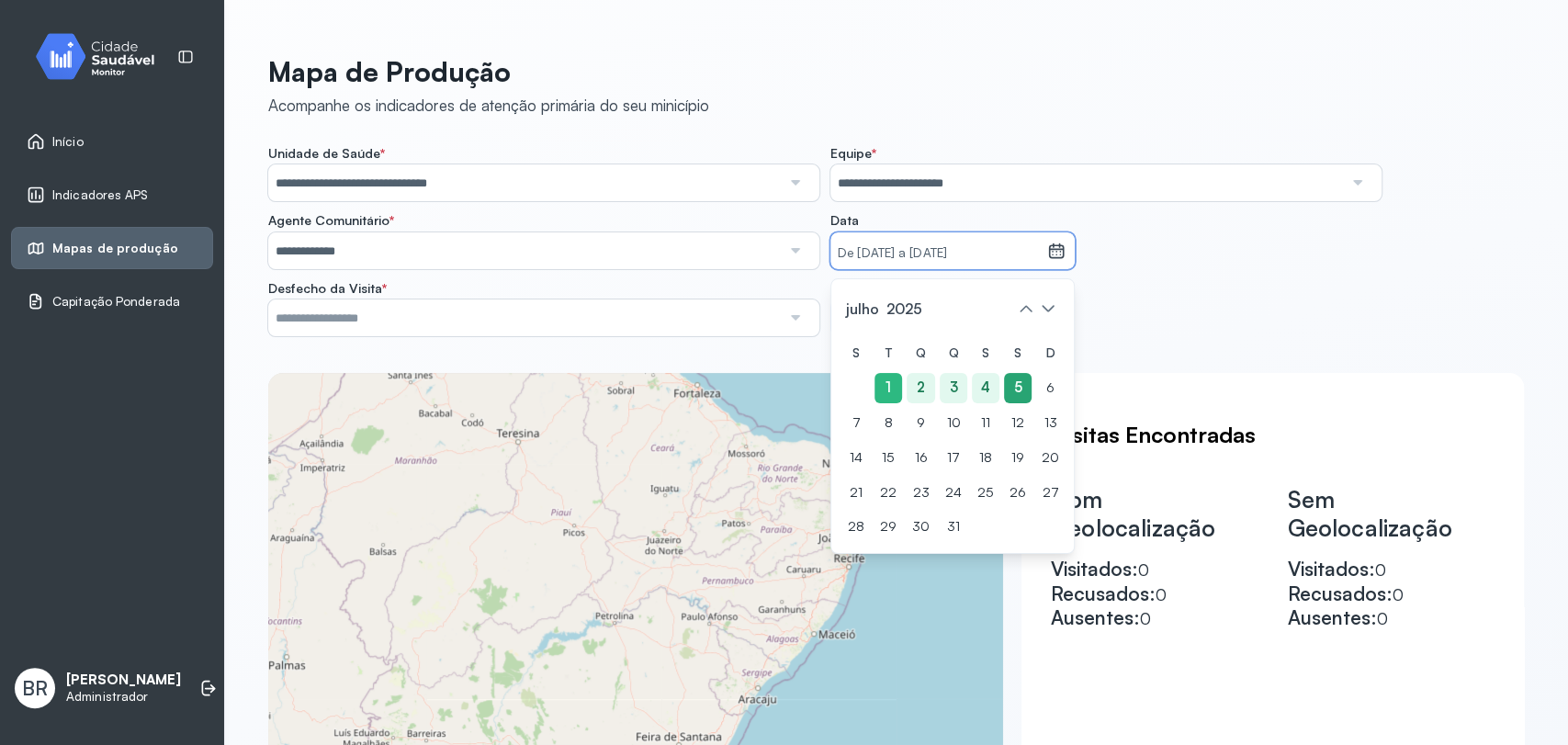 click on "5" 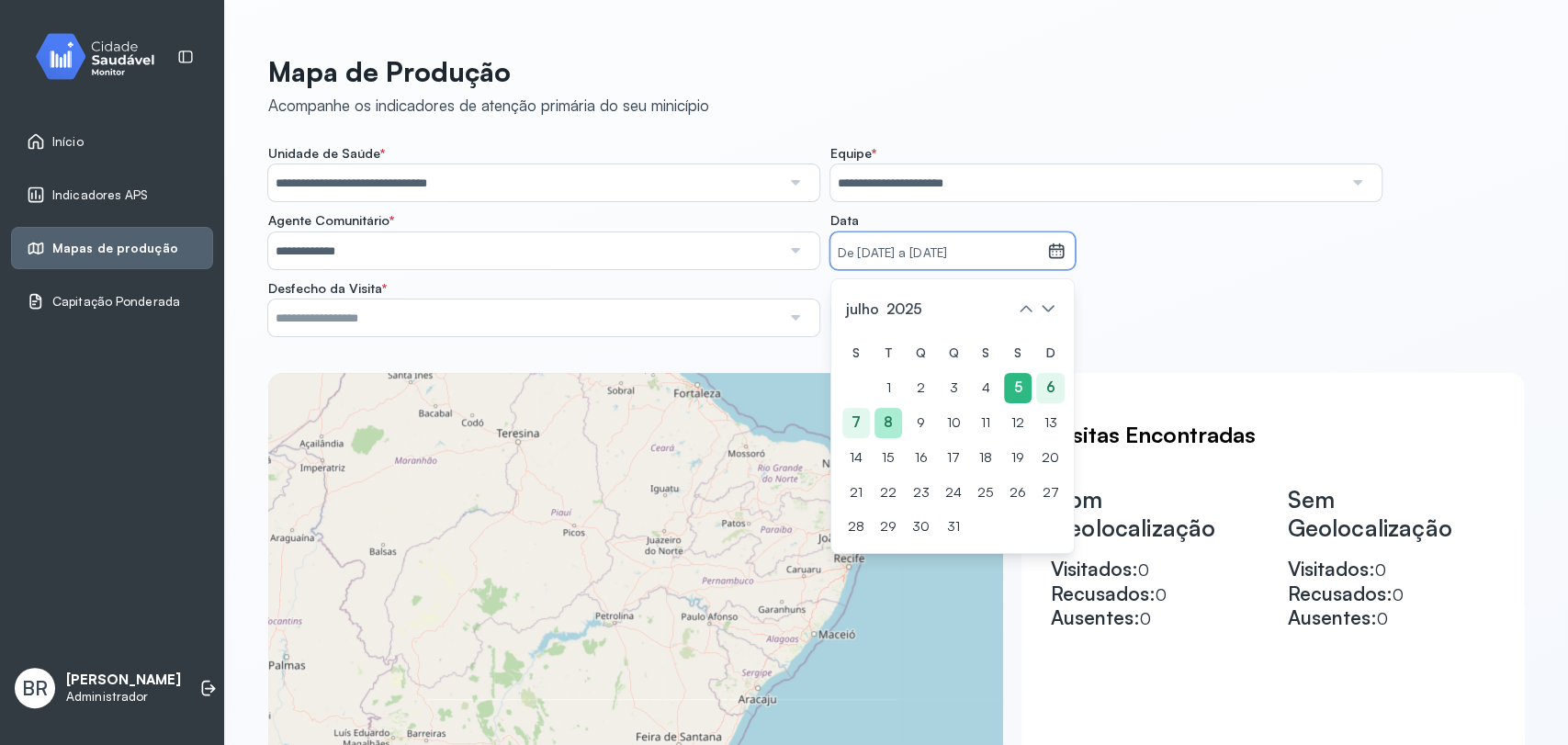 click on "8" 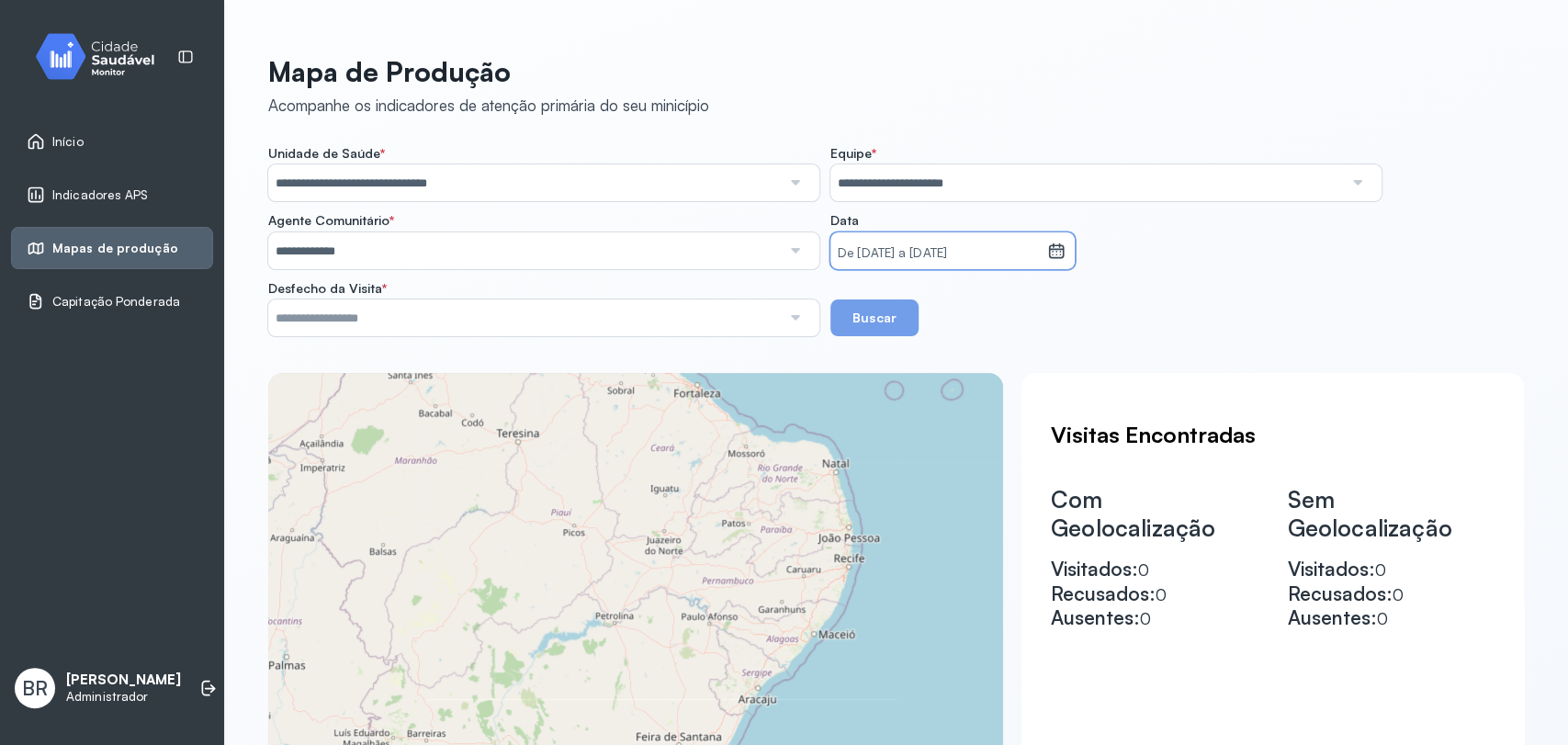 click on "Buscar" at bounding box center [874, 318] 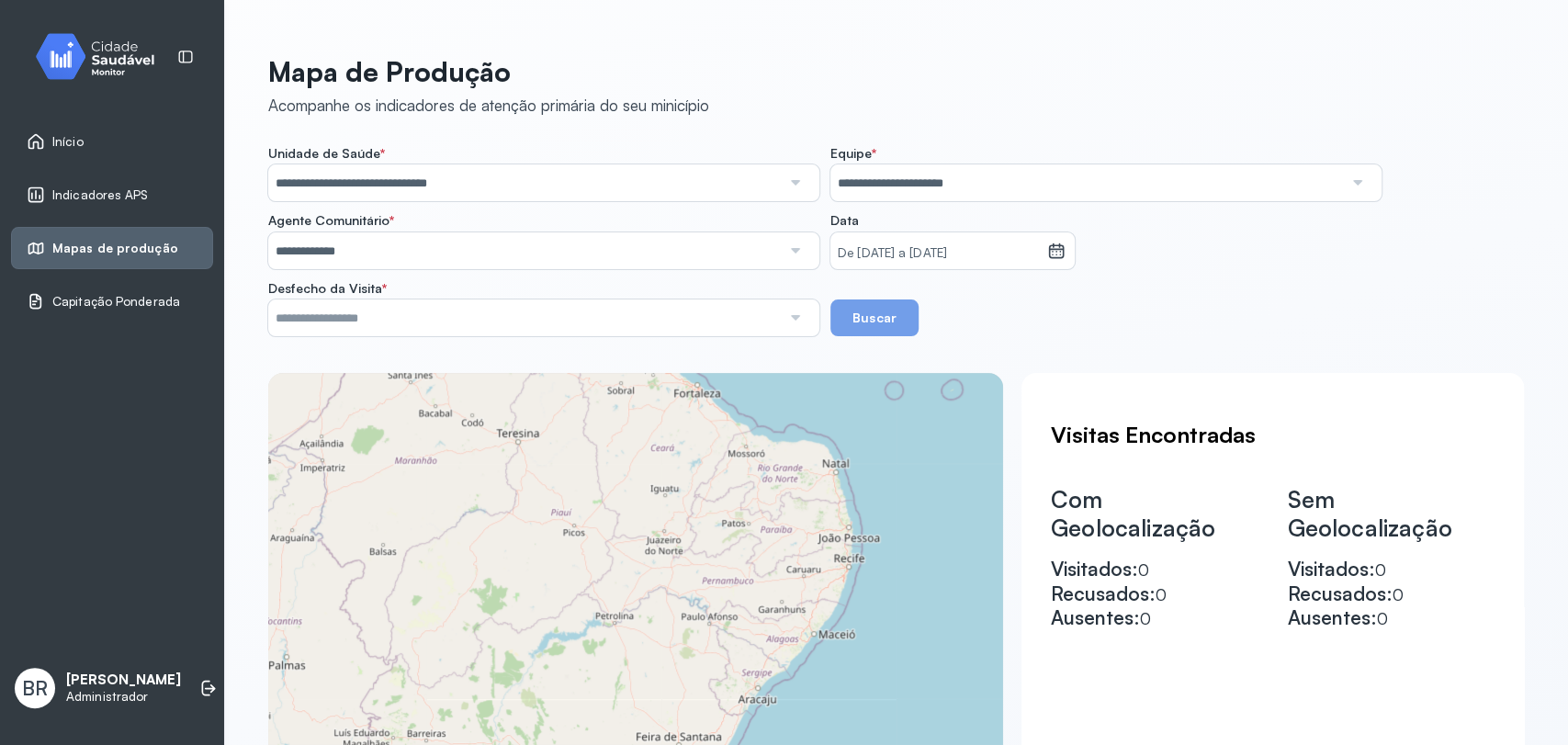 click on "Buscar" at bounding box center [874, 318] 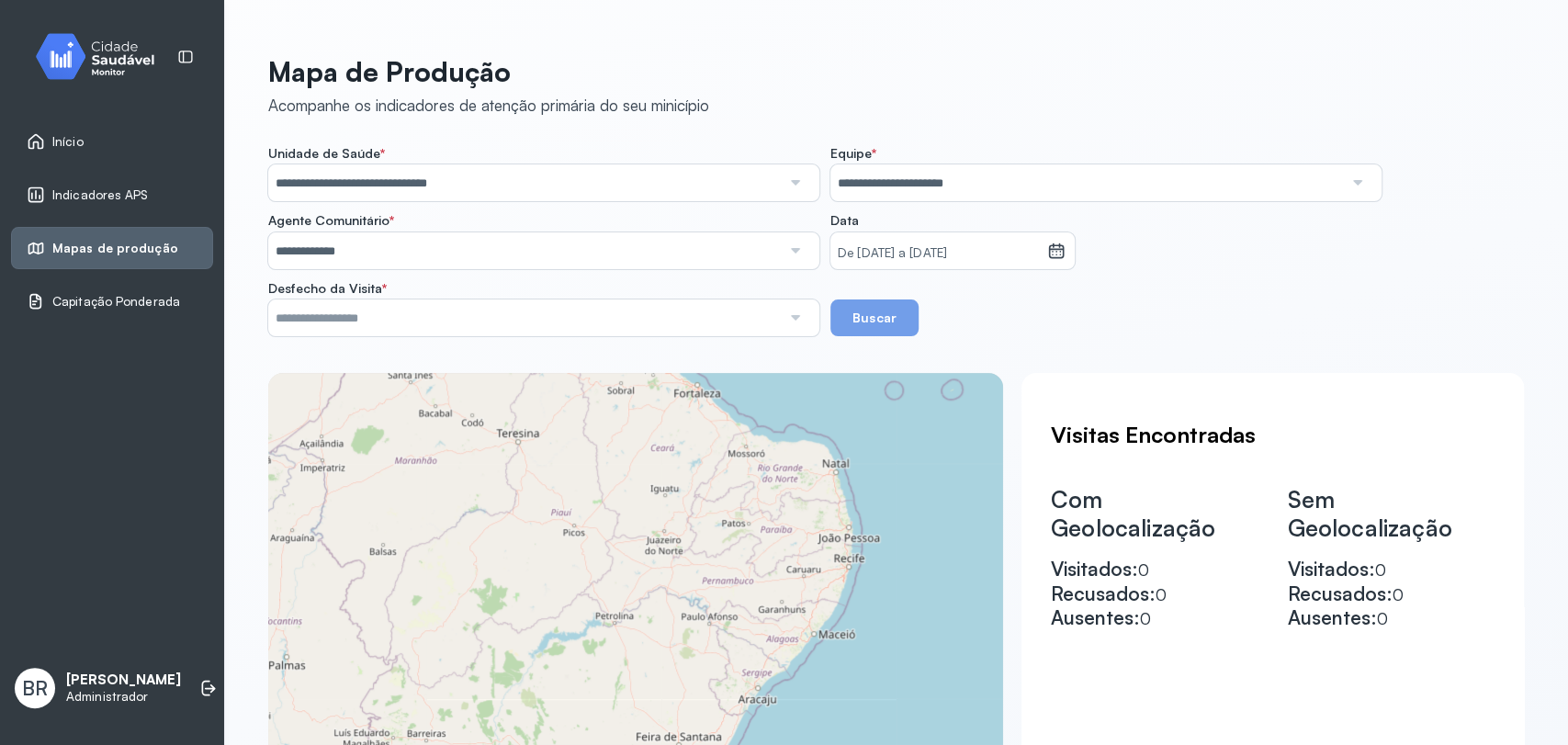 click on "Buscar" at bounding box center [874, 318] 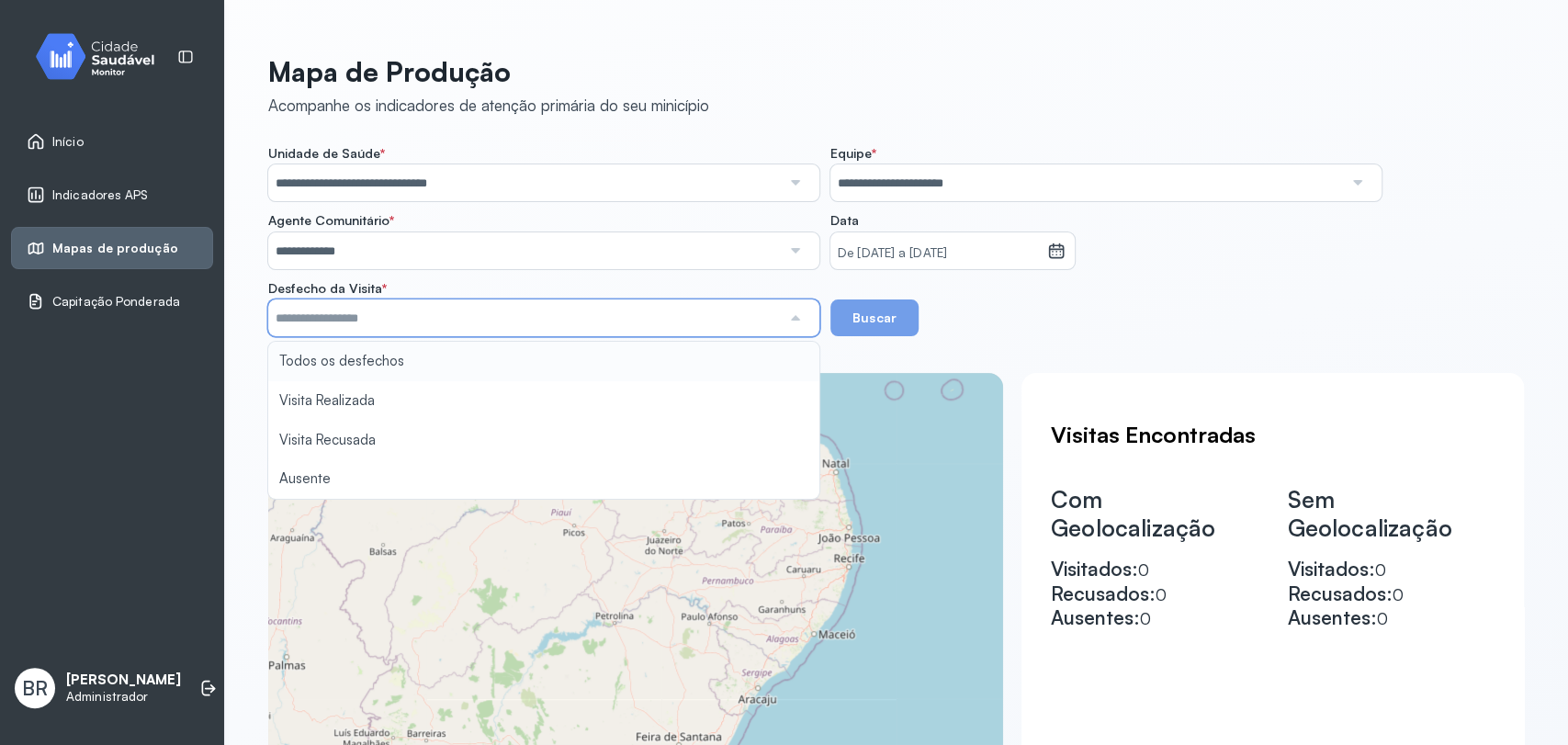 type on "**********" 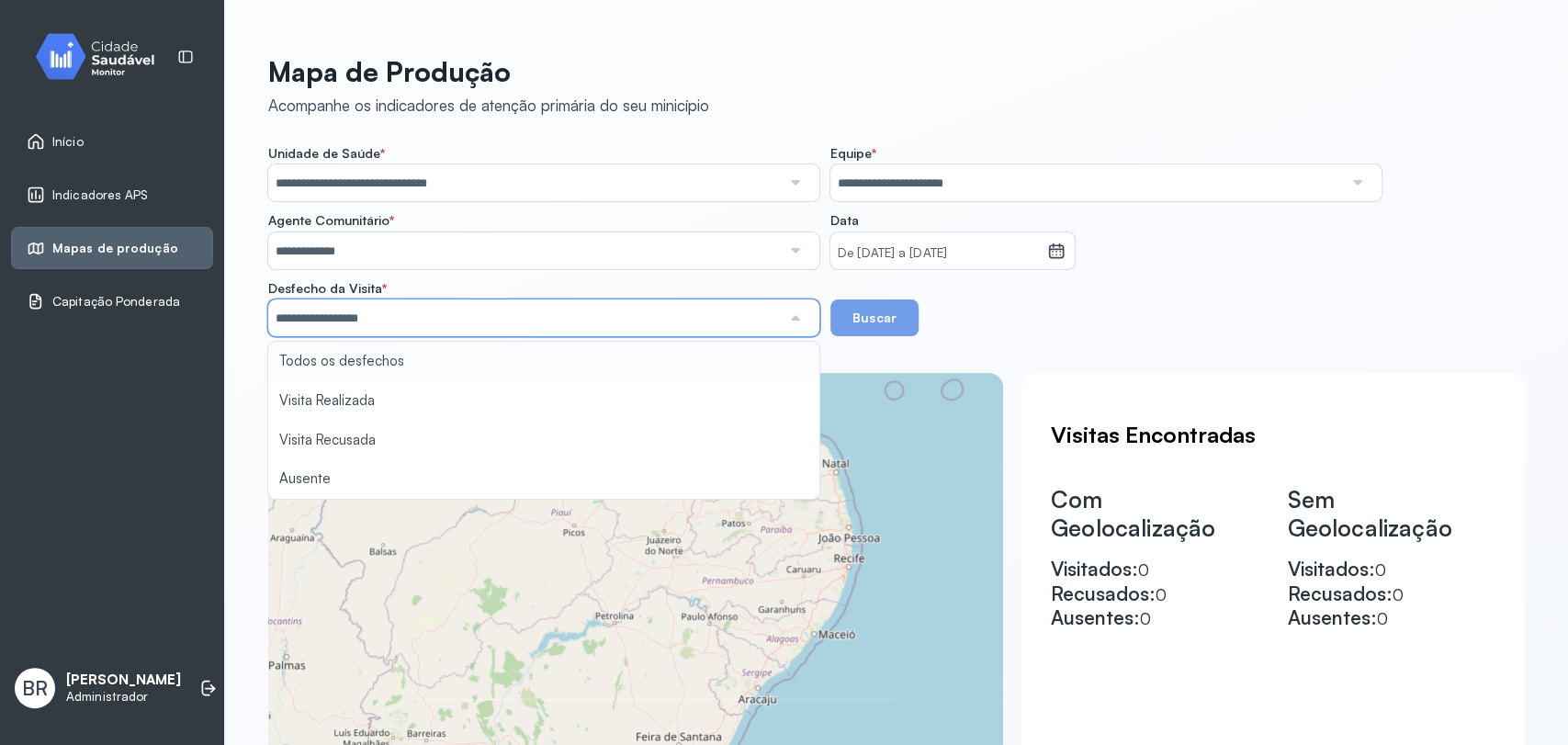 click on "**********" 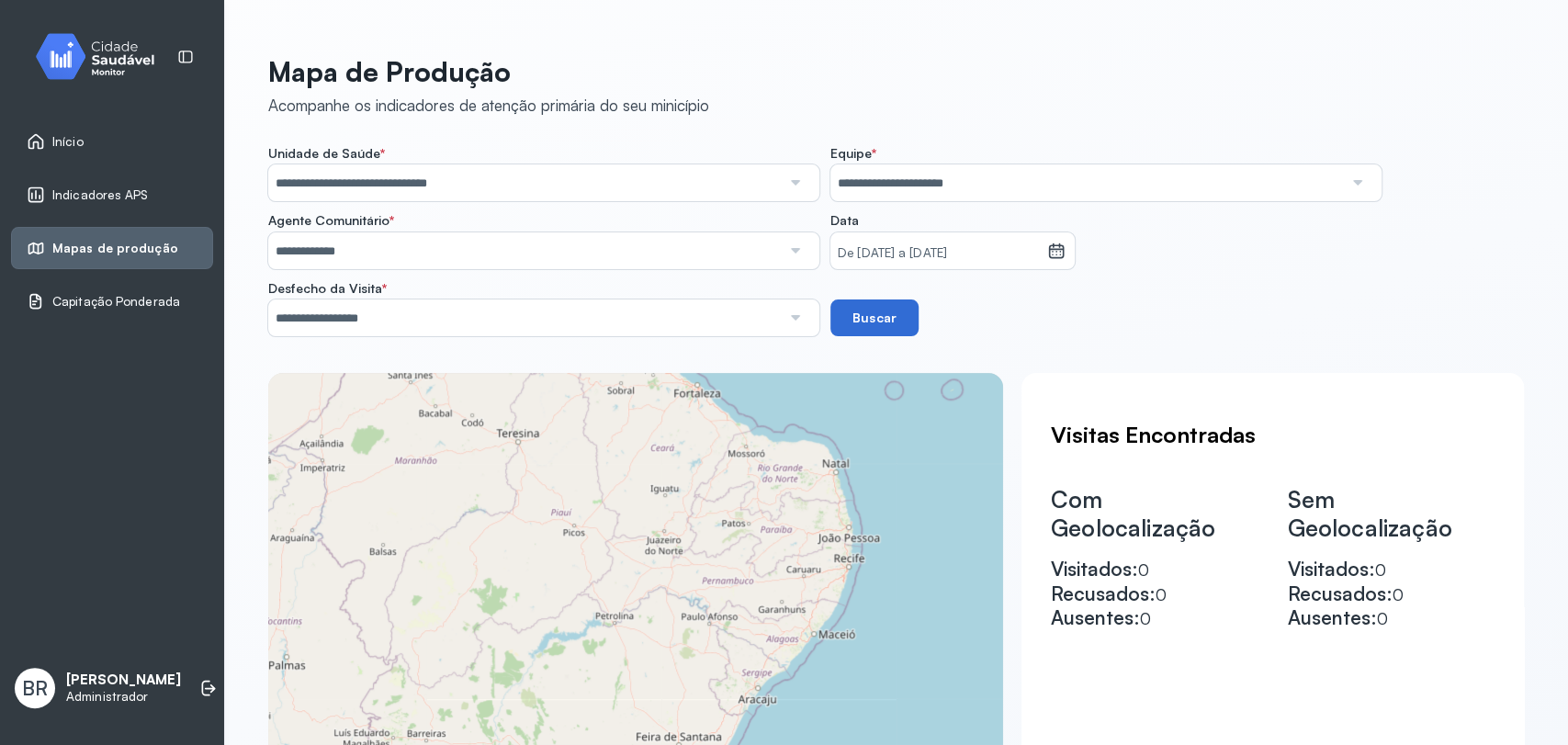 click on "Buscar" at bounding box center (874, 318) 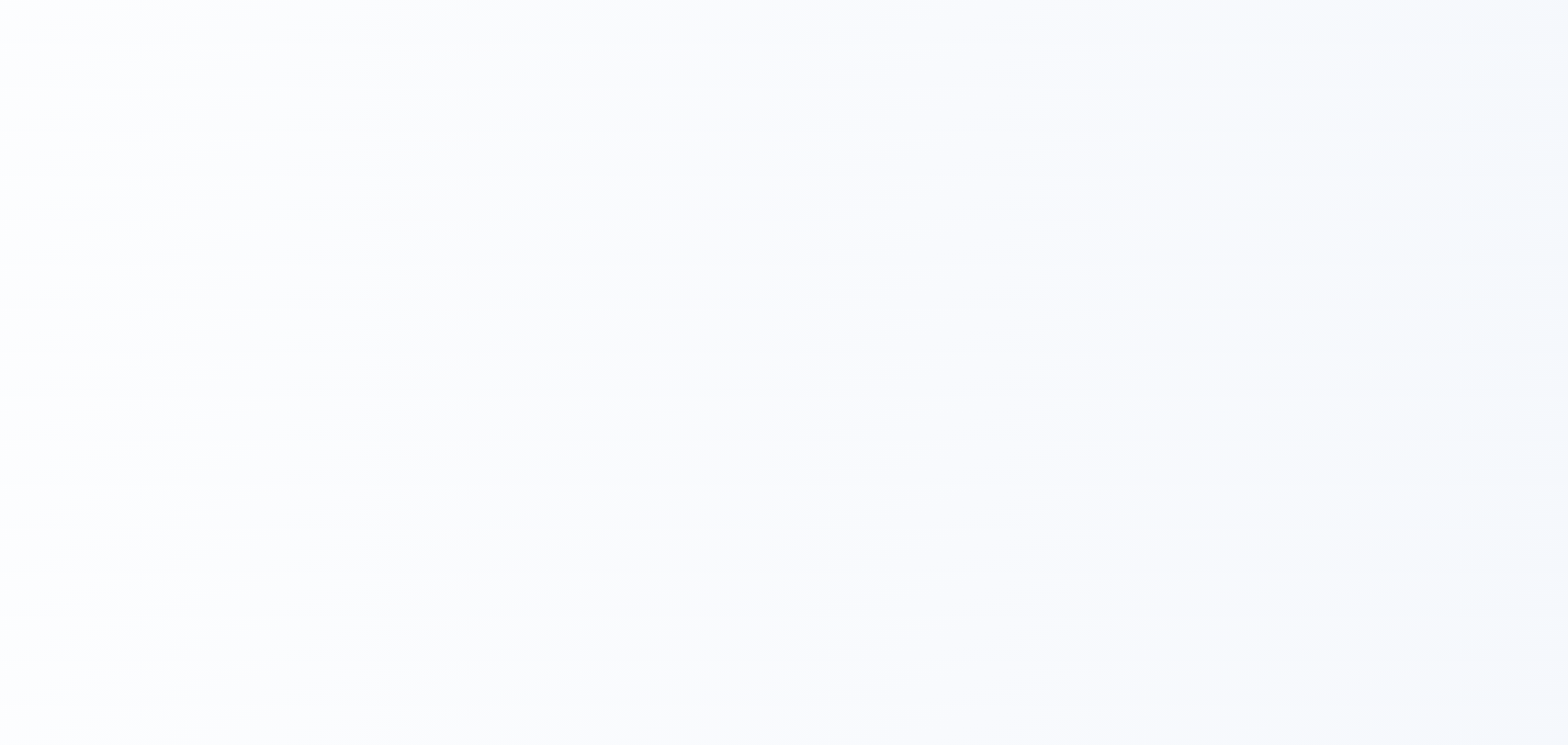 scroll, scrollTop: 0, scrollLeft: 0, axis: both 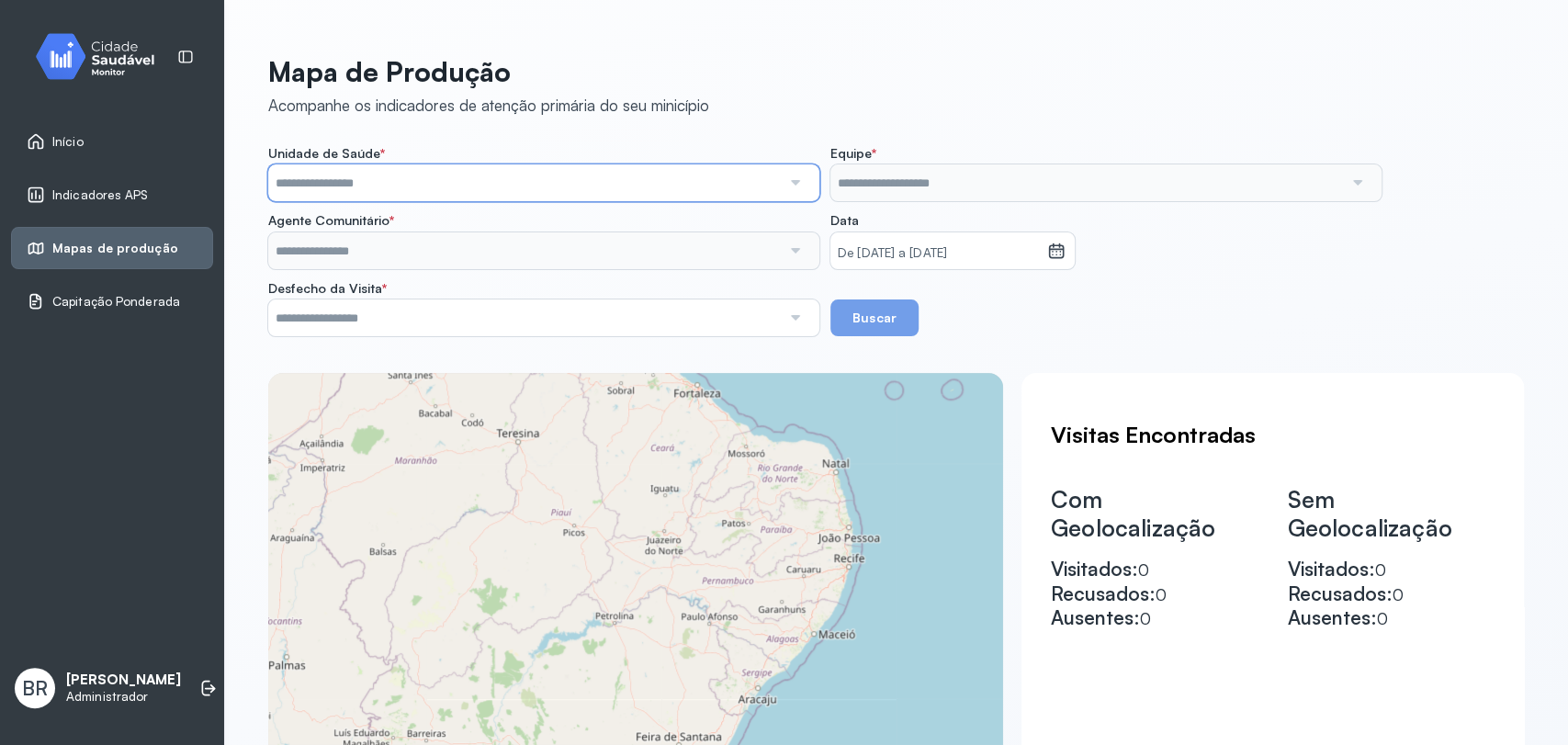 click at bounding box center [525, 183] 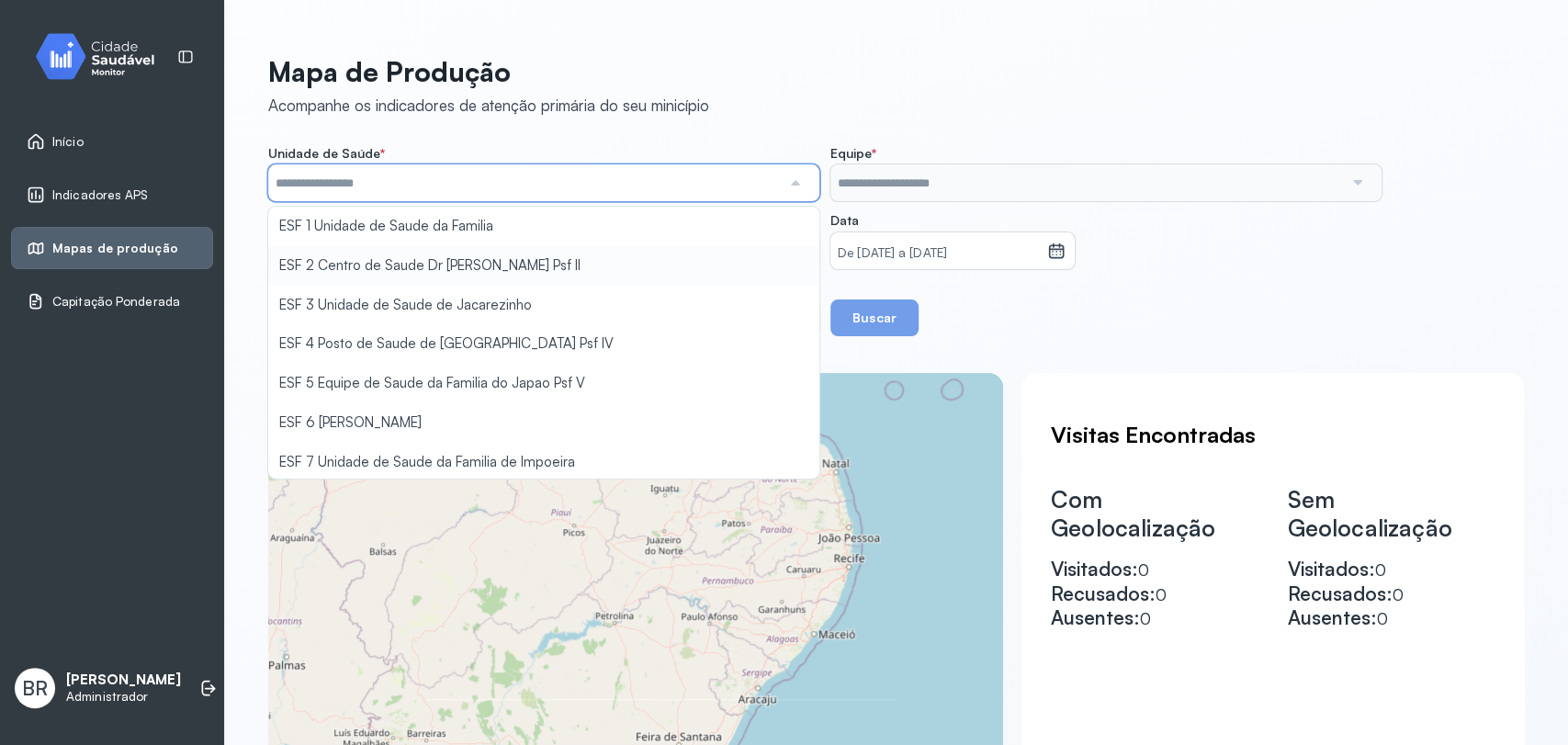 type on "**********" 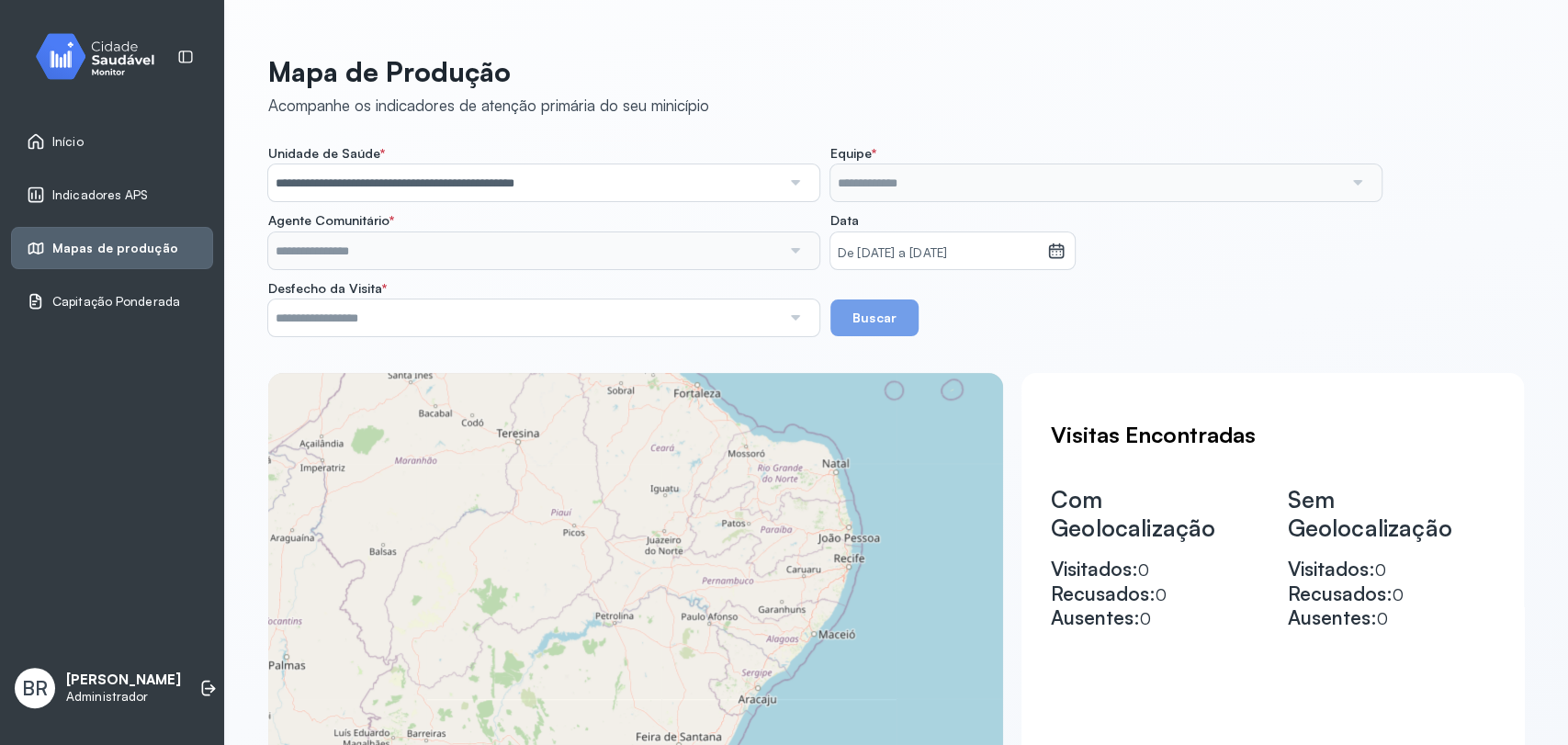 click on "**********" at bounding box center [896, 241] 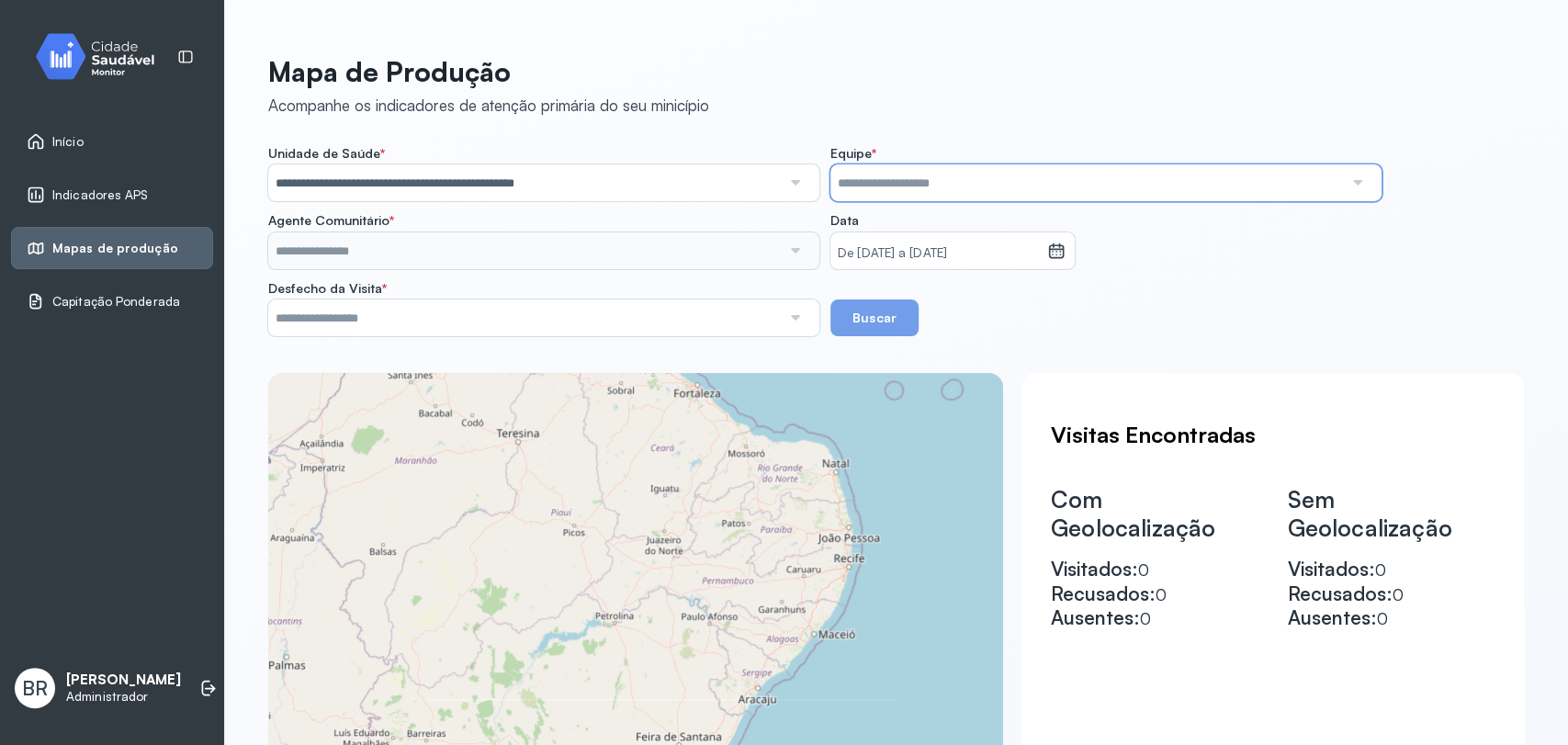 click at bounding box center (1087, 183) 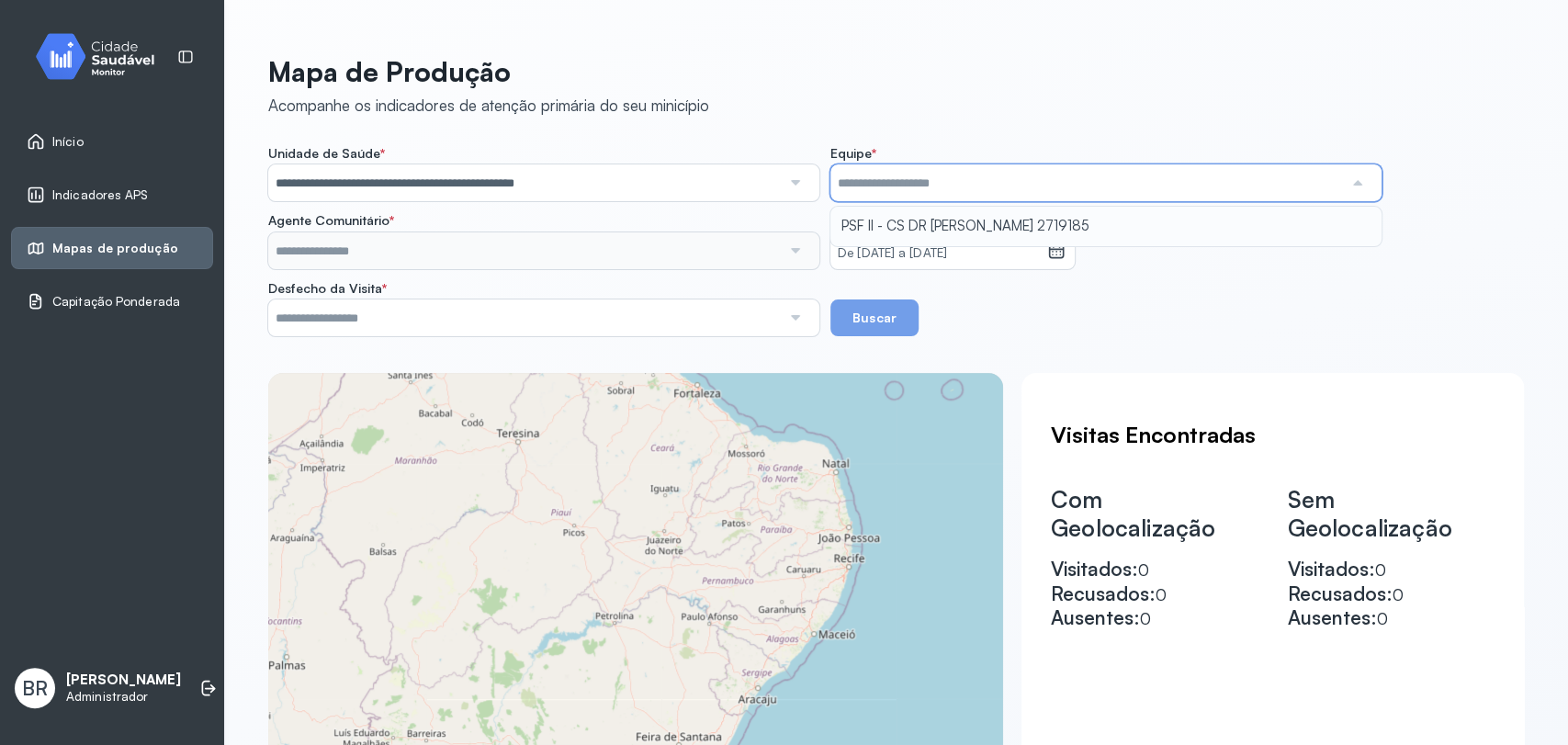 type on "**********" 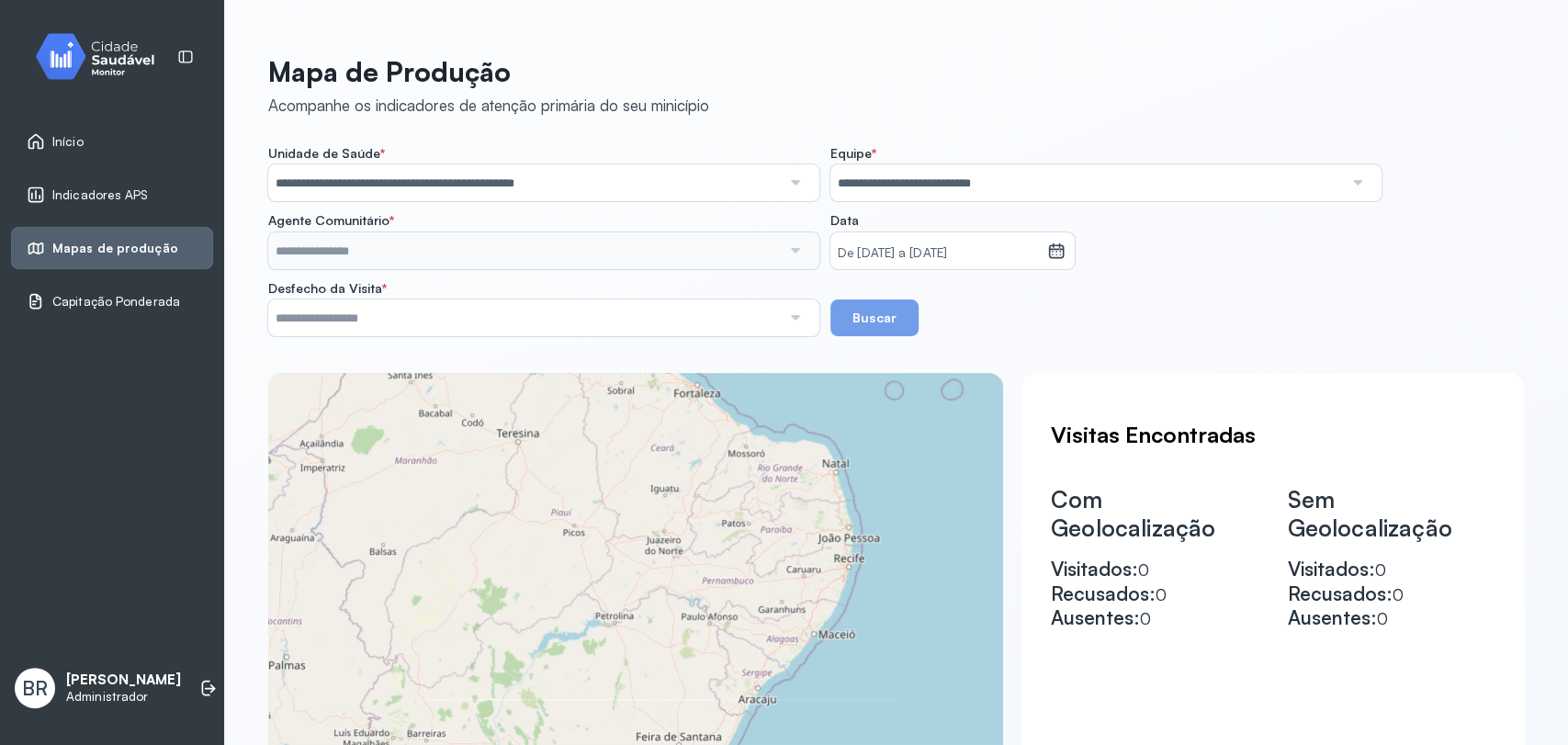 click on "**********" at bounding box center (896, 241) 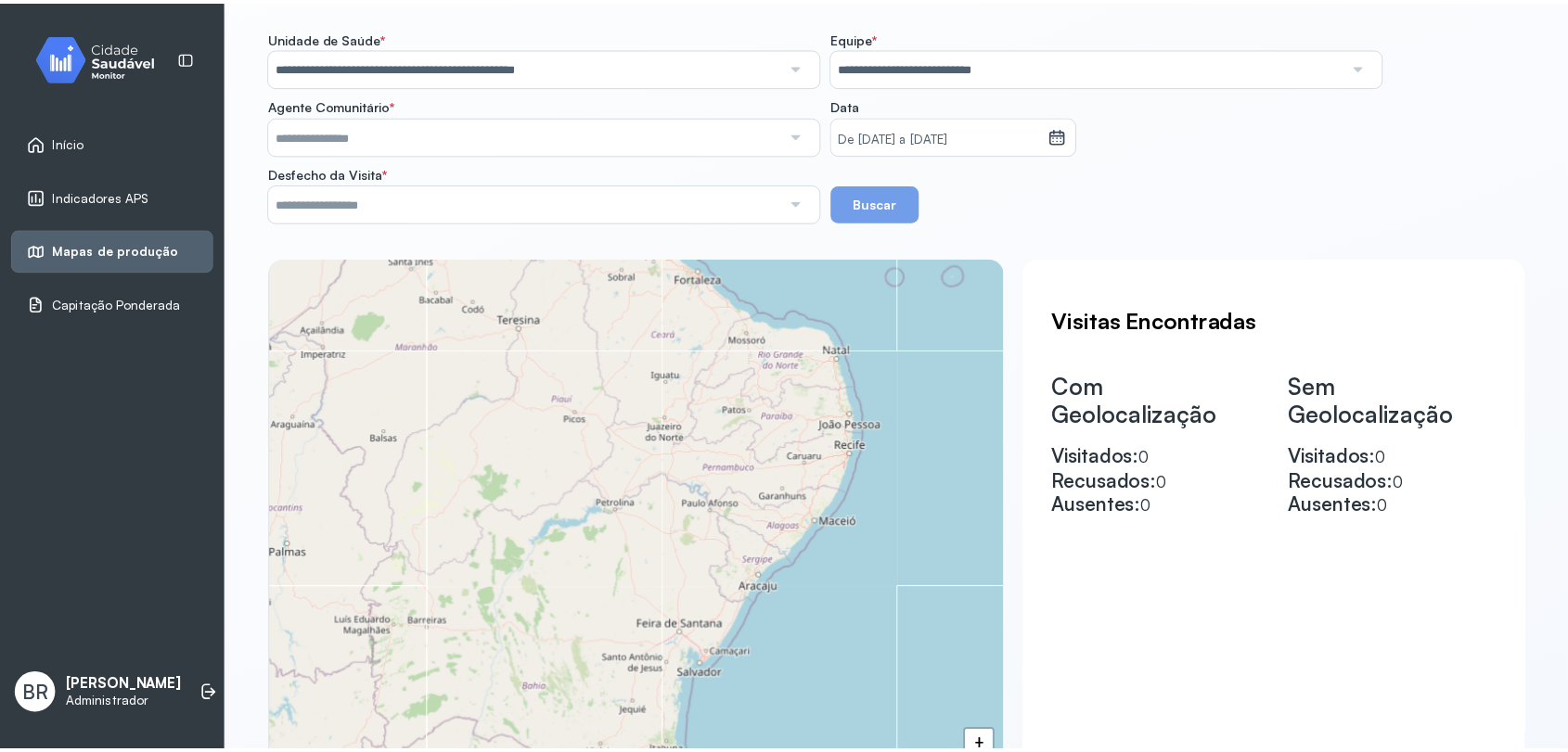 scroll, scrollTop: 0, scrollLeft: 0, axis: both 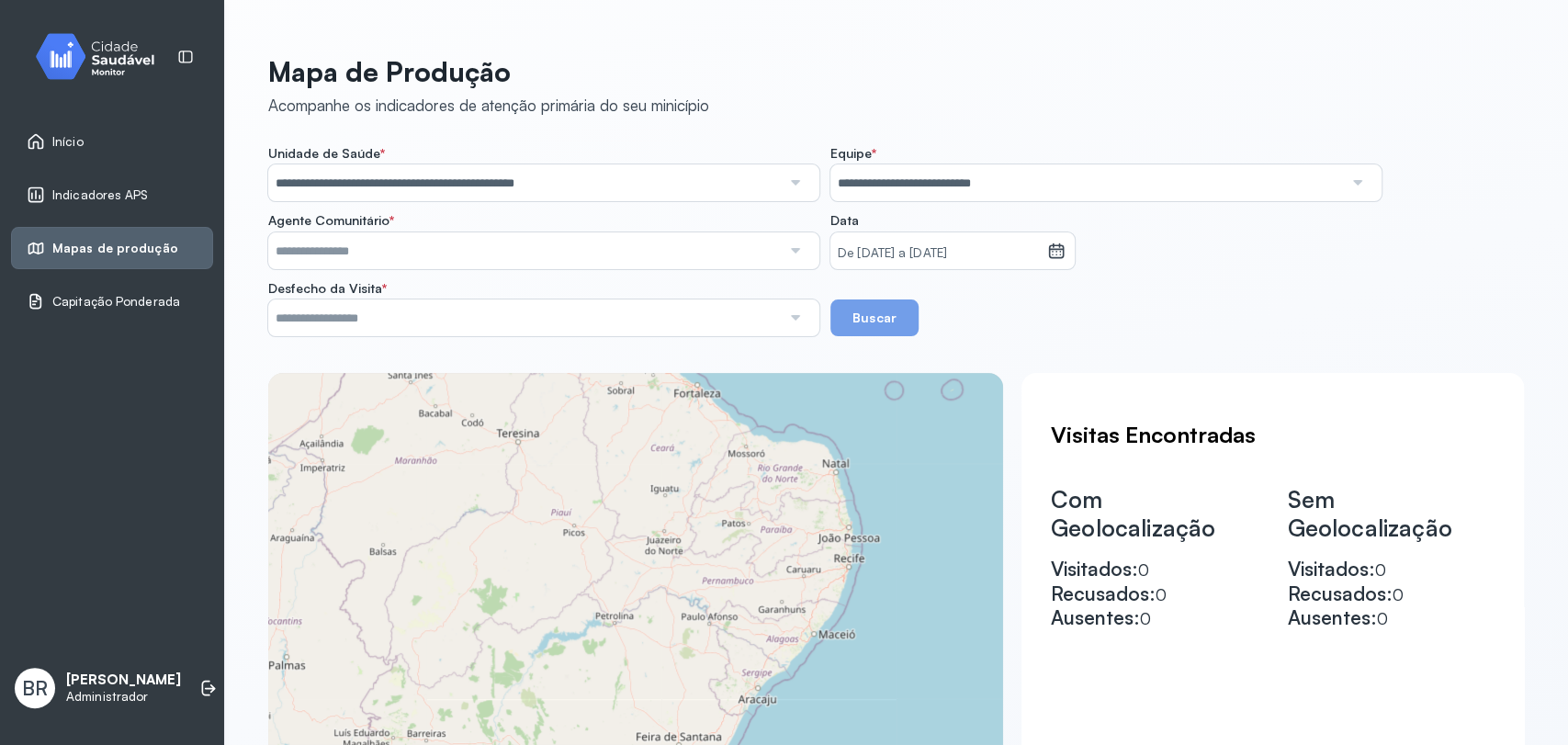 click at bounding box center [186, 57] 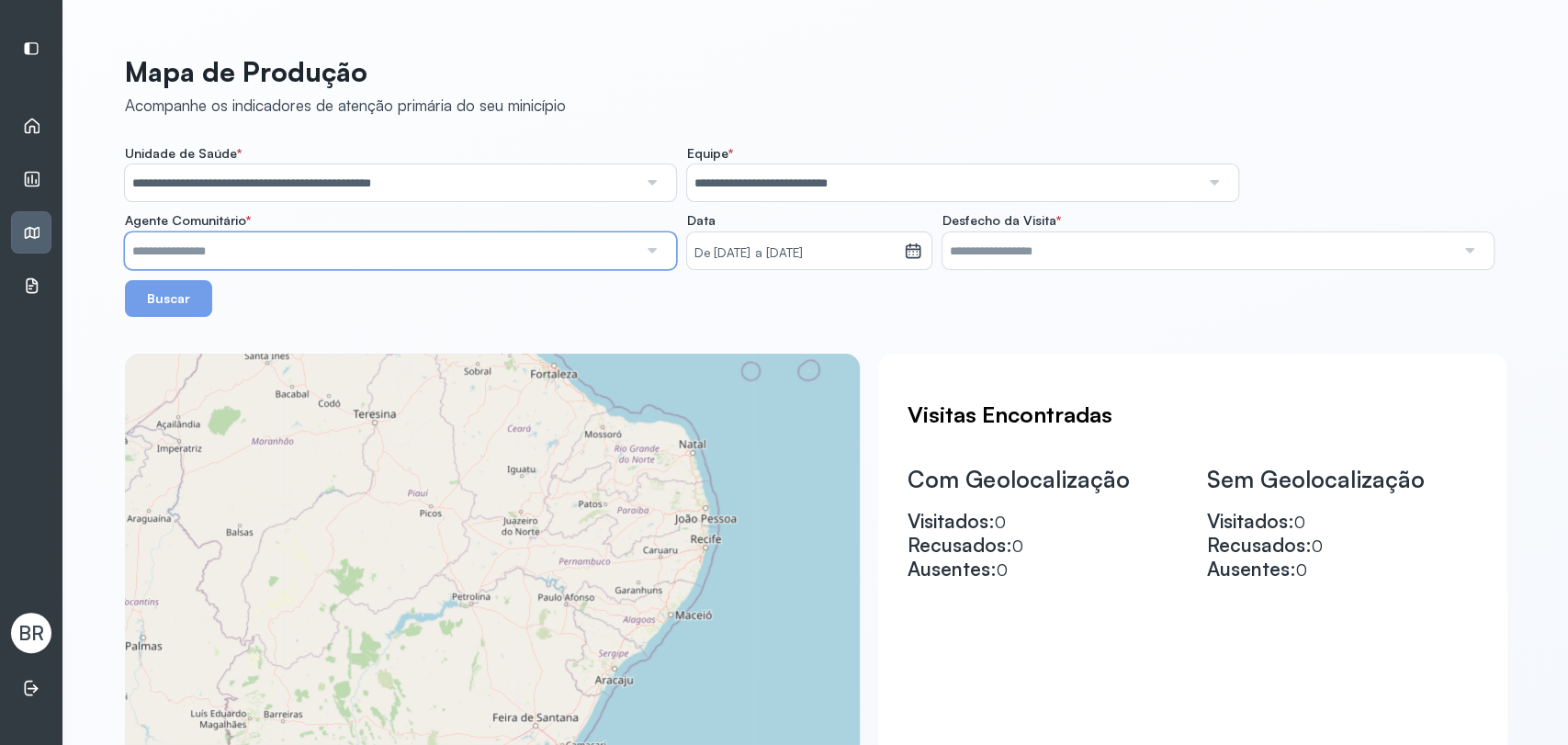 click at bounding box center (381, 251) 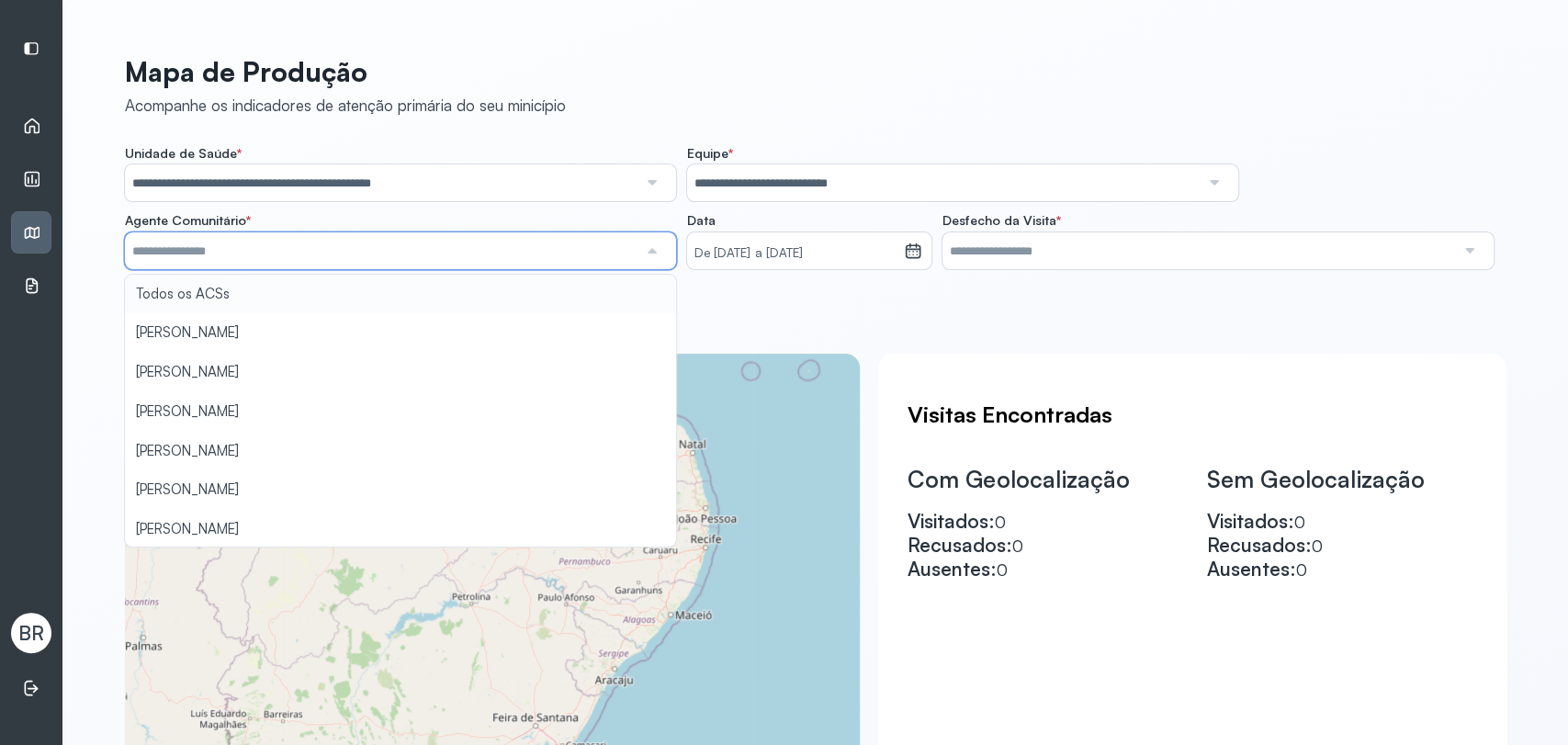 type on "**********" 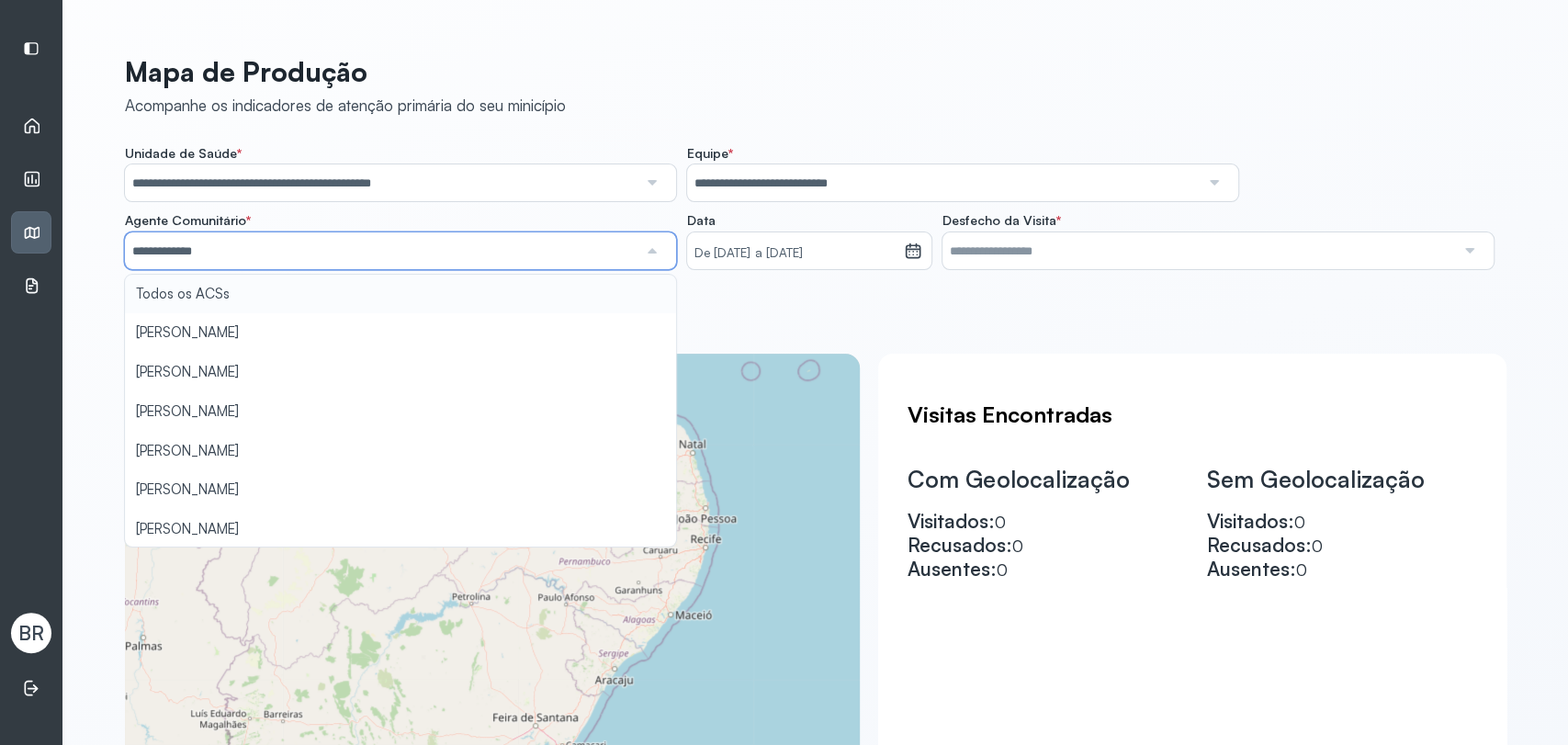 click on "**********" at bounding box center [816, 231] 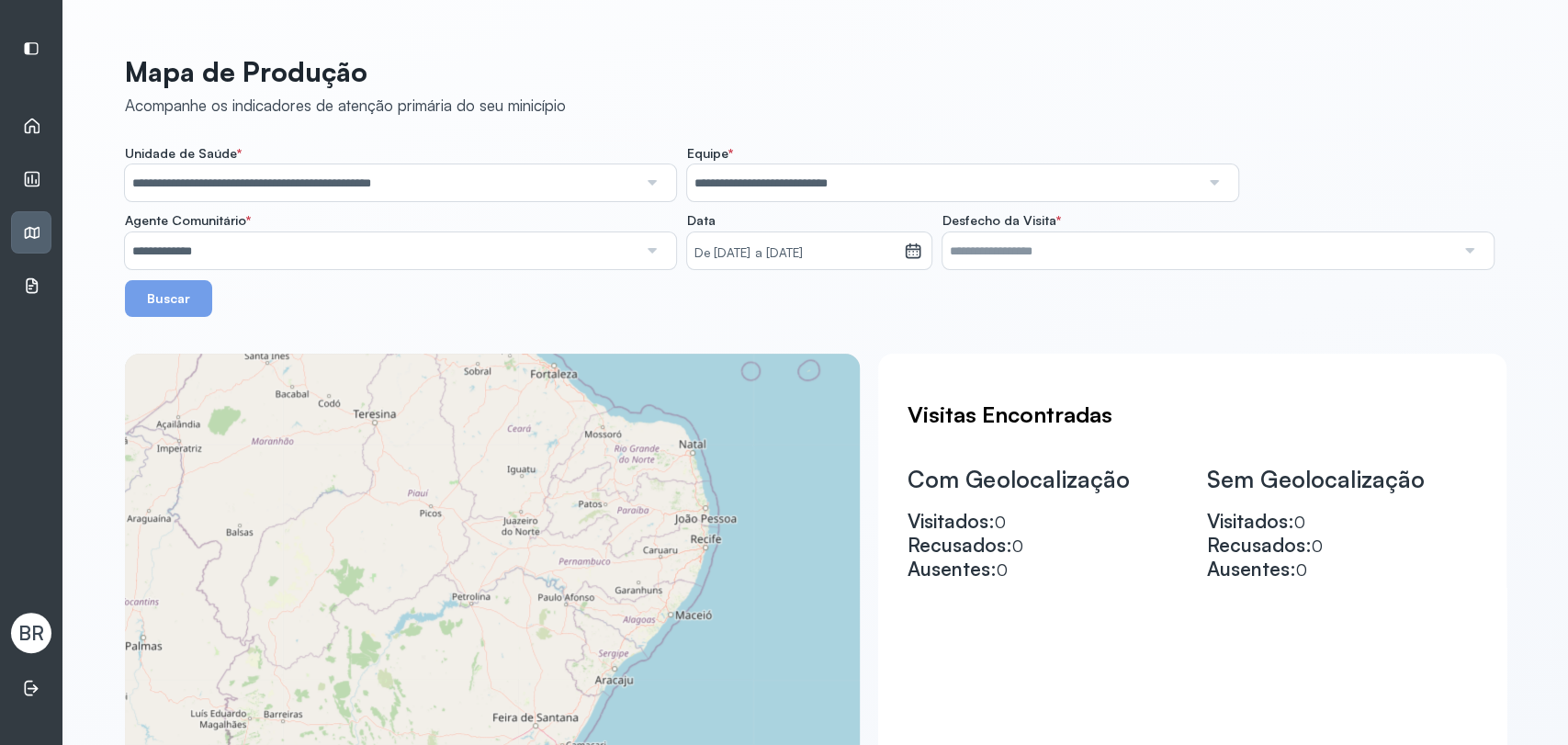 click at bounding box center [1199, 251] 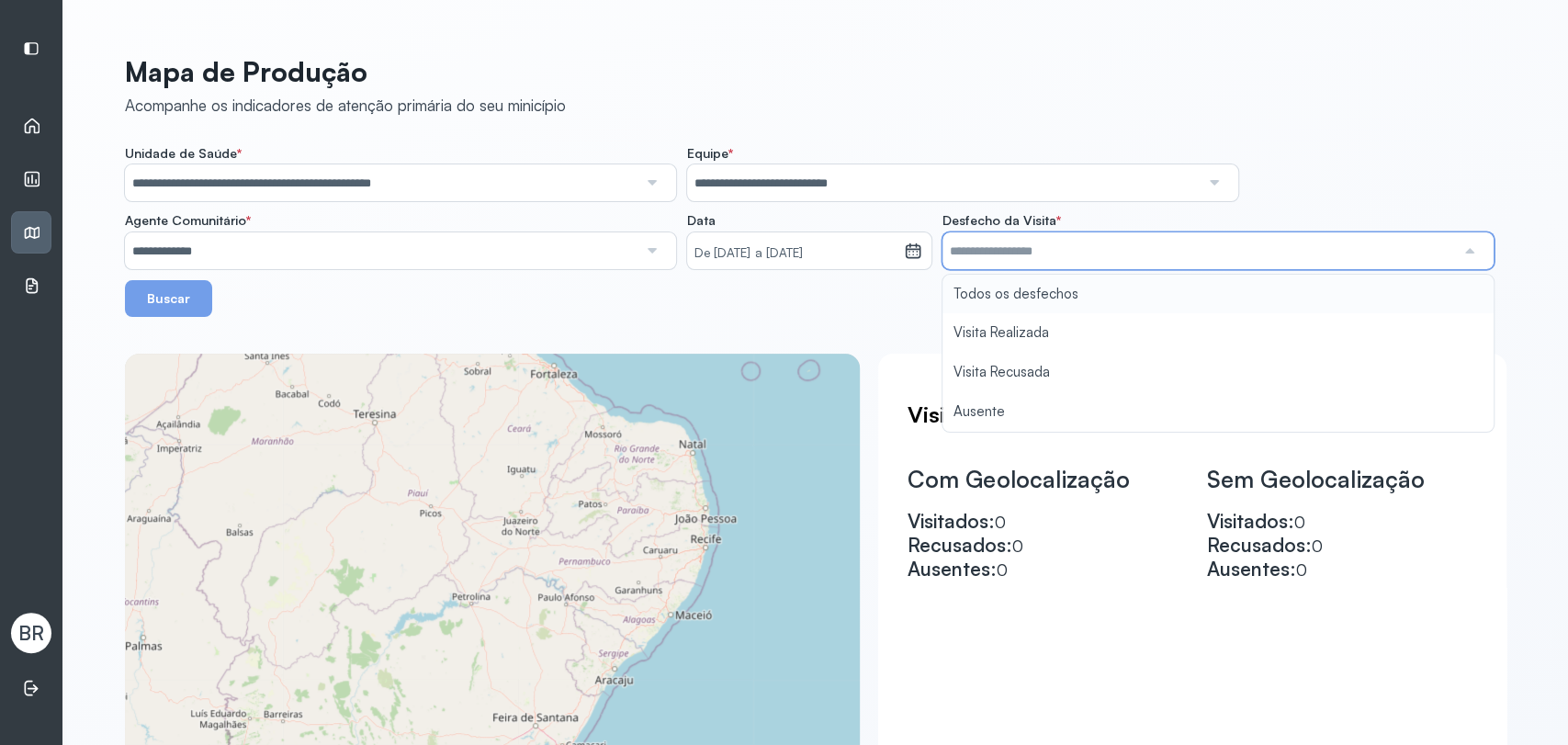 type on "**********" 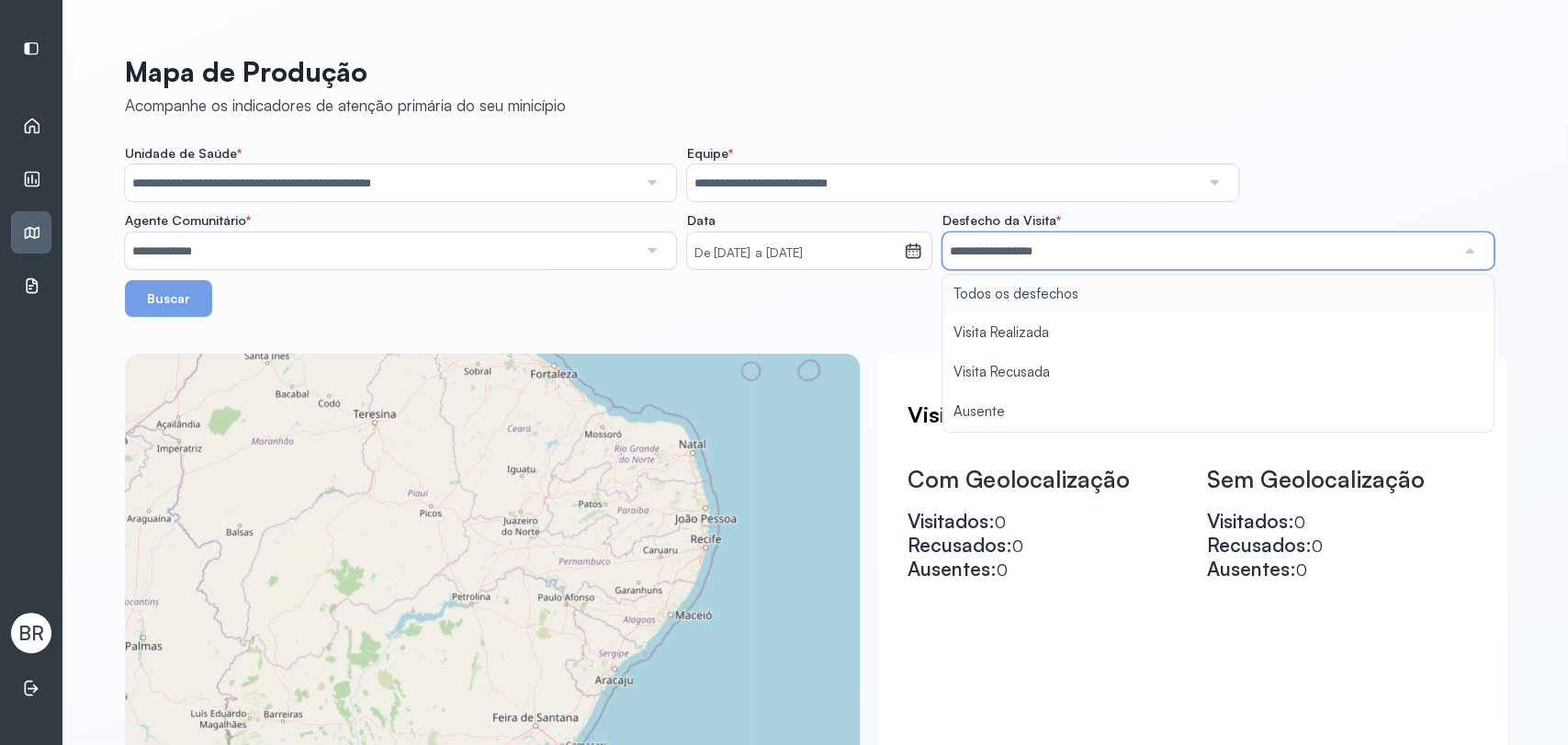 click on "**********" at bounding box center (816, 231) 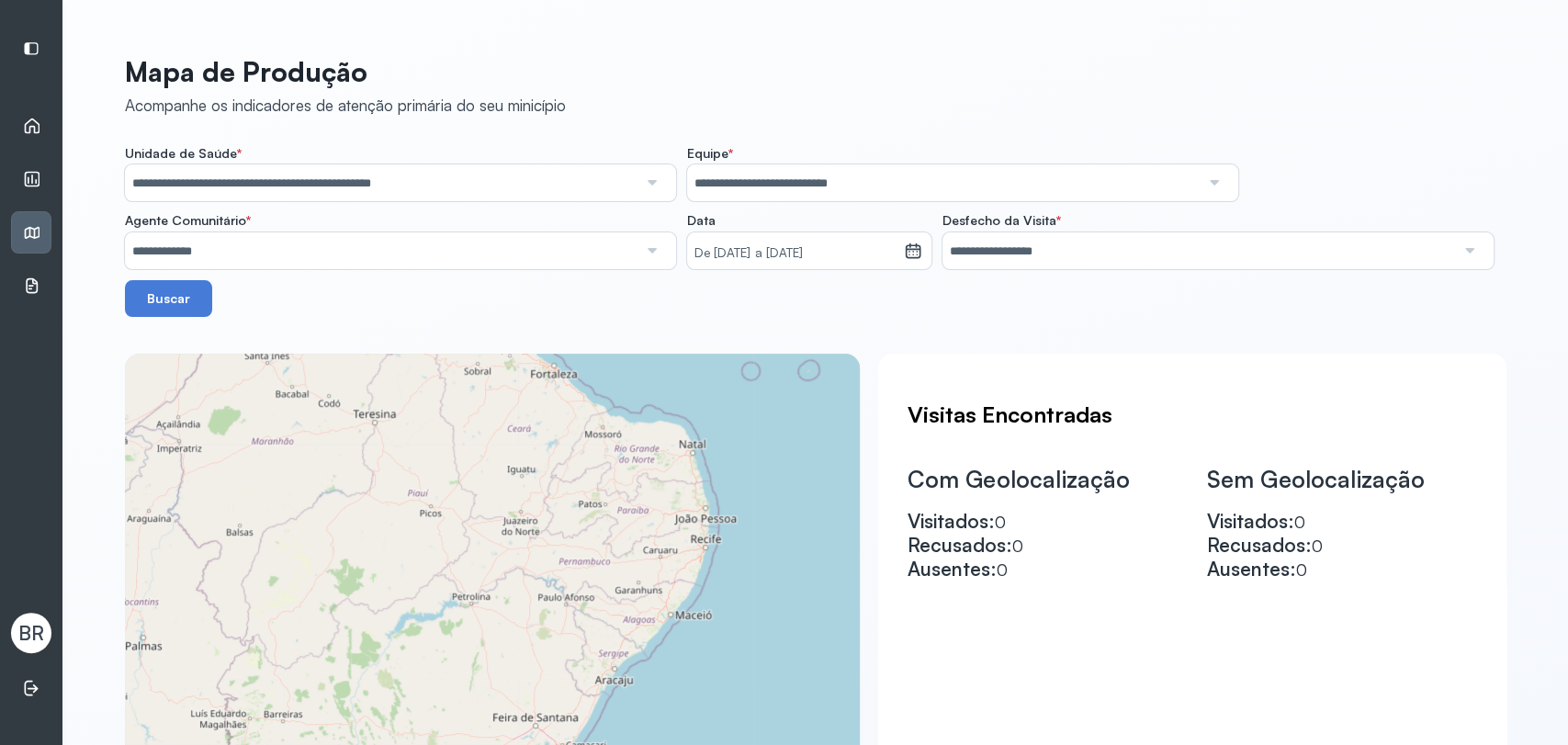 click 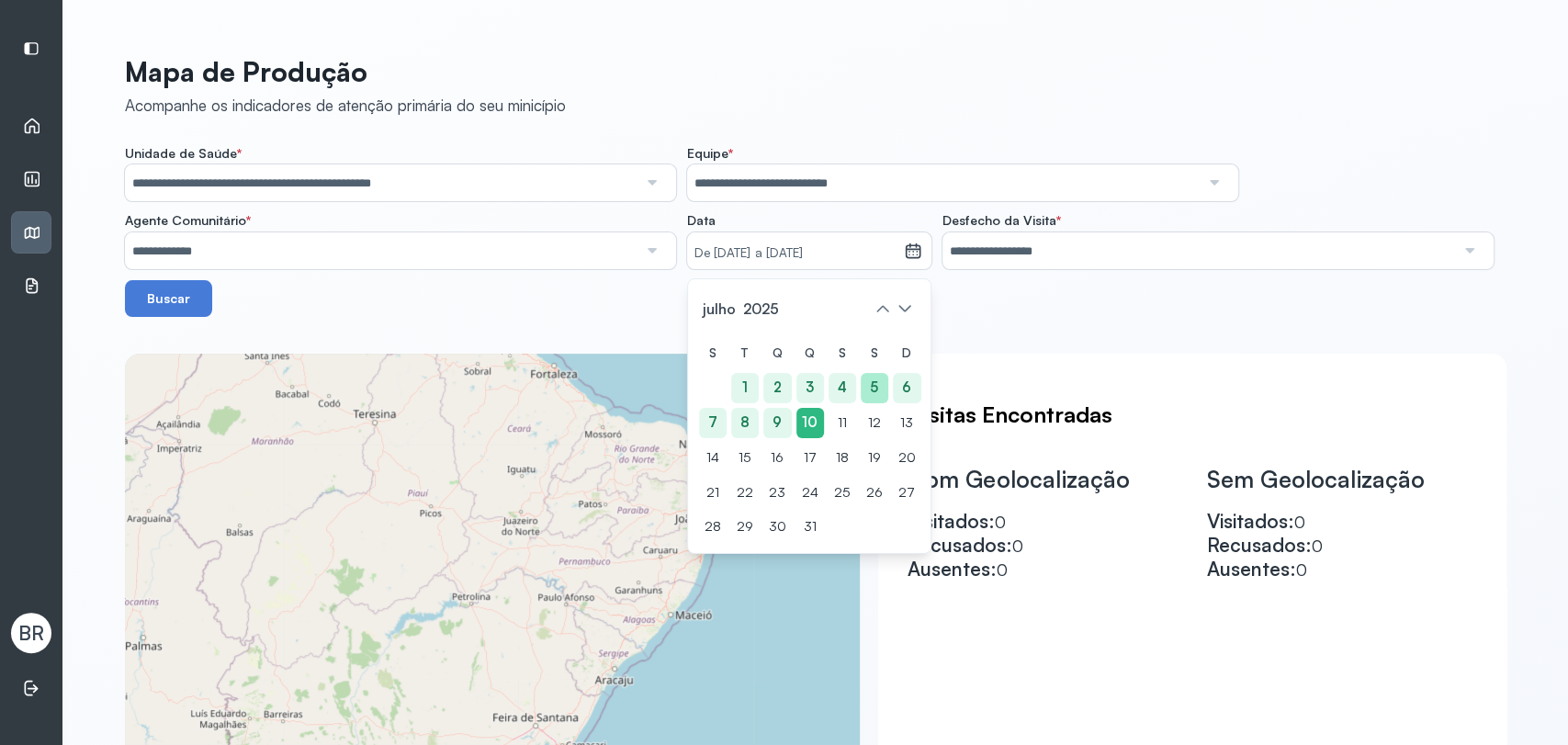 click on "5" 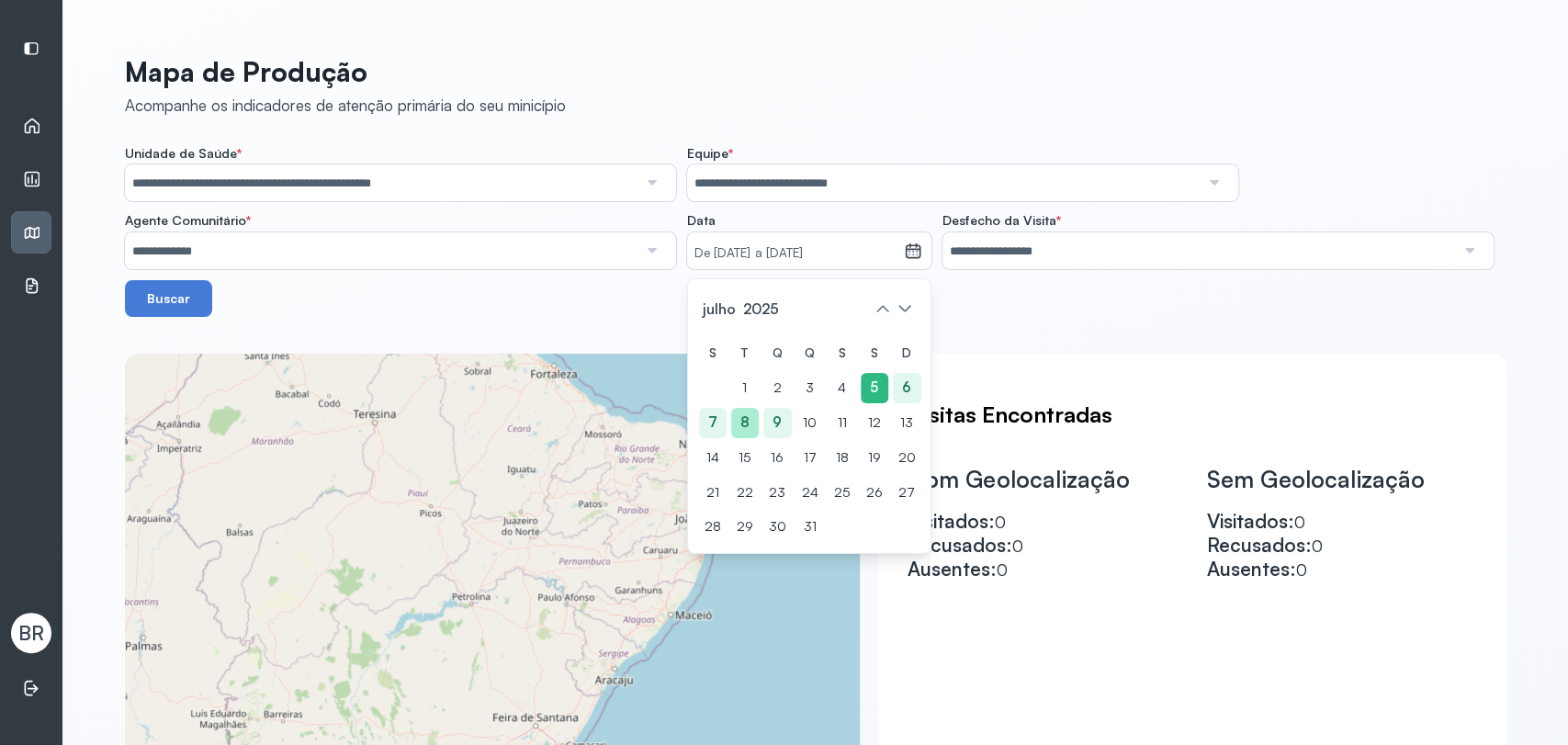 drag, startPoint x: 766, startPoint y: 426, endPoint x: 729, endPoint y: 424, distance: 37.05401 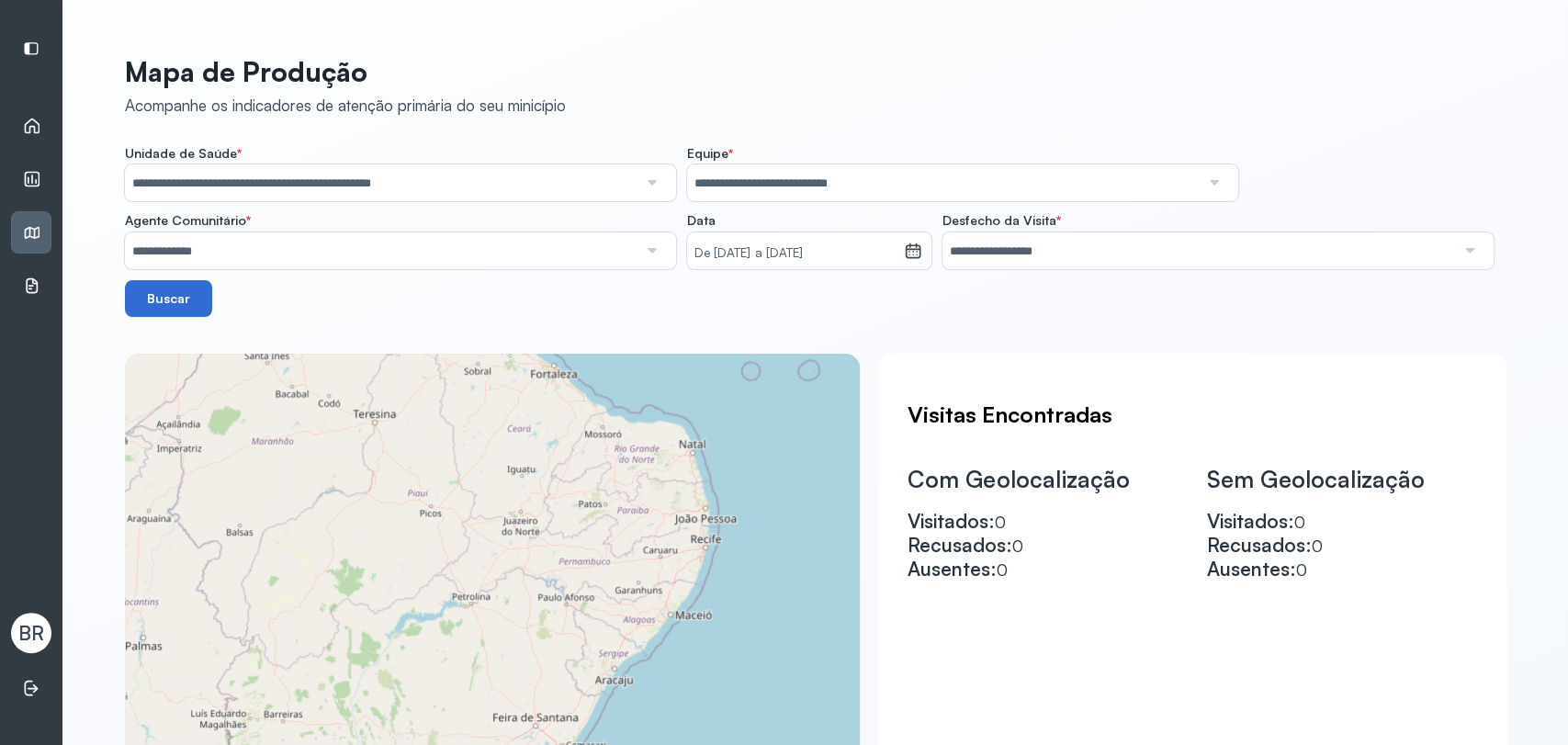 click on "Buscar" at bounding box center (169, 299) 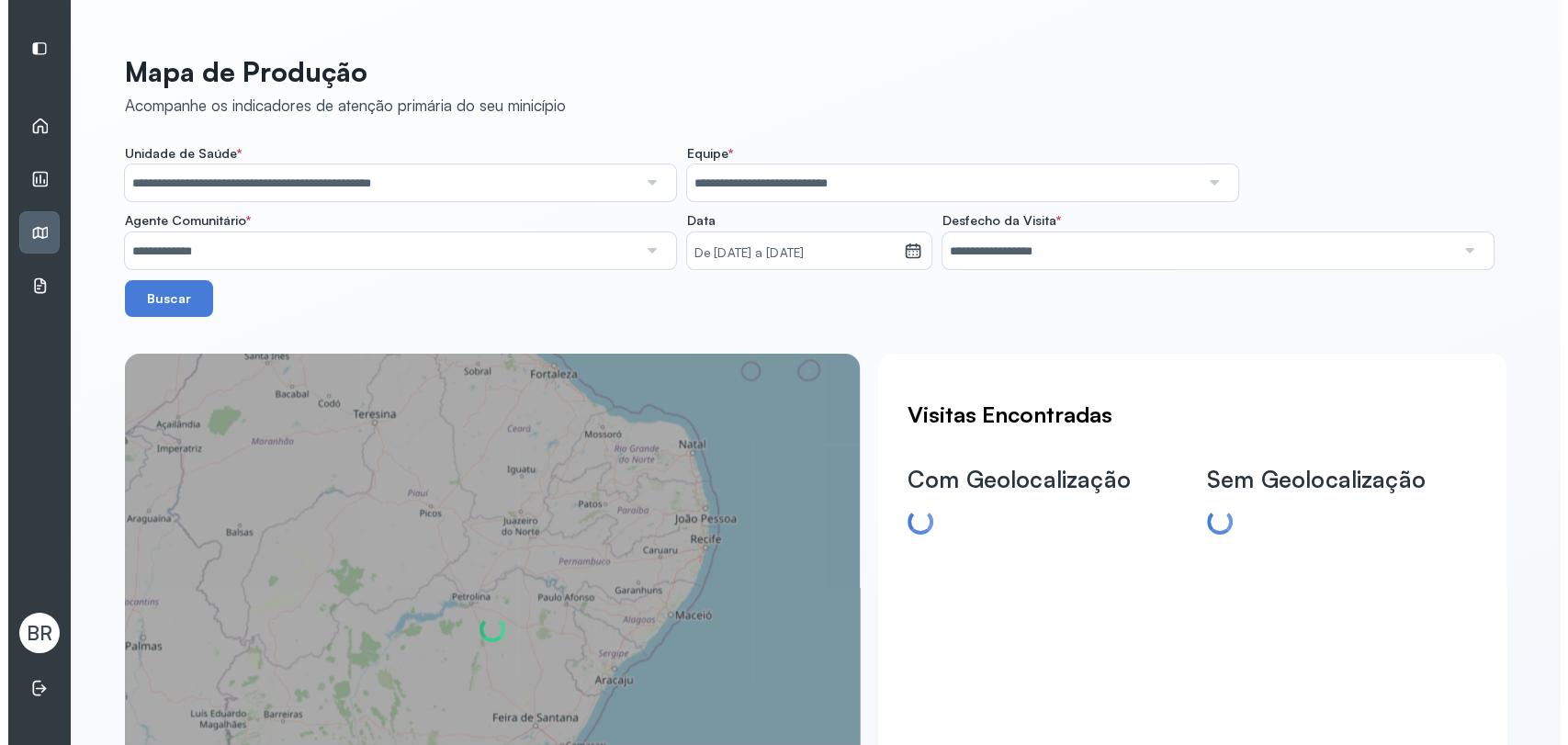scroll, scrollTop: 102, scrollLeft: 0, axis: vertical 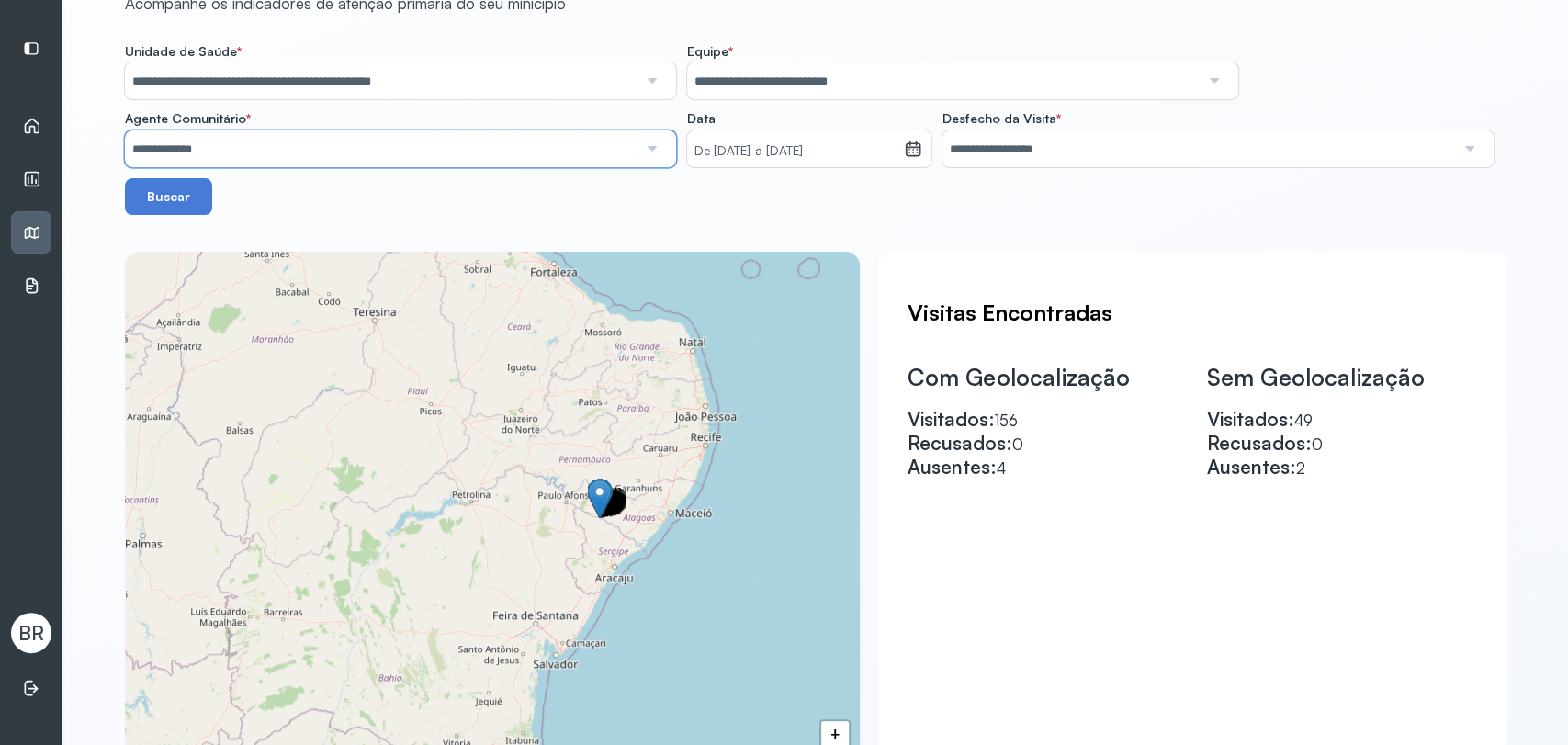 click on "**********" at bounding box center [381, 149] 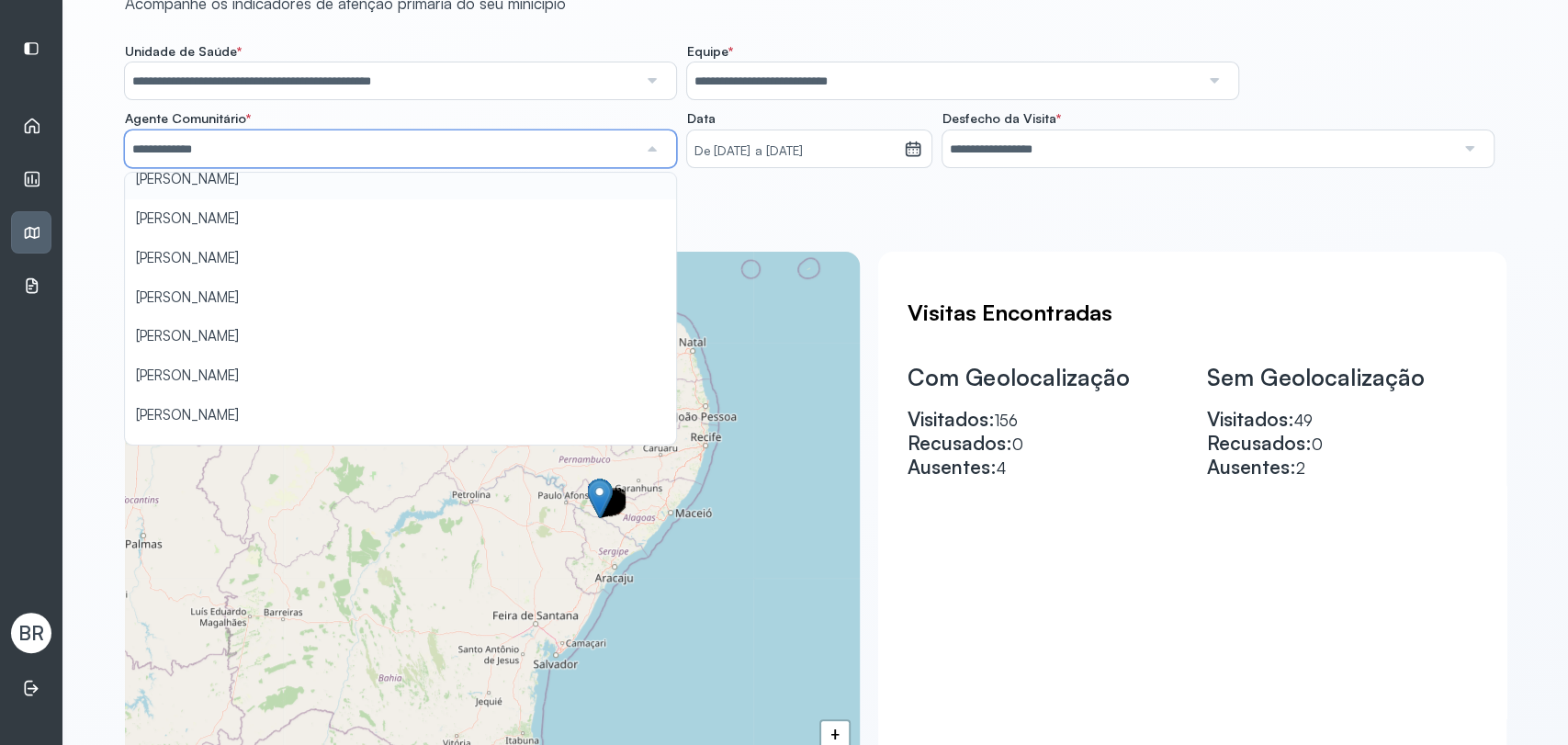scroll, scrollTop: 102, scrollLeft: 0, axis: vertical 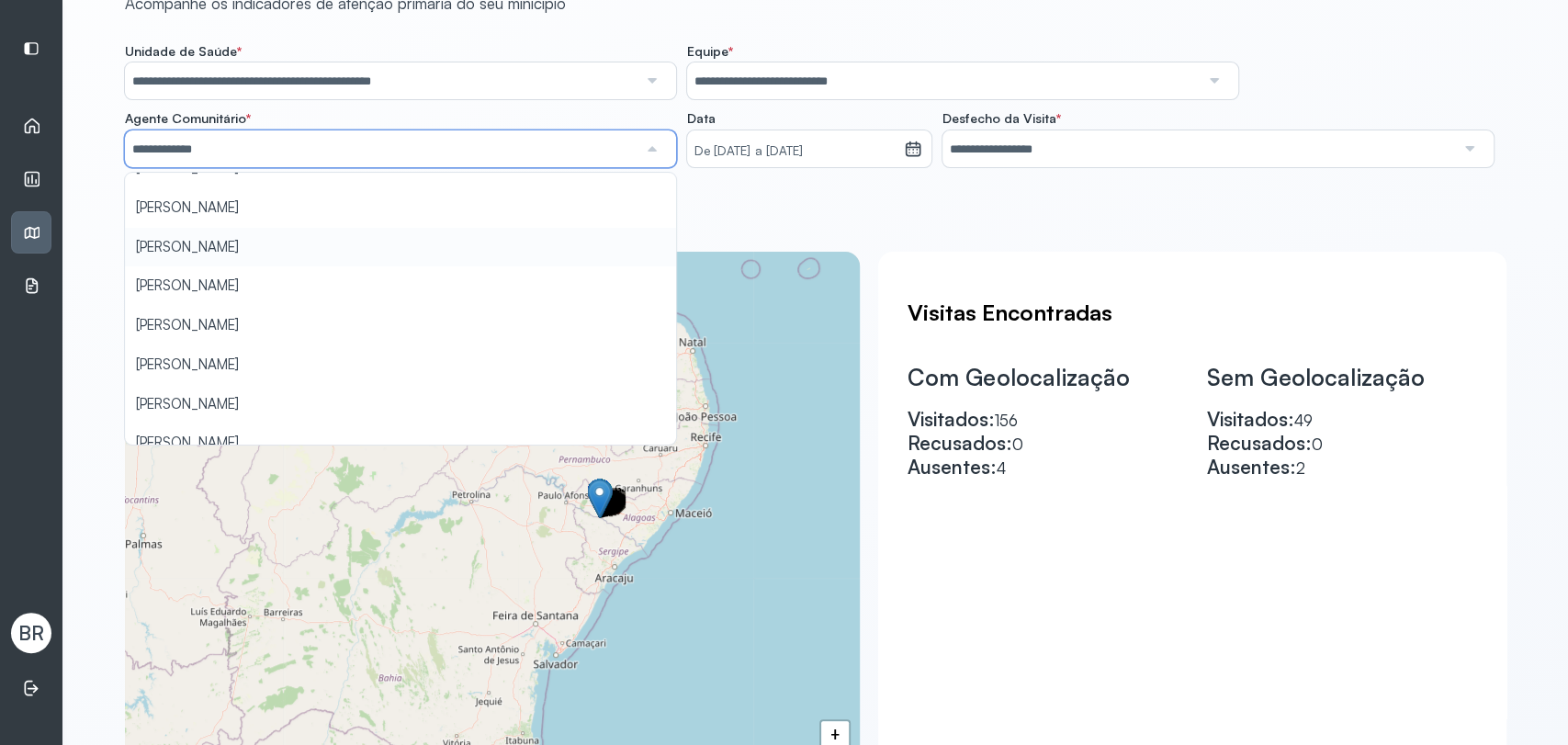 type on "**********" 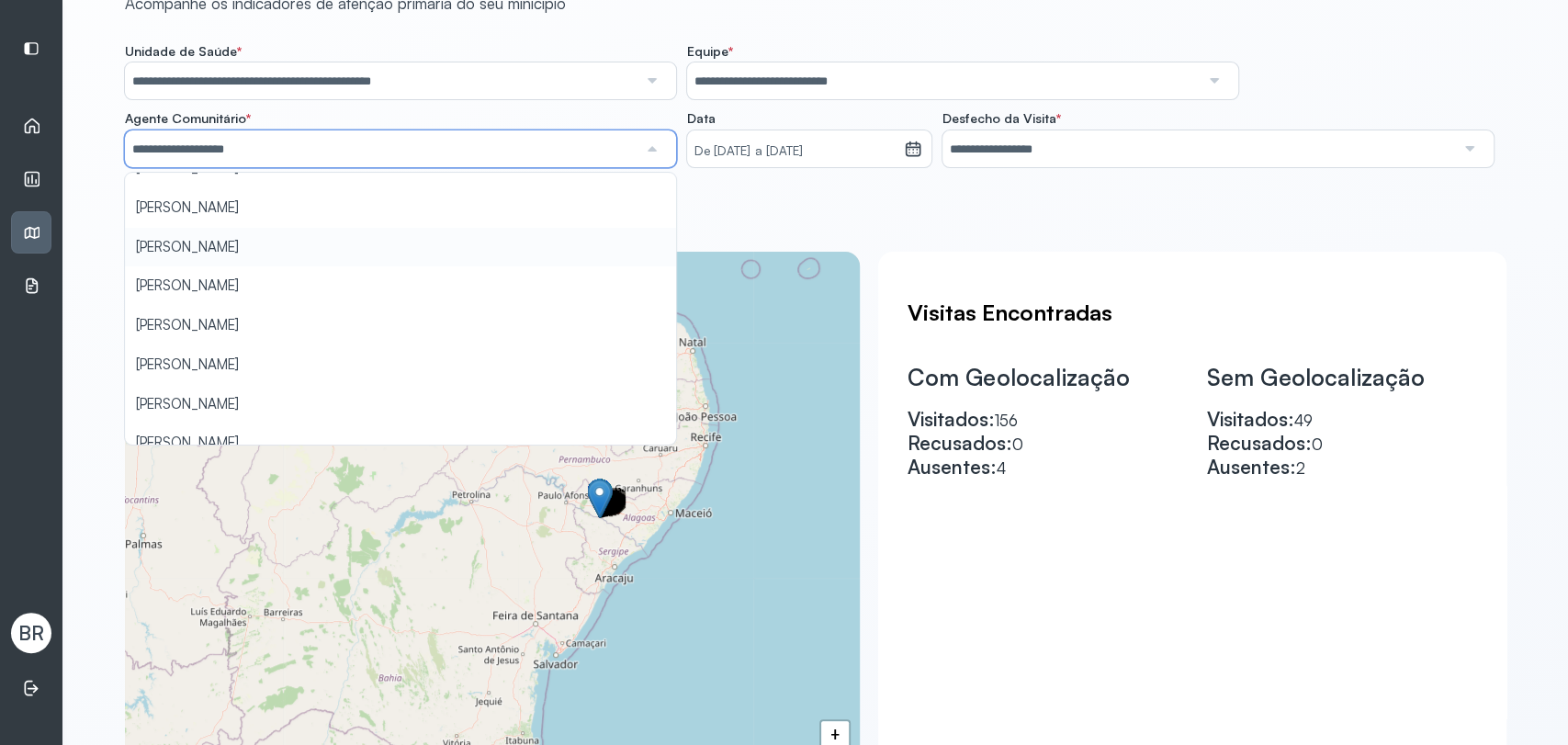 click on "**********" 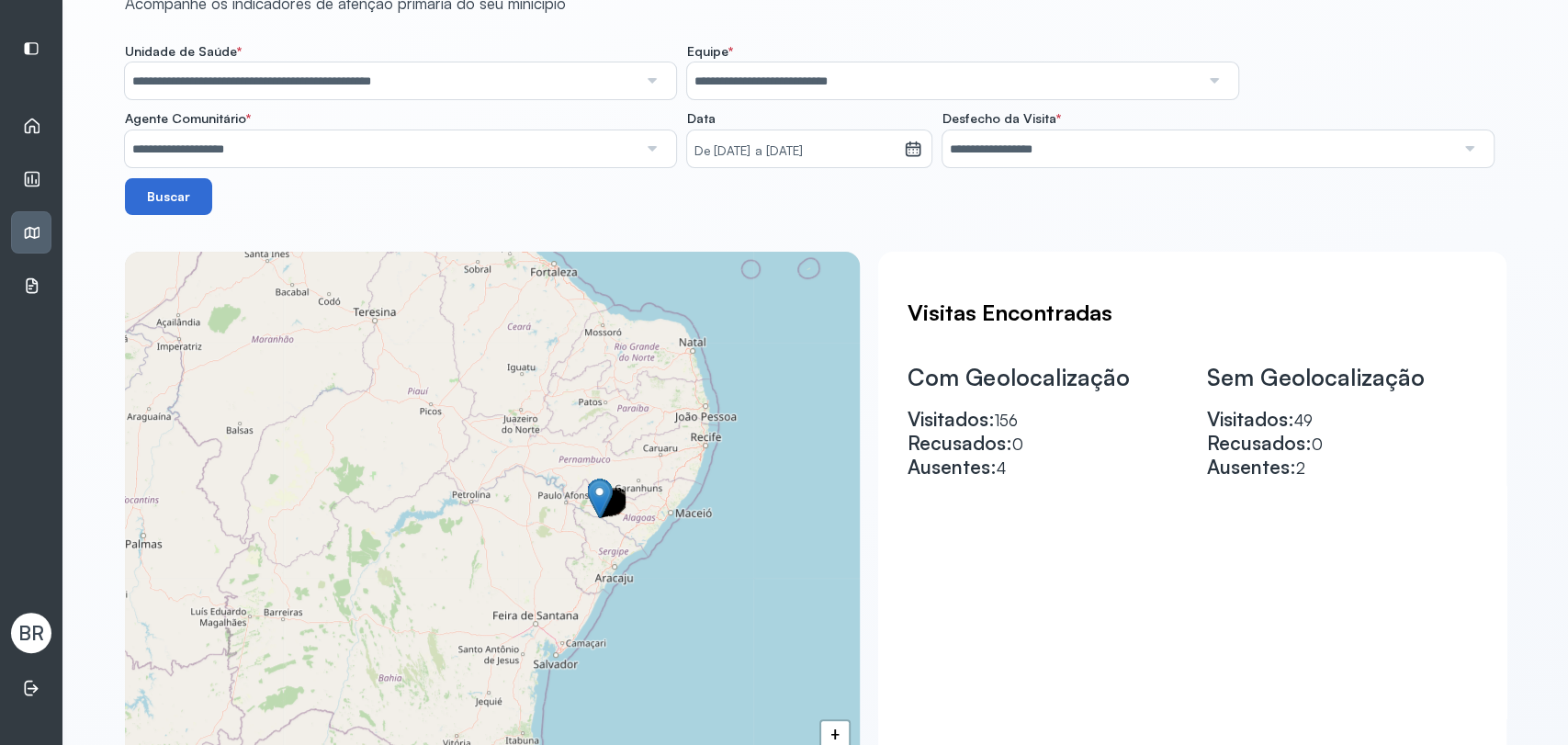 click on "Buscar" at bounding box center (169, 197) 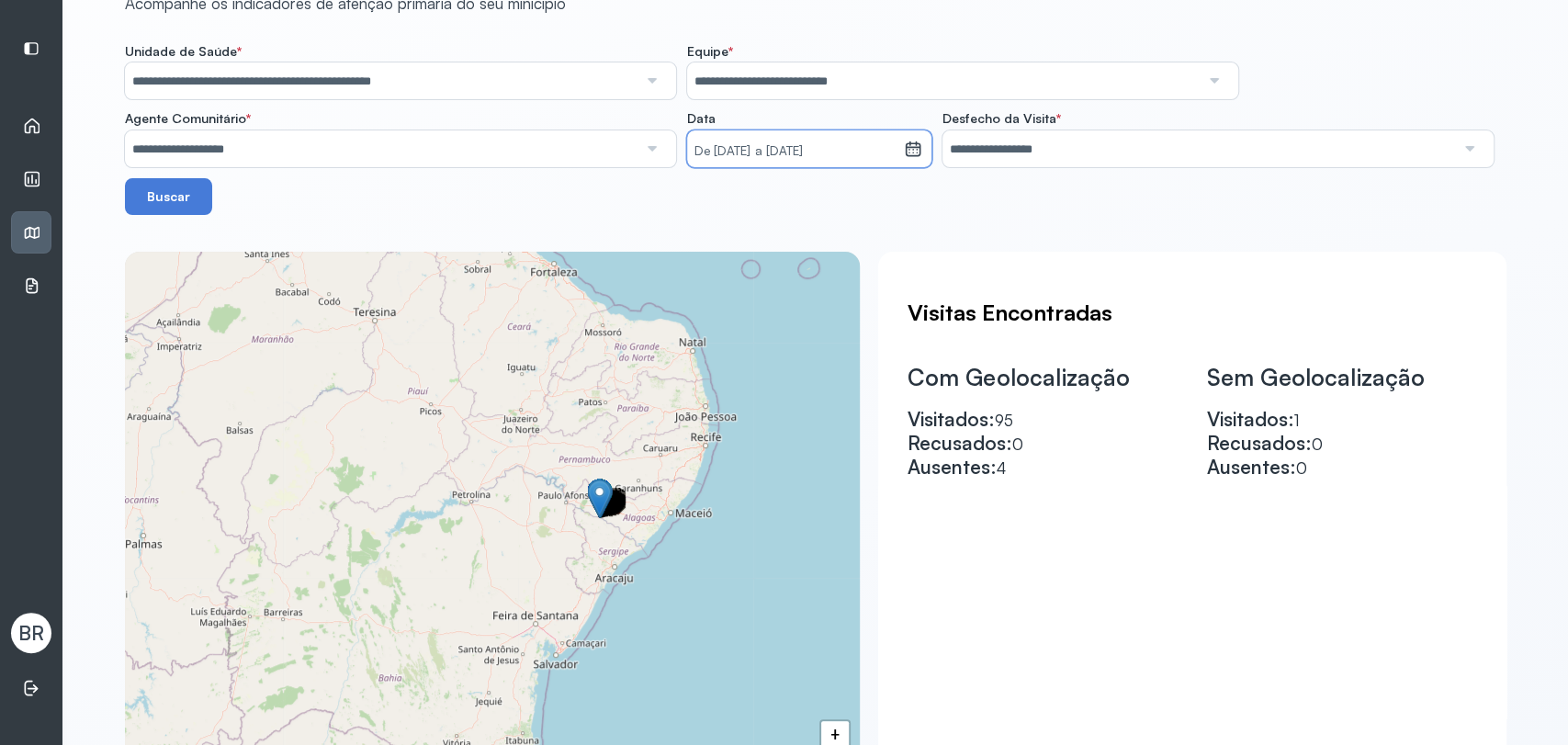 click on "De [DATE] a [DATE]" at bounding box center [795, 149] 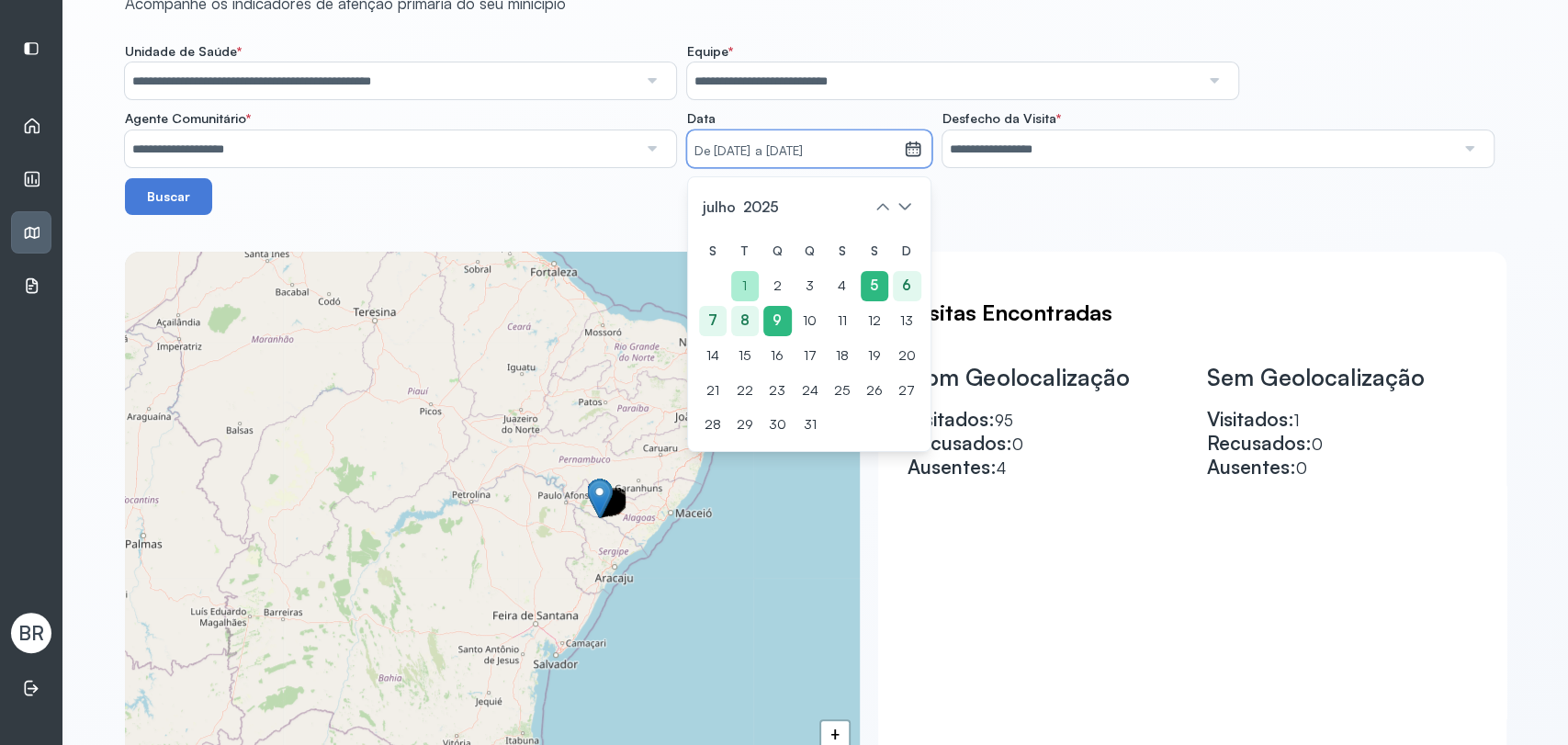 click on "1" 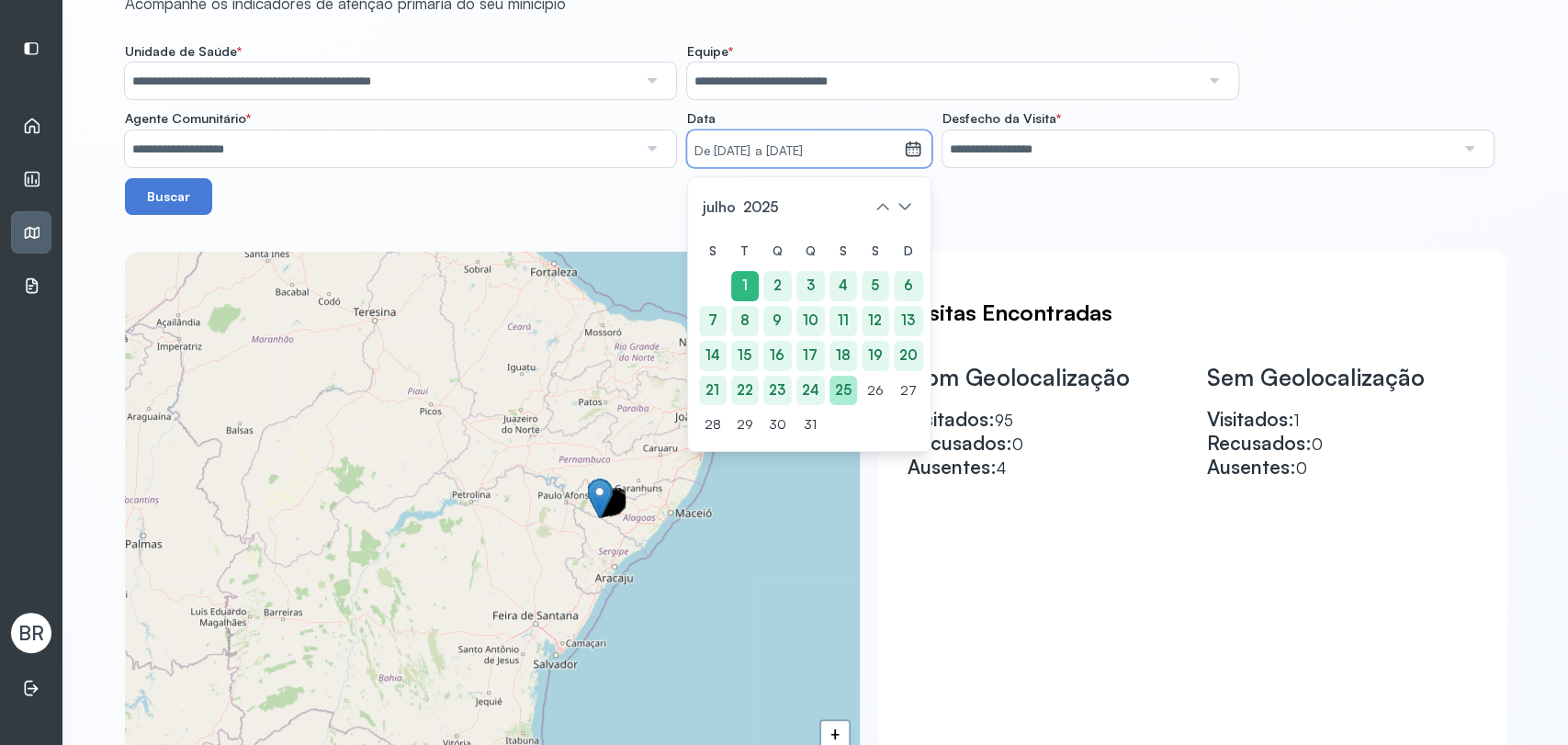 click on "25" 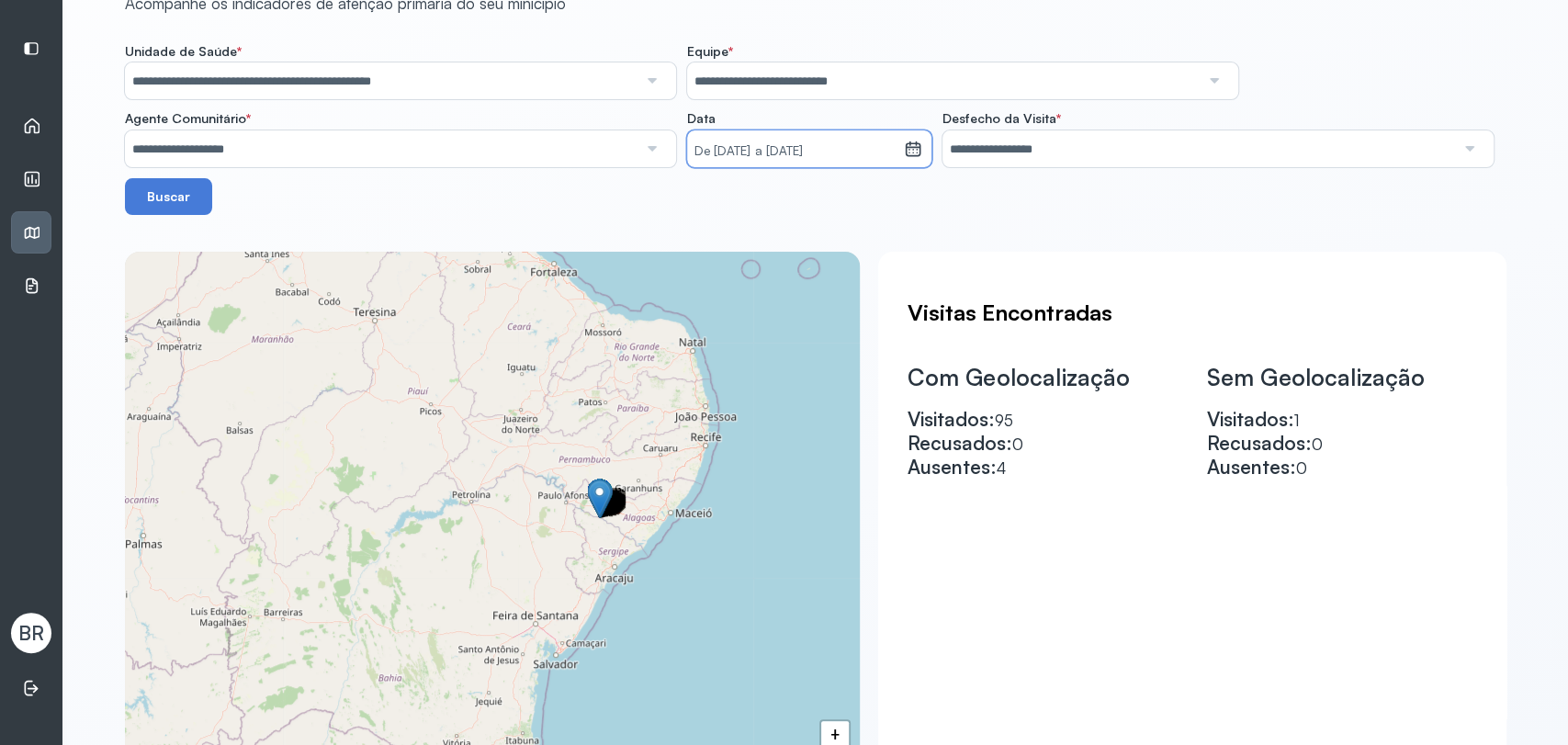 click on "De [DATE] a [DATE]" at bounding box center [795, 149] 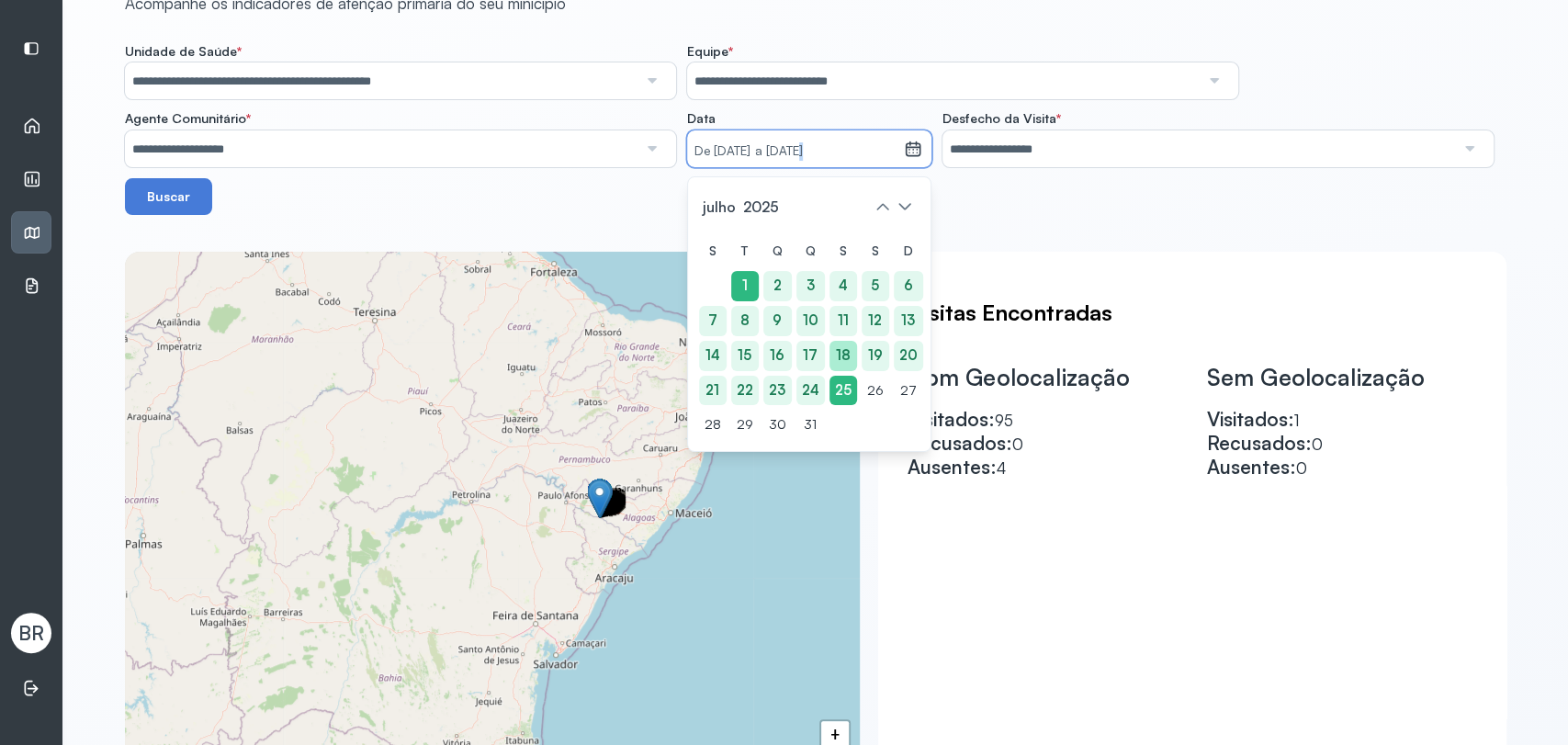 click on "18" 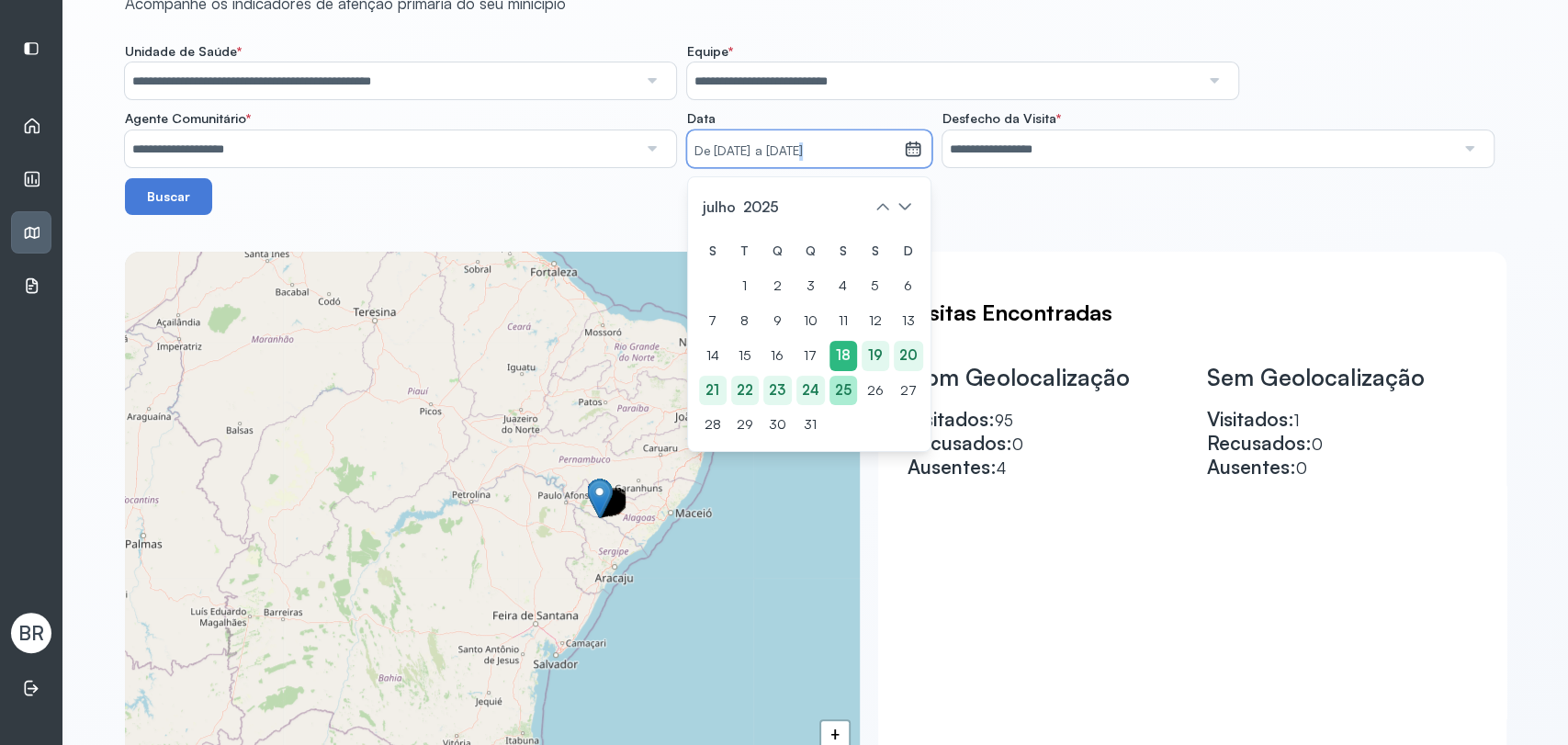 click on "25" 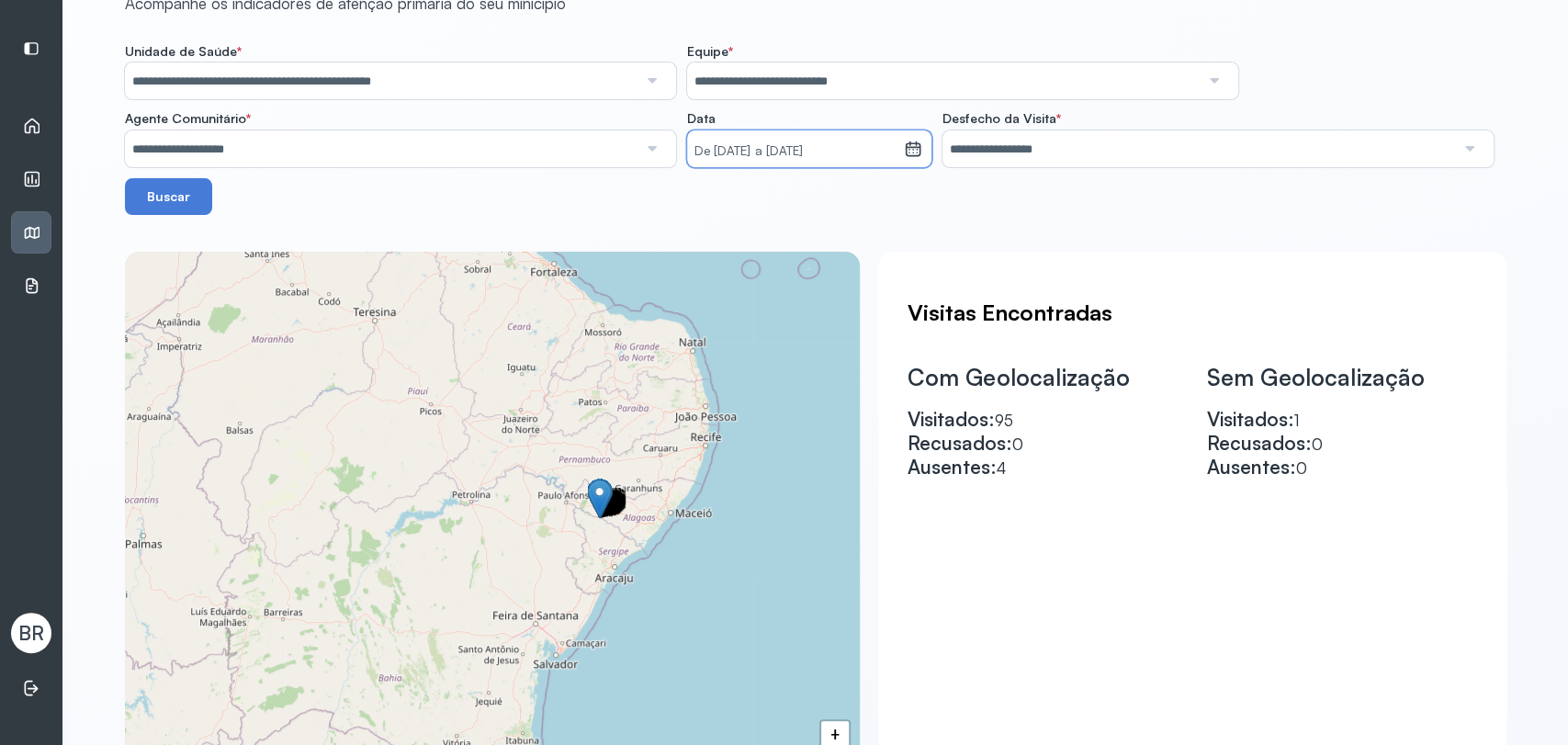 click on "De [DATE] a [DATE]" at bounding box center (795, 152) 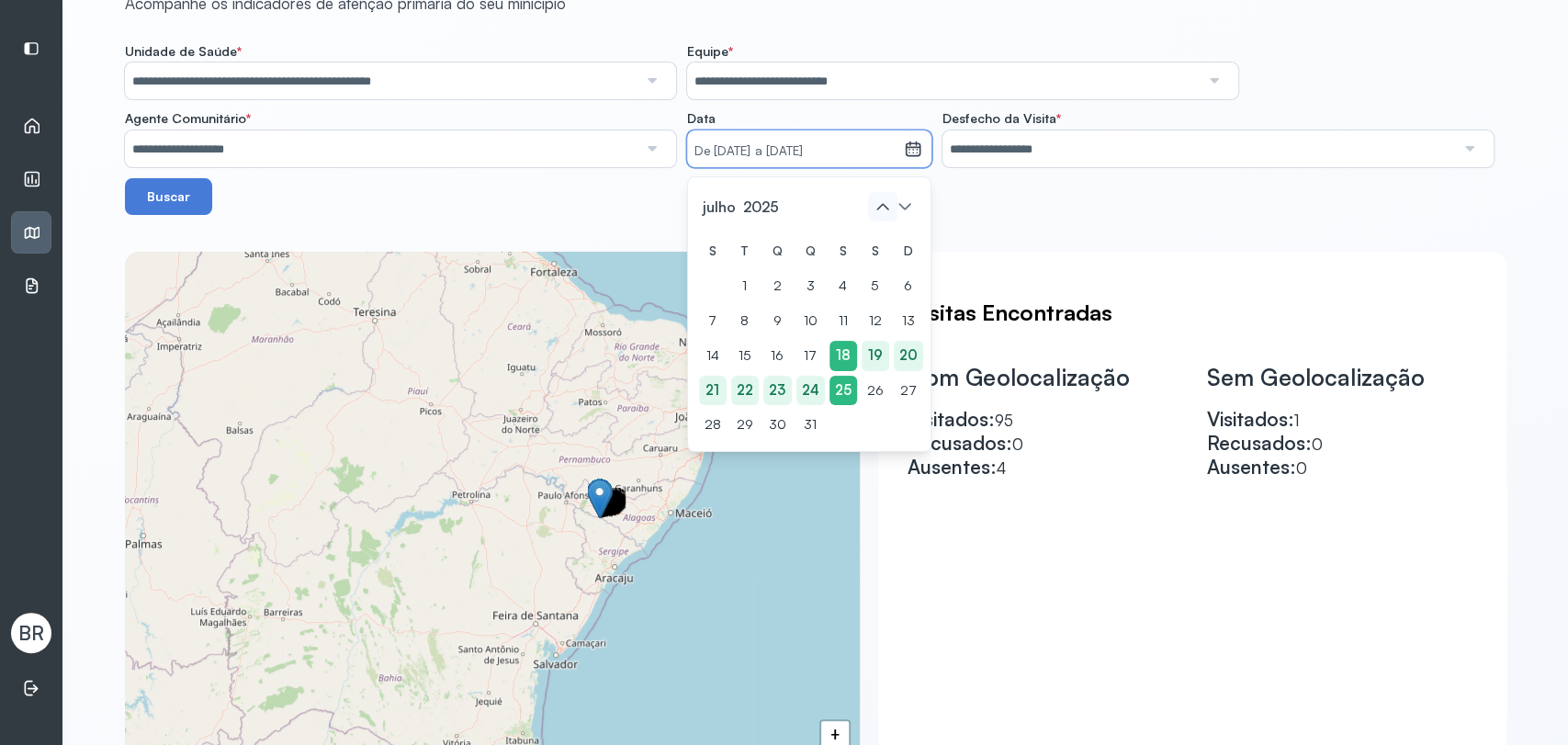 click 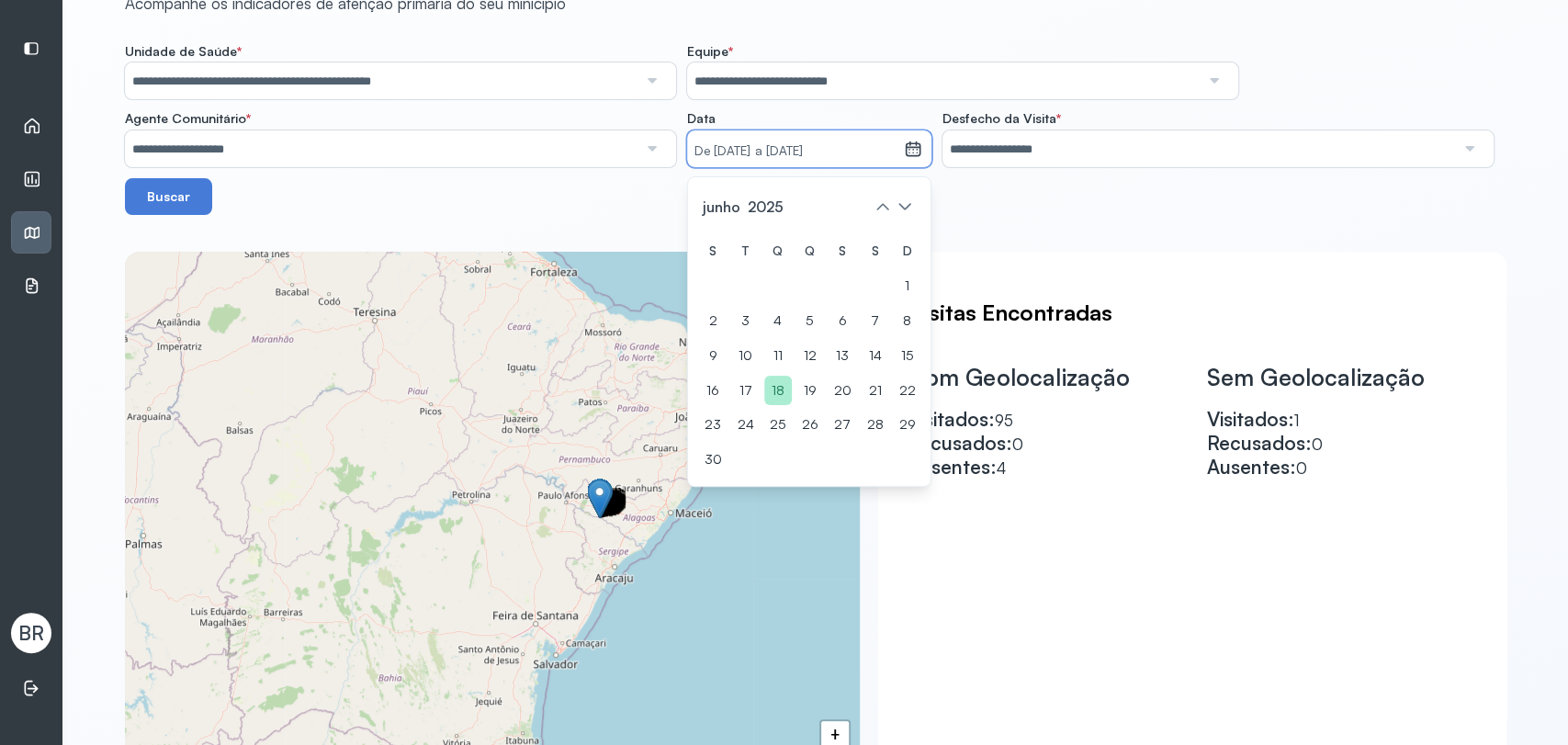 click on "18" 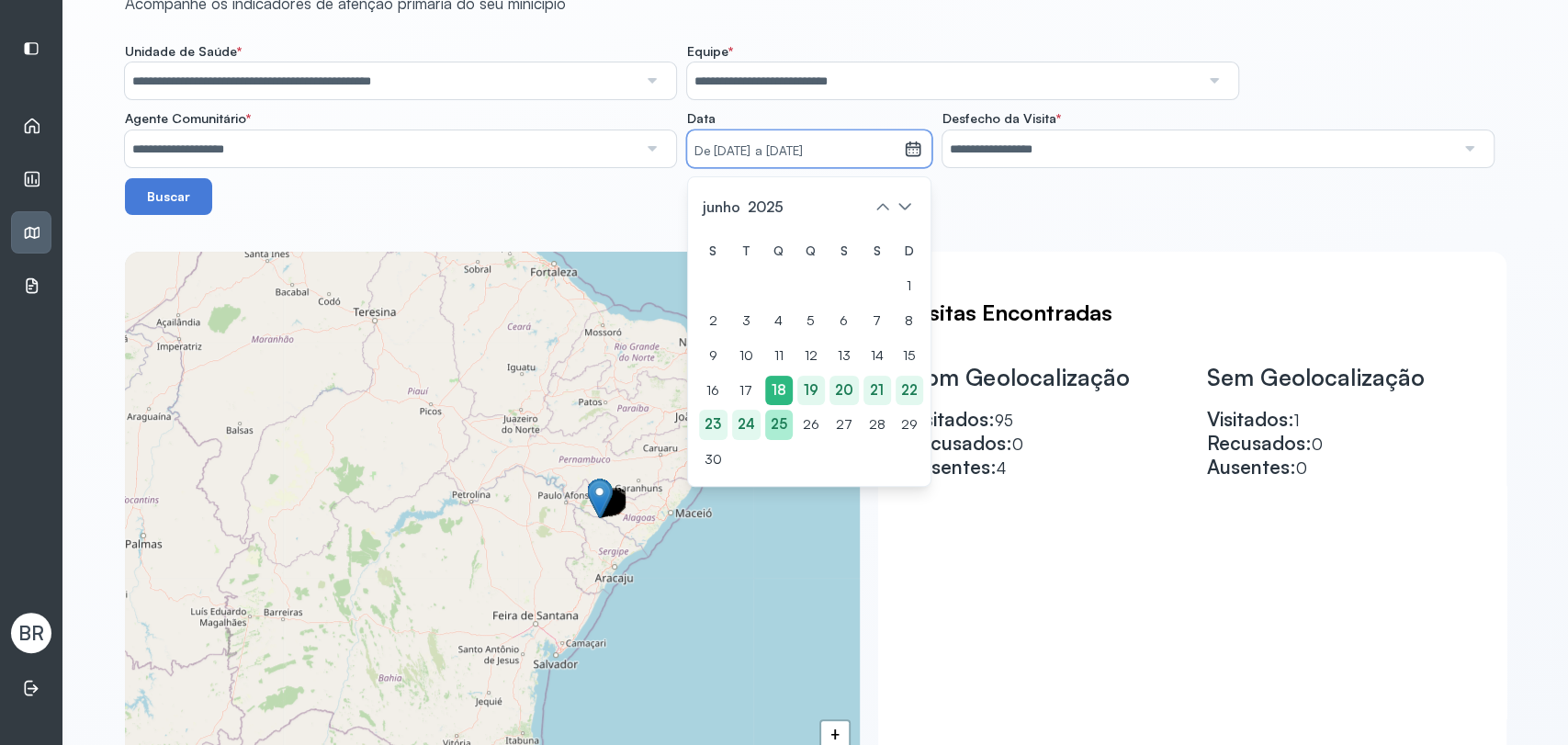 click on "25" 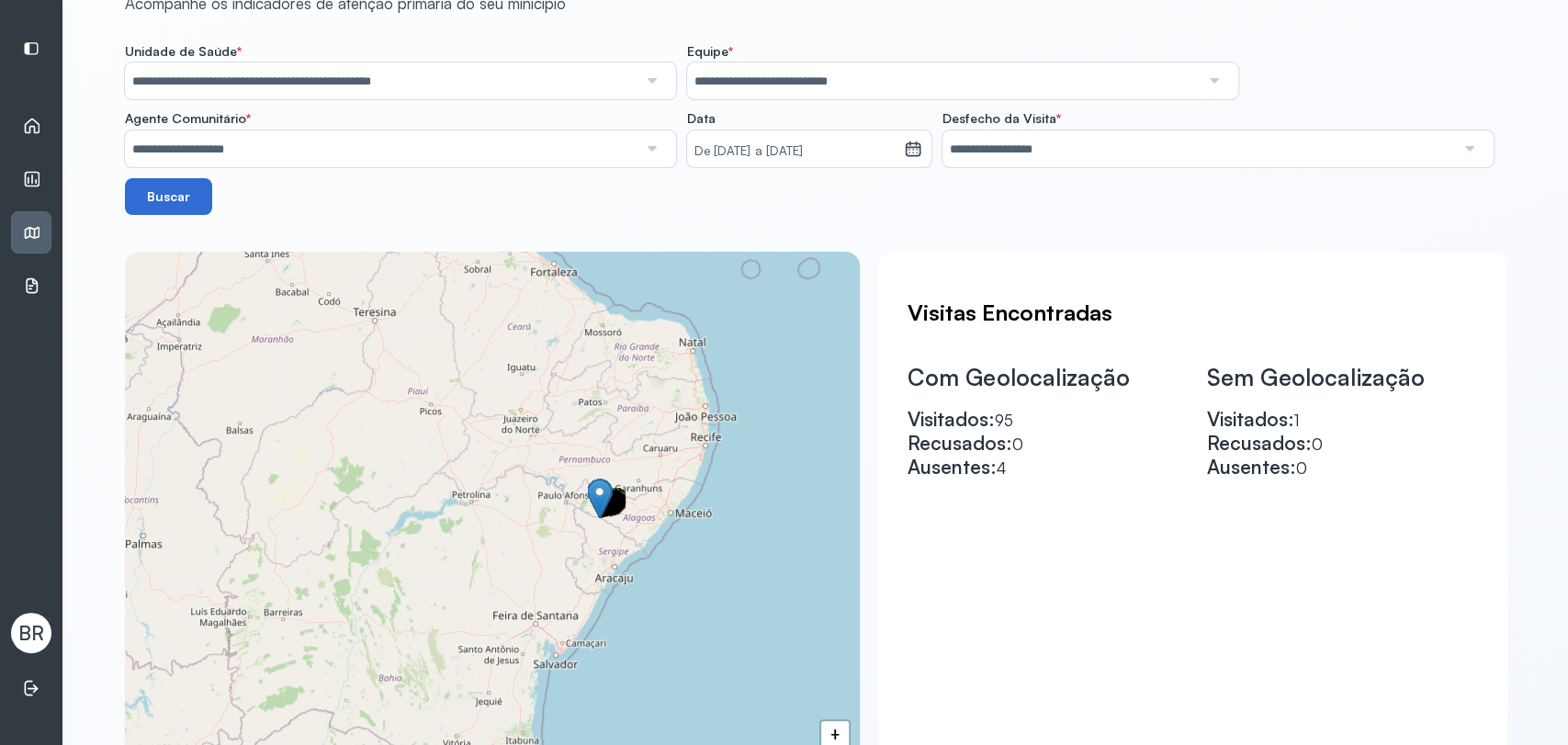 click on "Buscar" at bounding box center (169, 197) 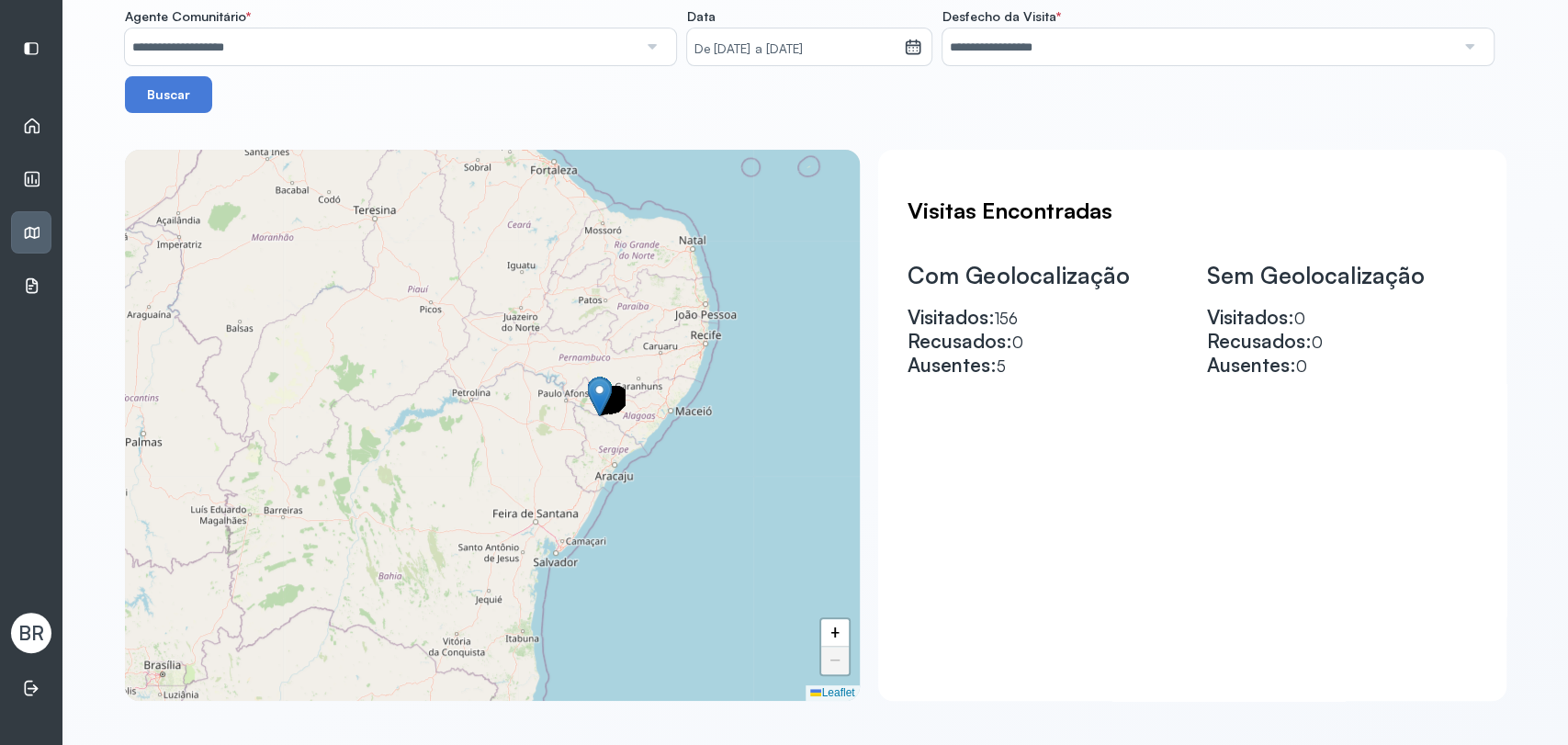 scroll, scrollTop: 102, scrollLeft: 0, axis: vertical 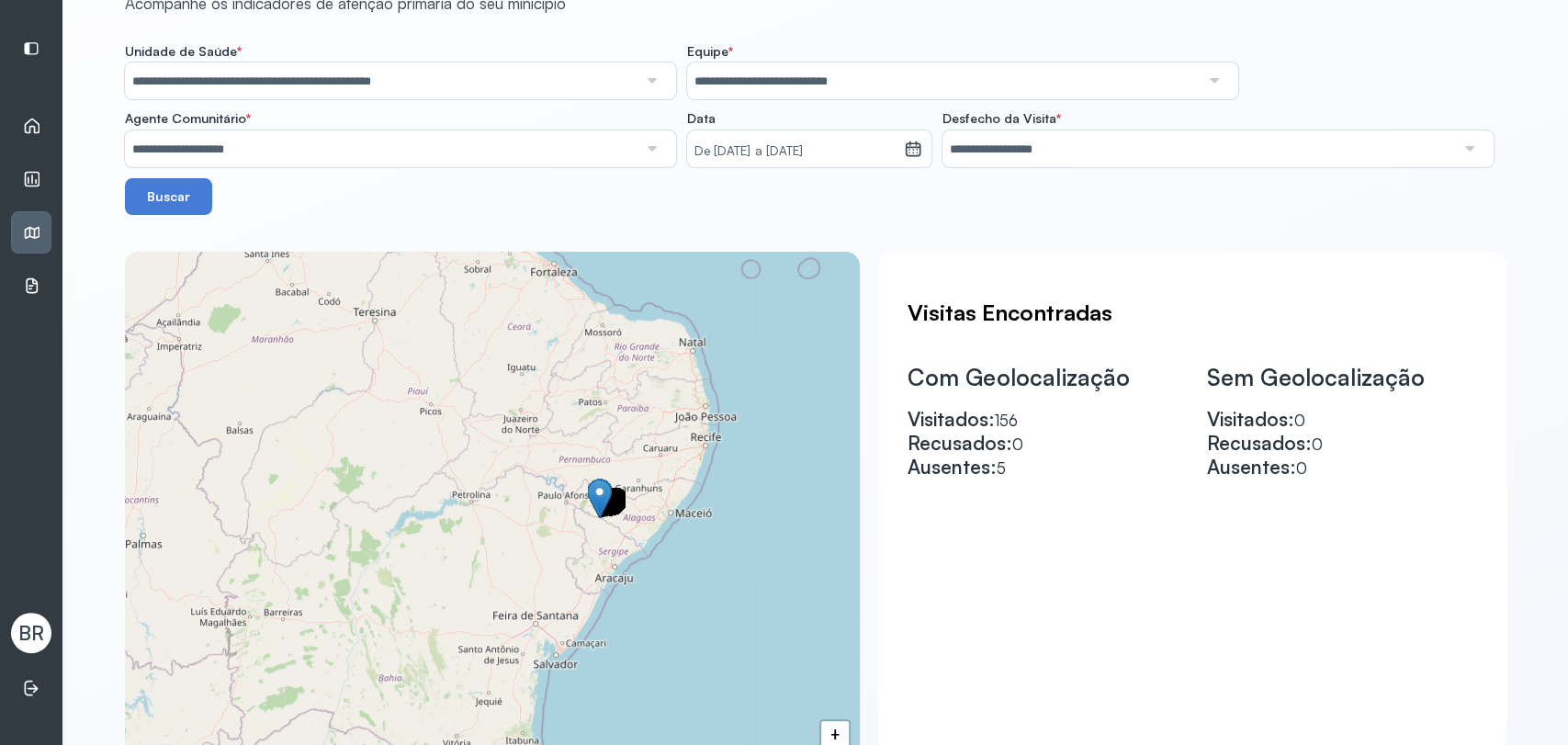 click on "De [DATE] a [DATE]" at bounding box center (795, 152) 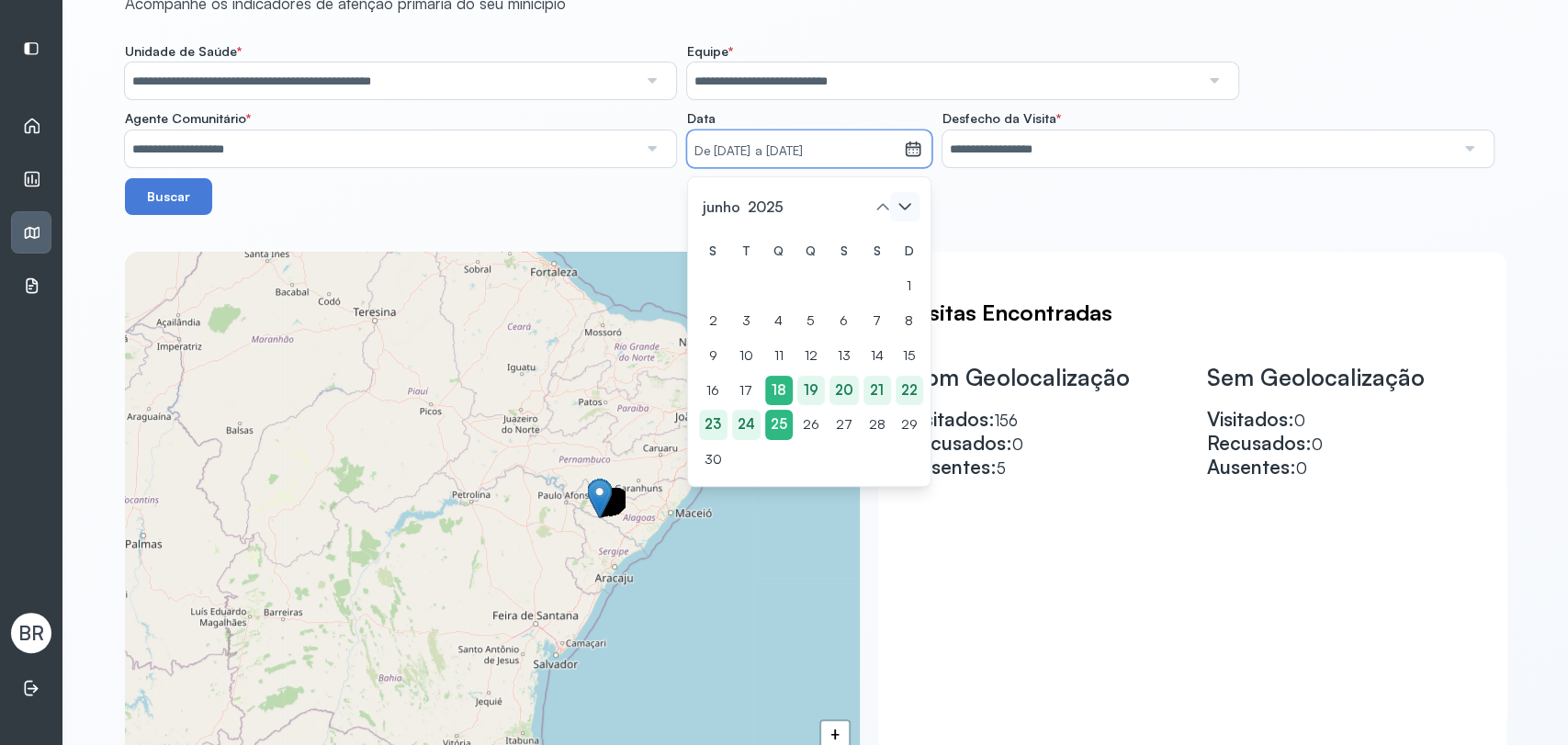click 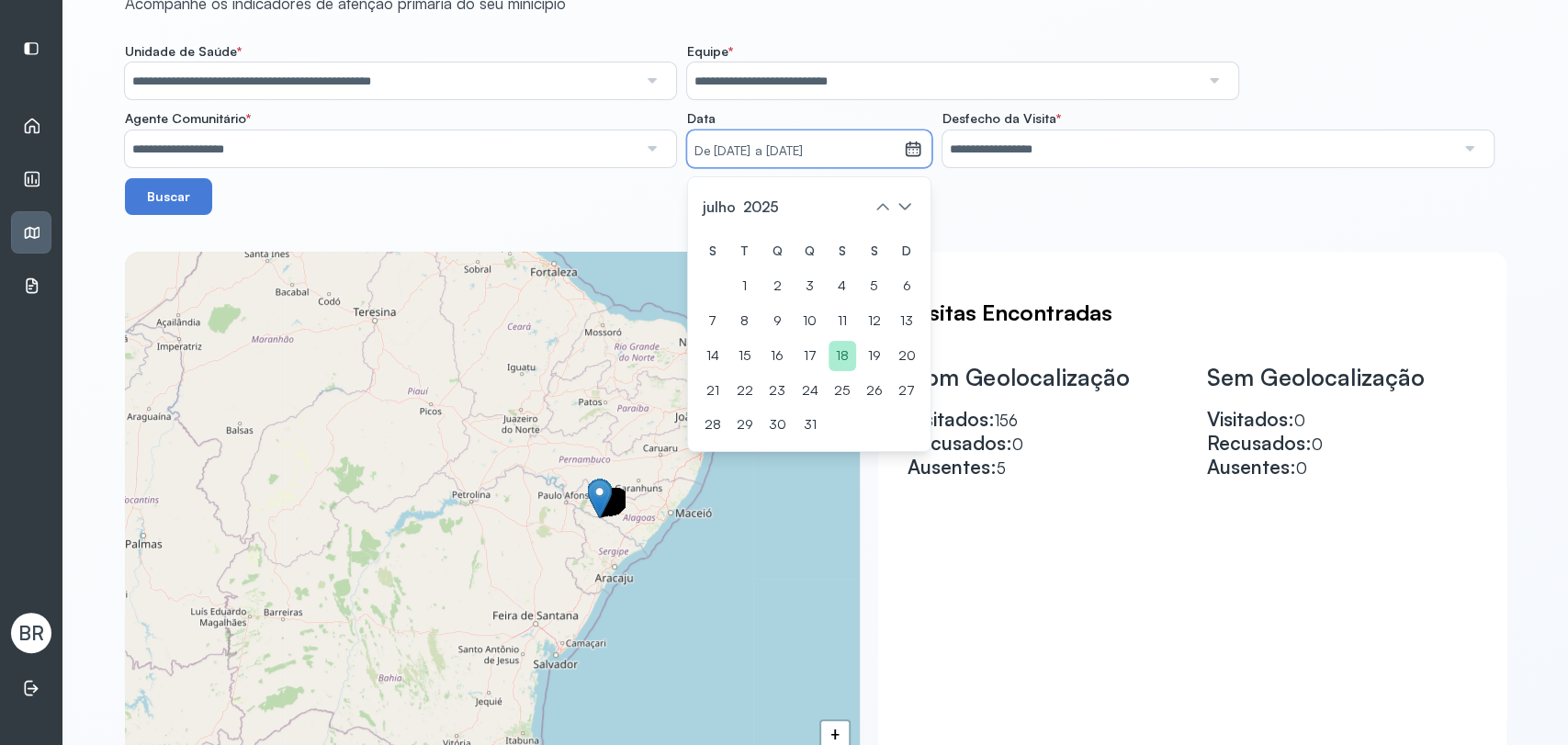 click on "18" 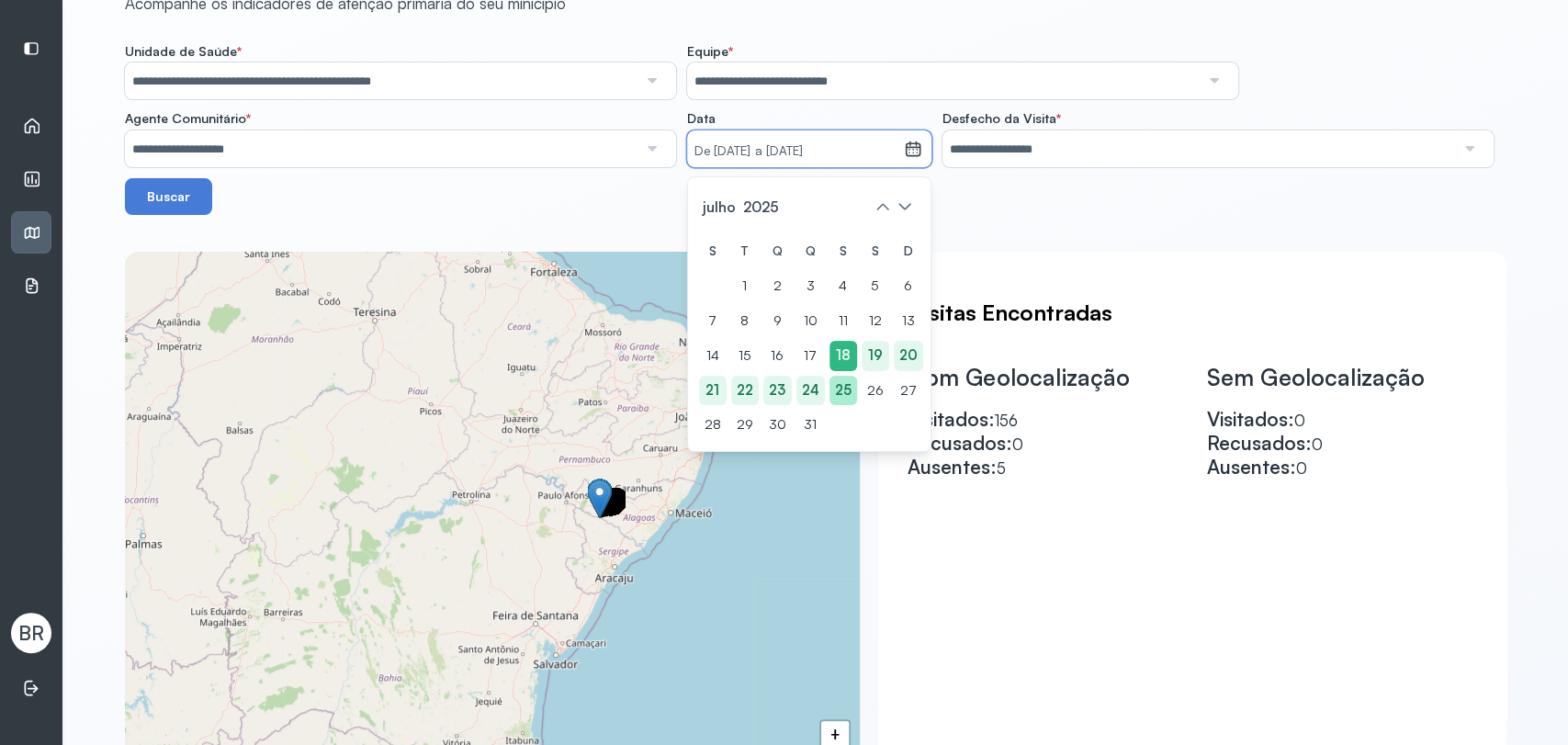 click on "25" 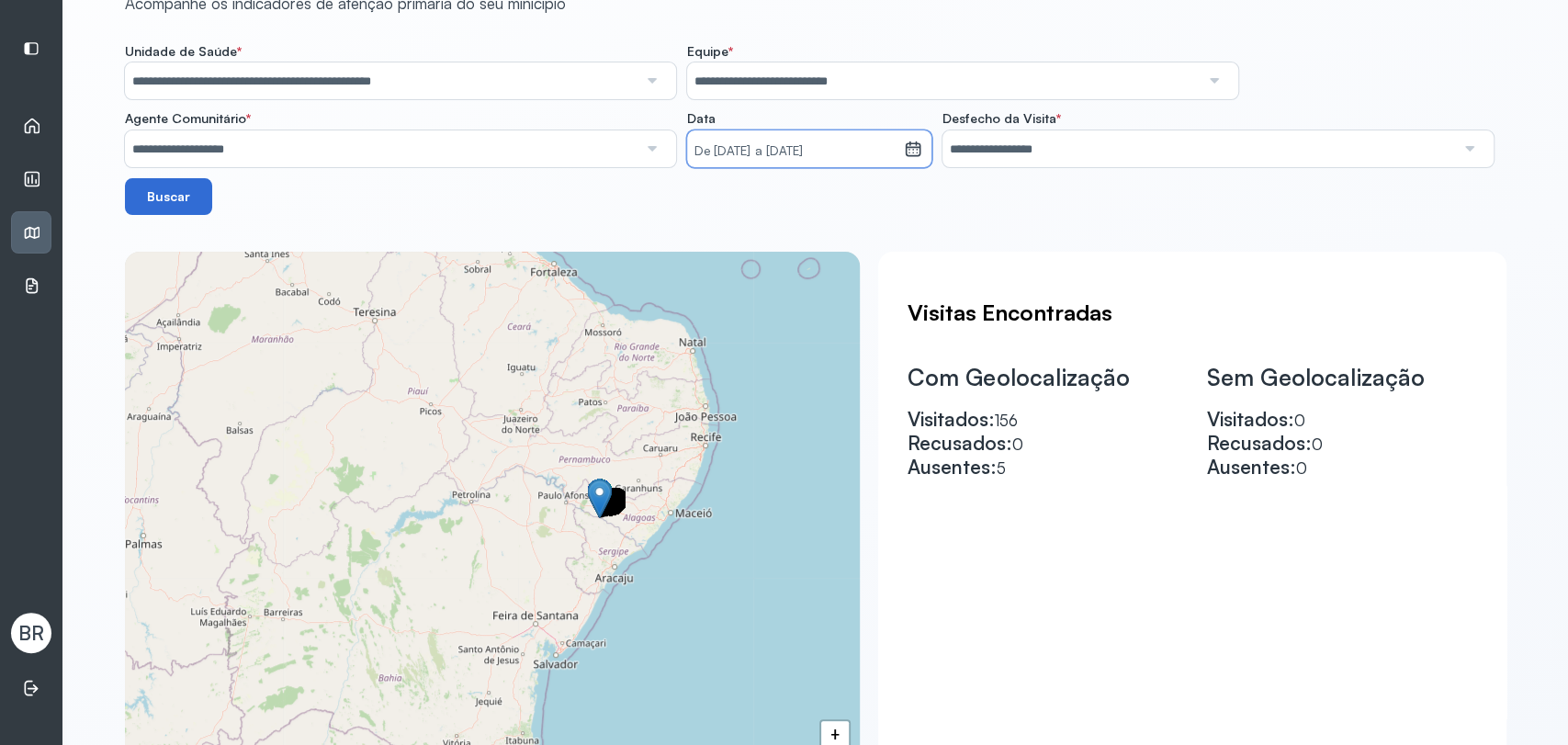 click on "Buscar" at bounding box center [169, 197] 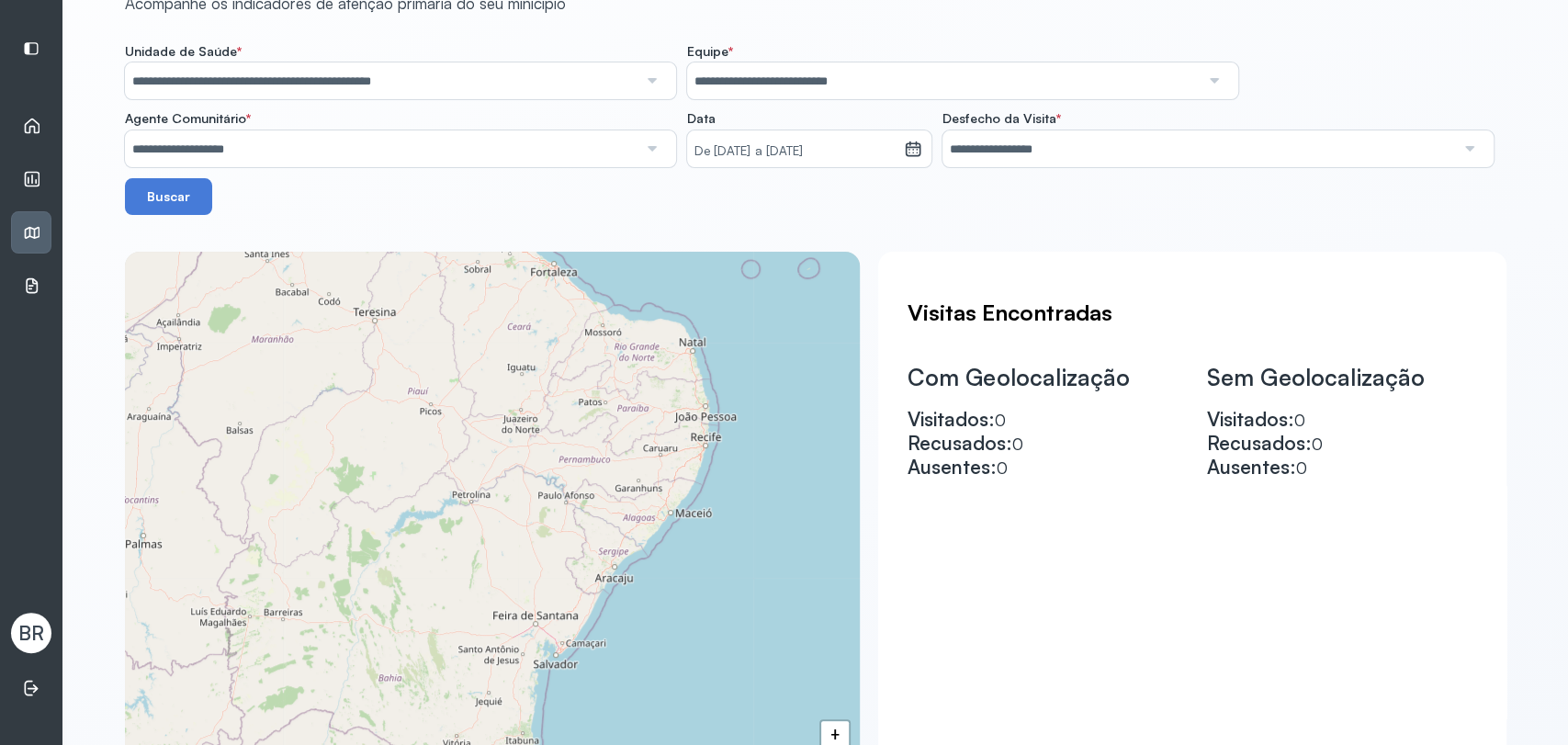click on "De [DATE] a [DATE]" at bounding box center [795, 152] 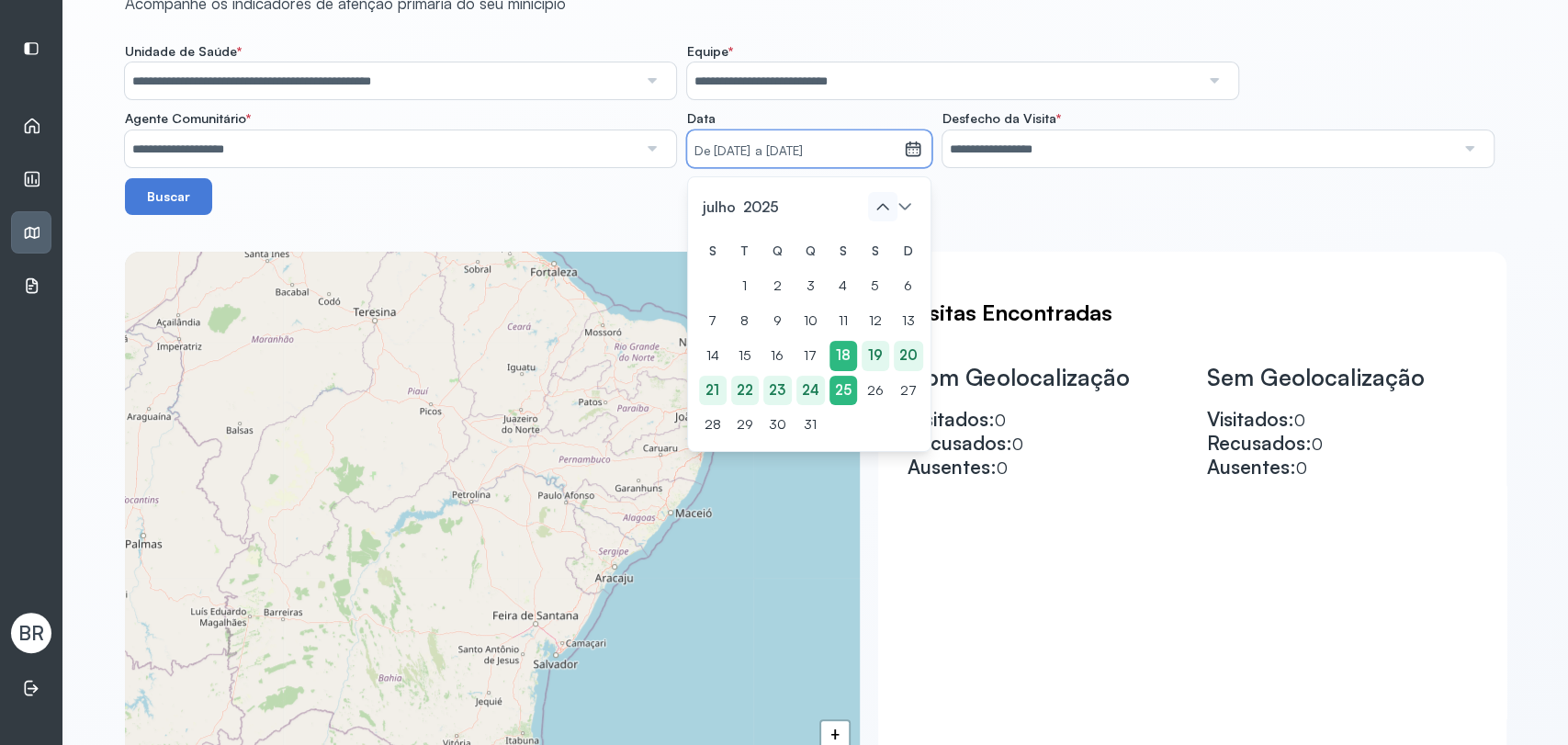 click 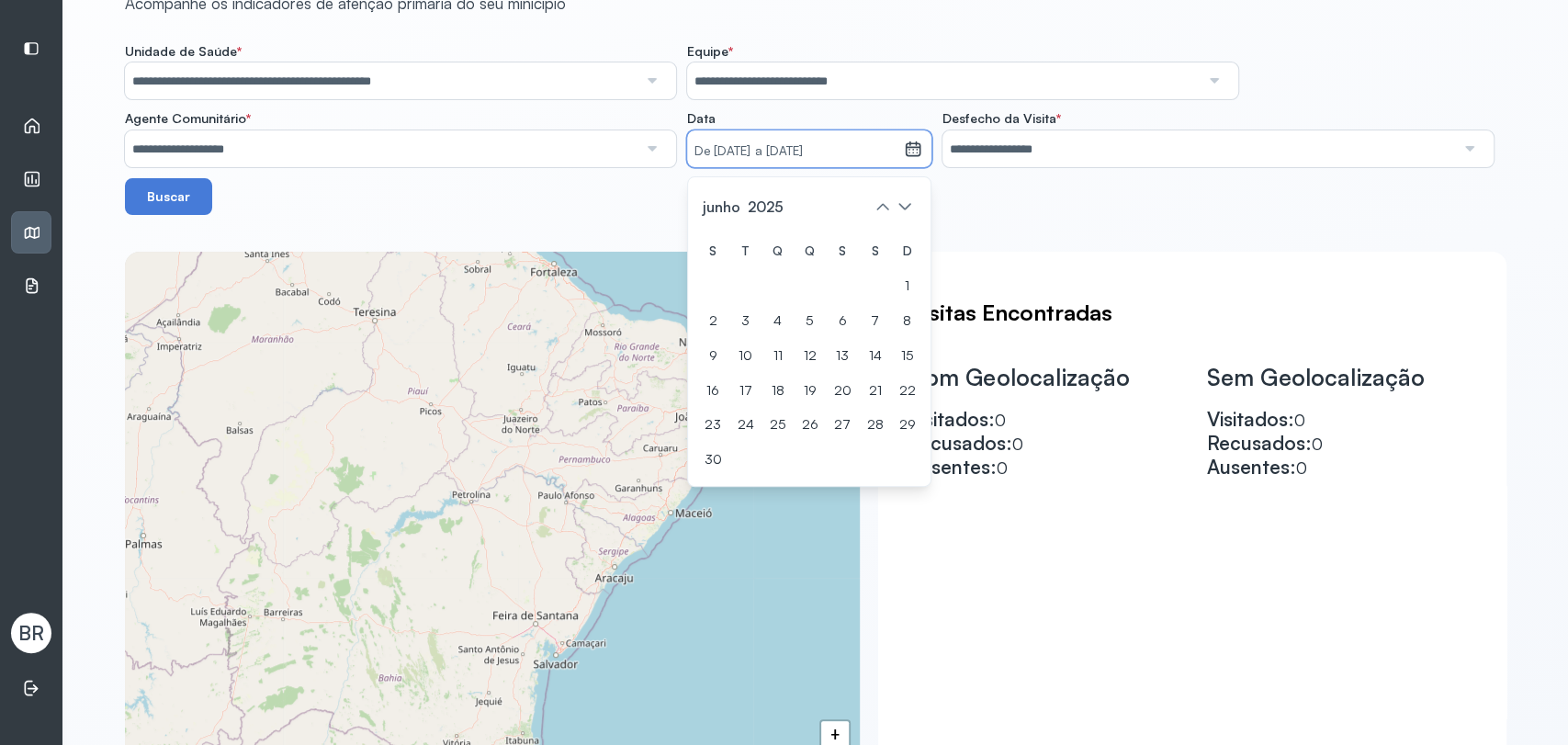 click on "**********" 